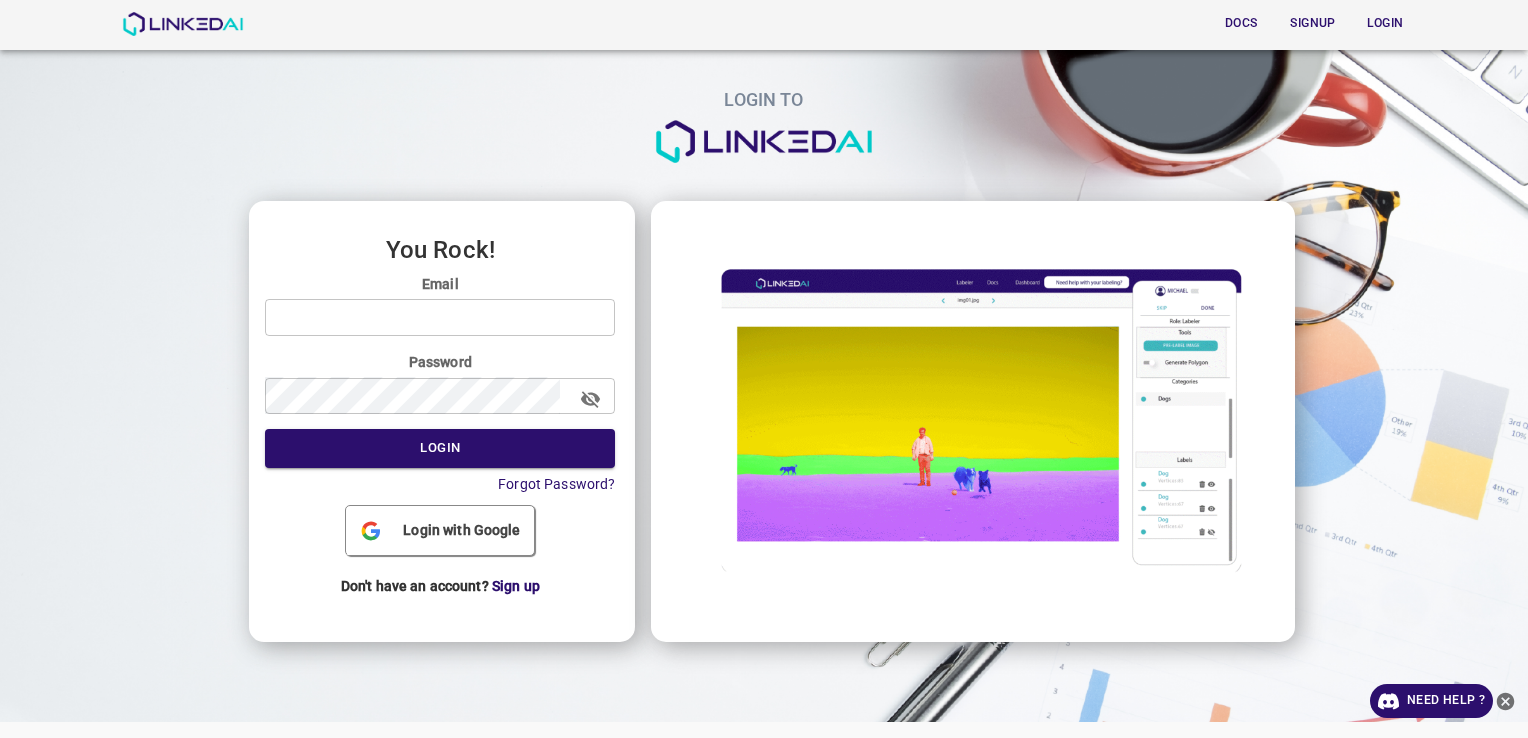 scroll, scrollTop: 0, scrollLeft: 0, axis: both 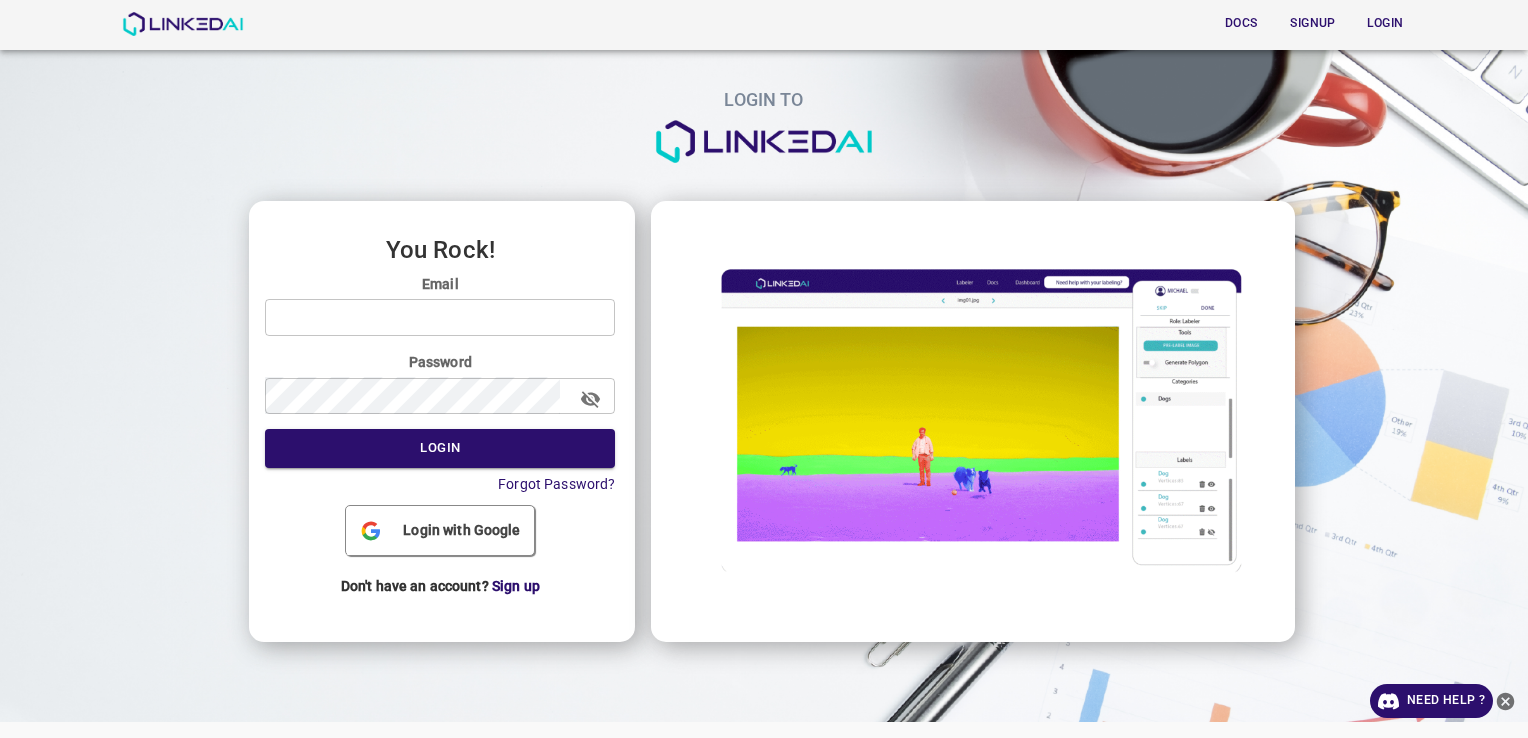 click on "Login with Google" at bounding box center [461, 530] 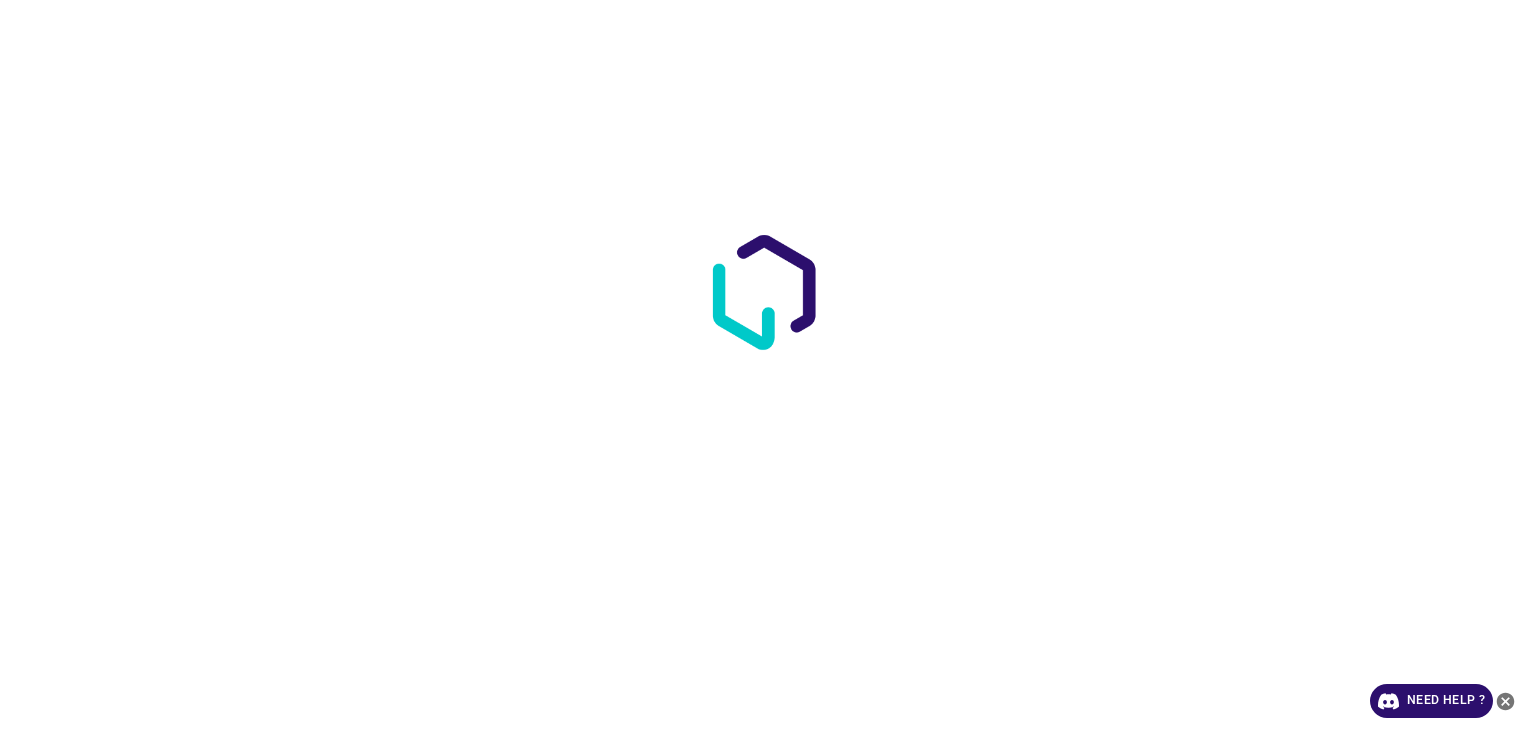 scroll, scrollTop: 0, scrollLeft: 0, axis: both 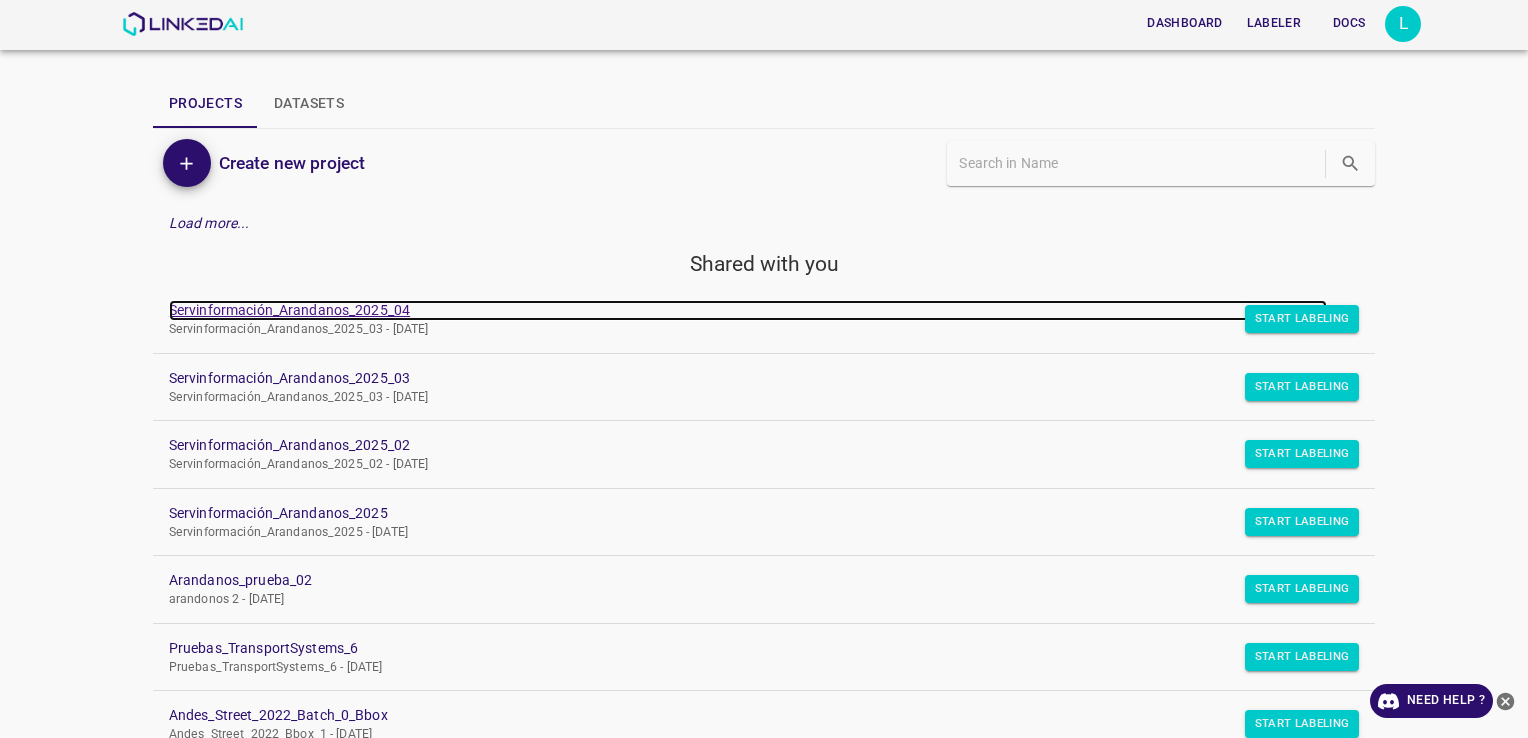 click on "Servinformación_Arandanos_2025_04" at bounding box center [748, 310] 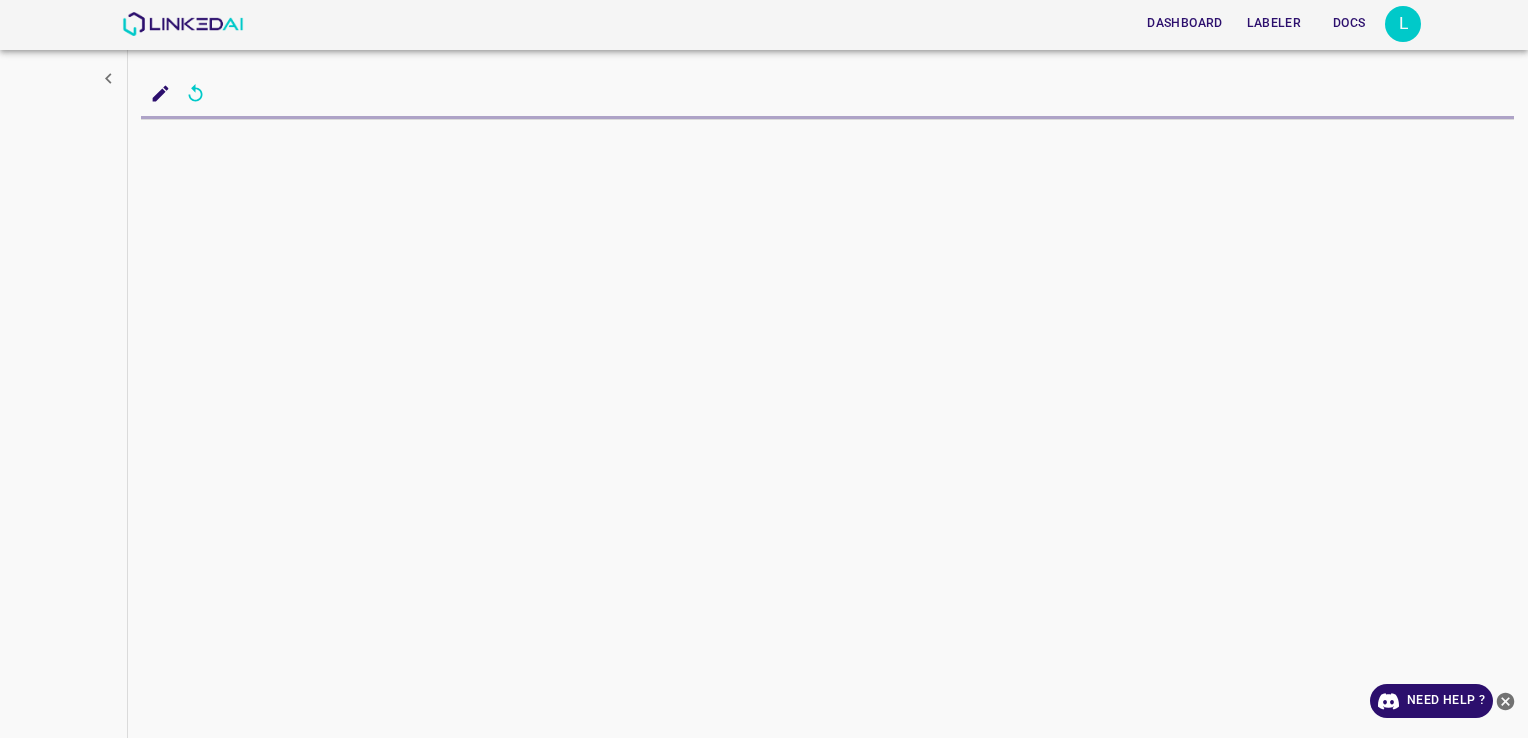 scroll, scrollTop: 0, scrollLeft: 0, axis: both 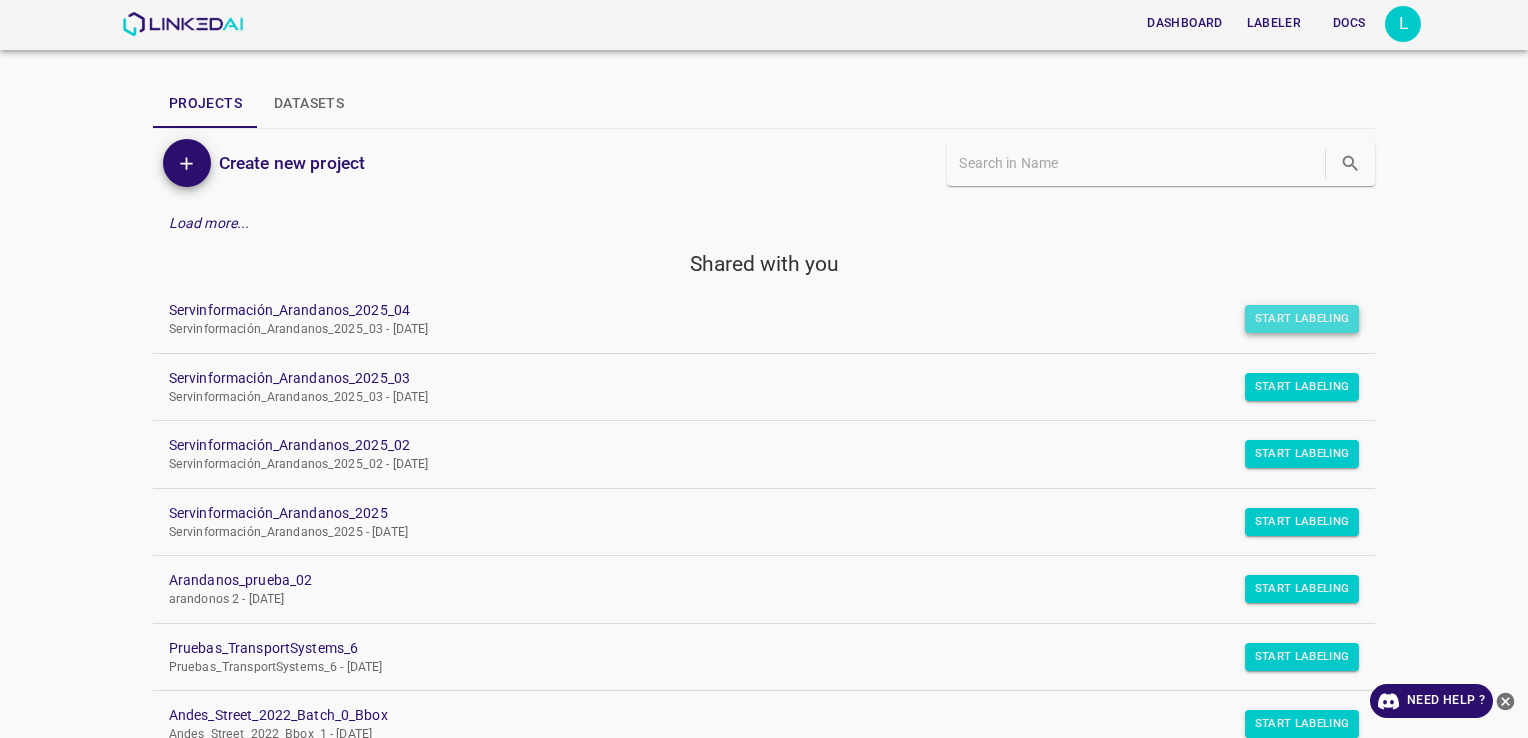 click on "Start Labeling" at bounding box center [1302, 319] 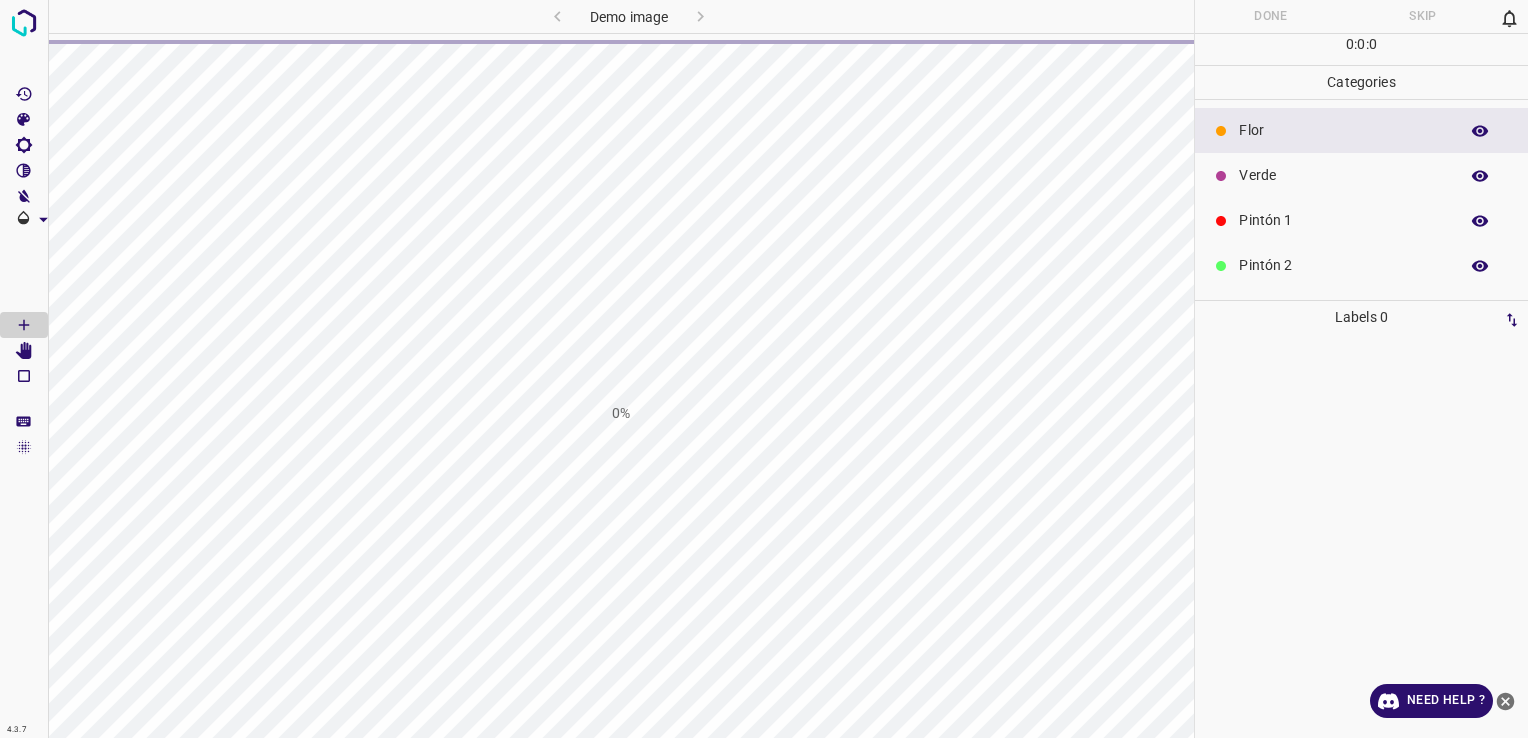 scroll, scrollTop: 0, scrollLeft: 0, axis: both 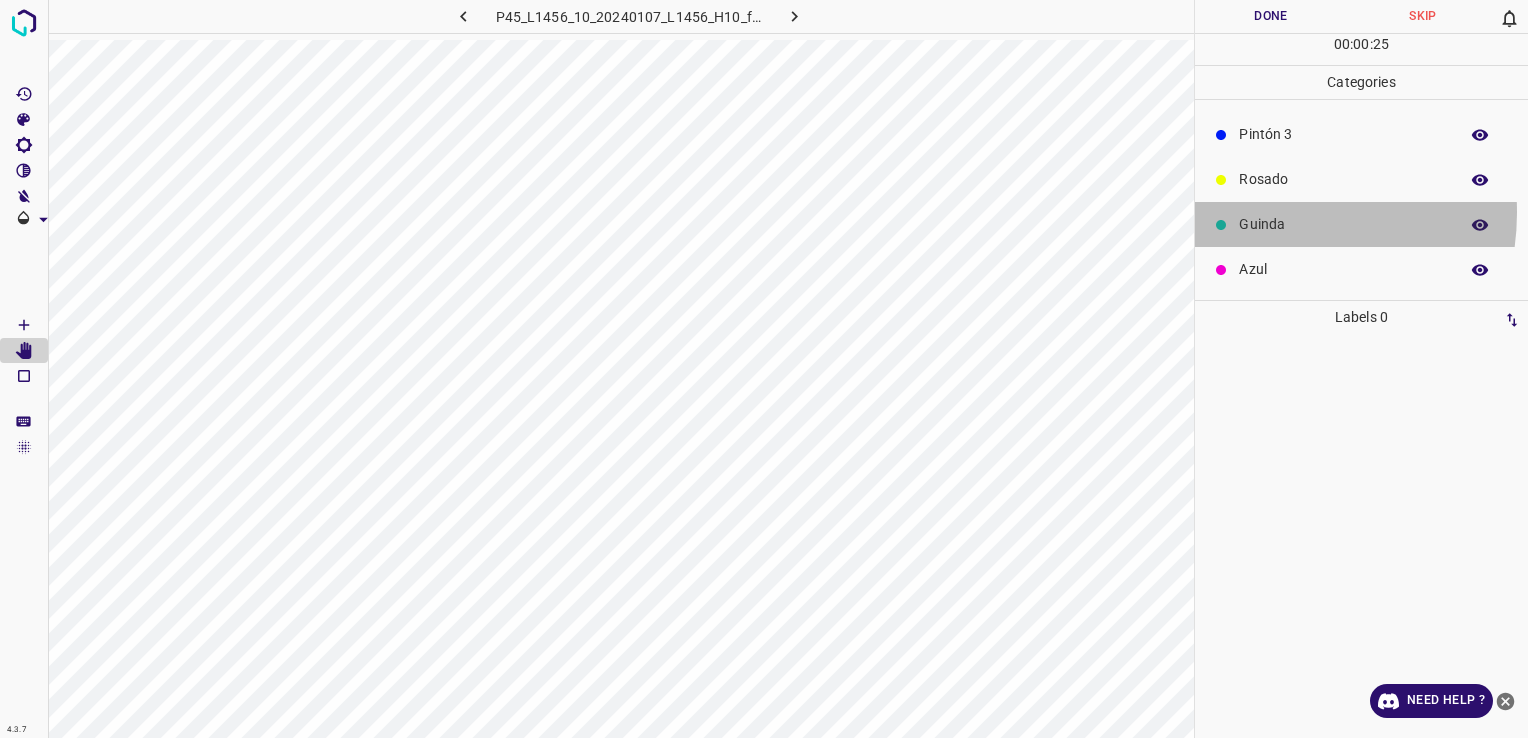 click on "Guinda" at bounding box center [1361, 224] 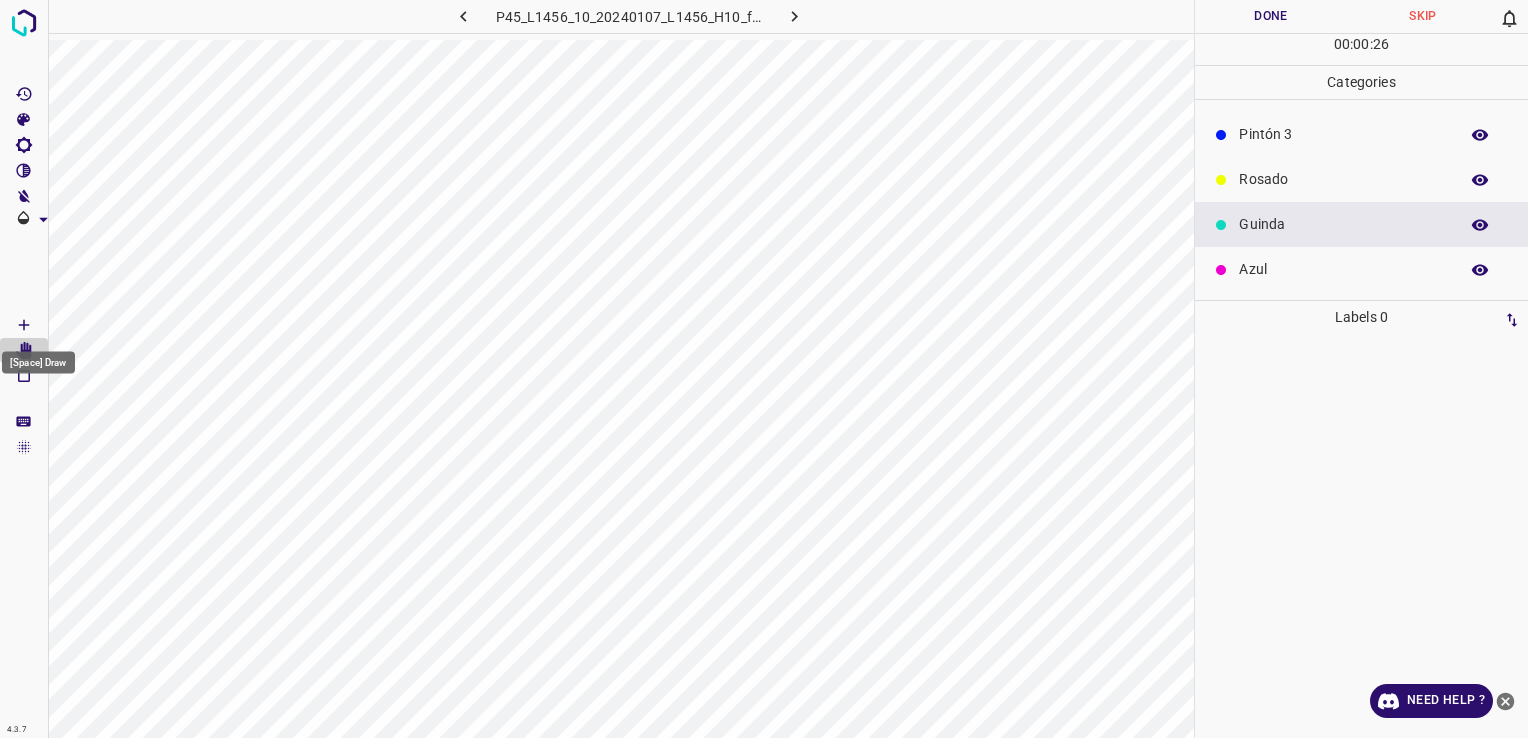 click 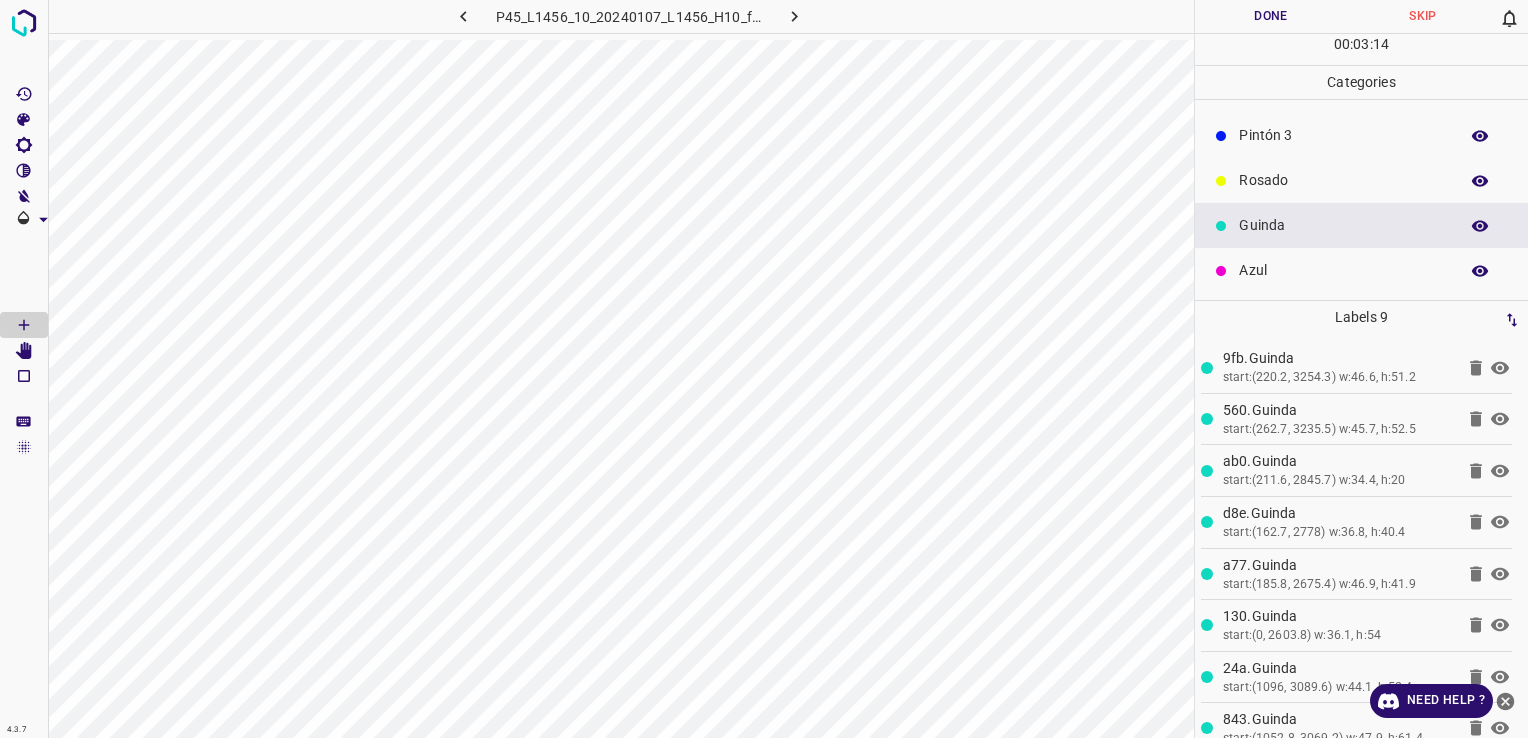 scroll, scrollTop: 176, scrollLeft: 0, axis: vertical 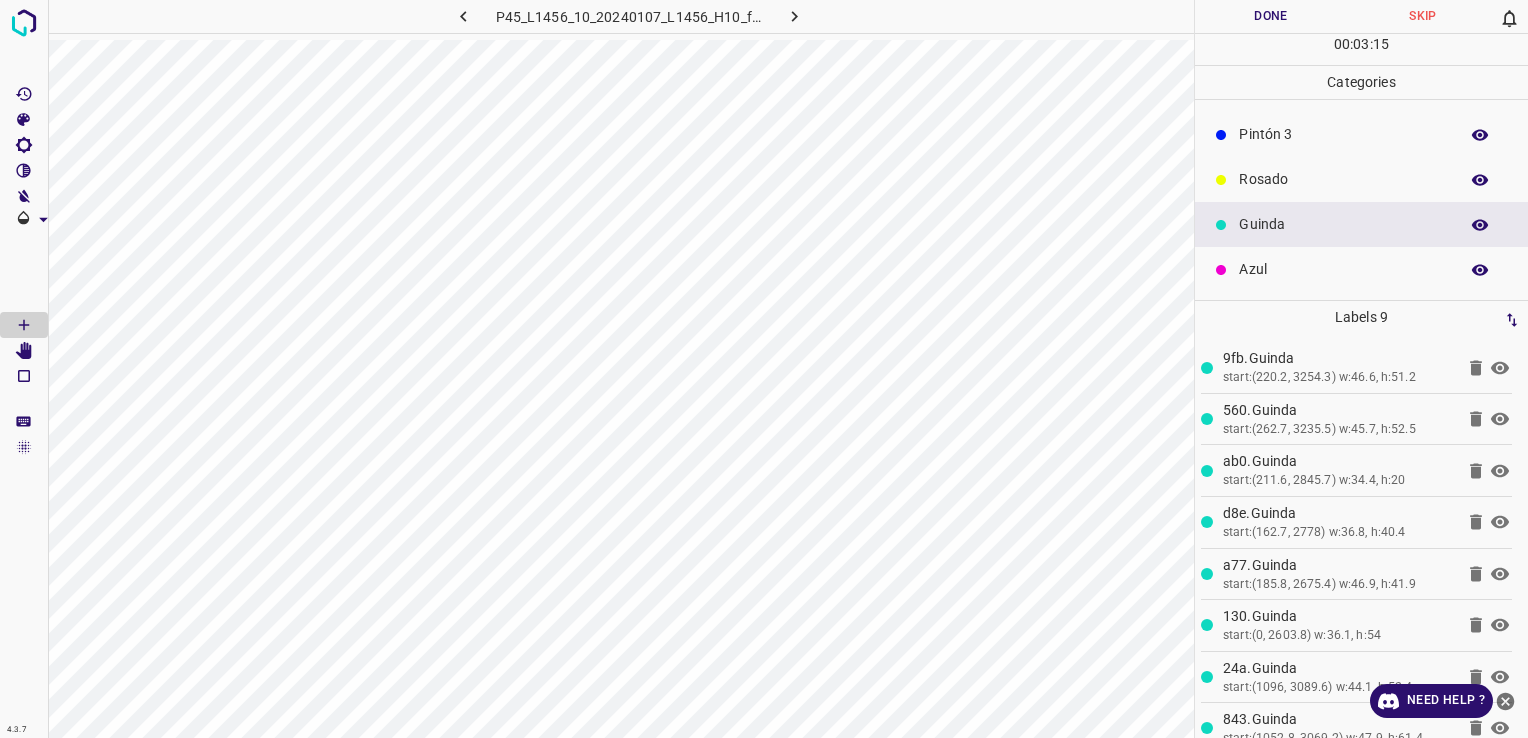 click on "Pintón 3" at bounding box center (1343, 134) 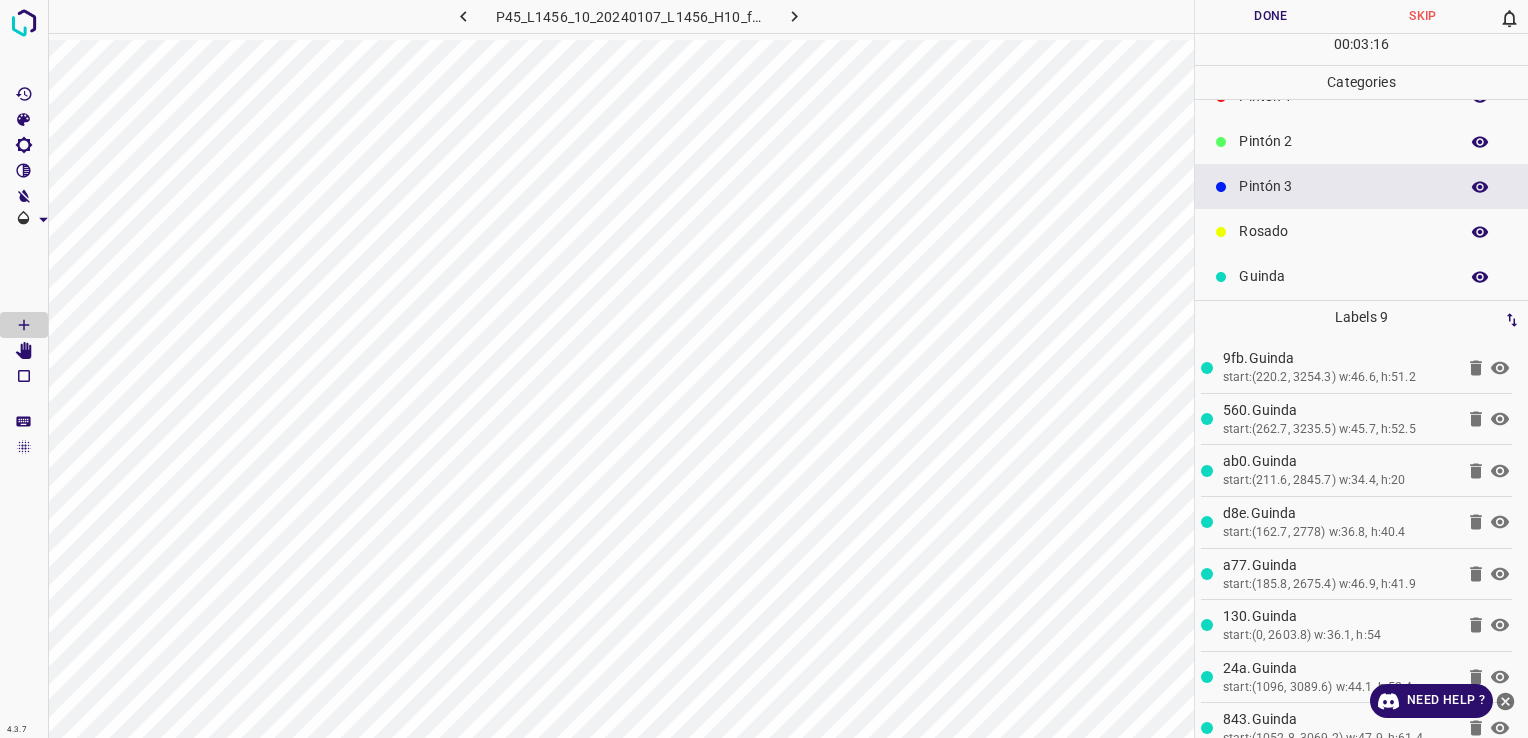 scroll, scrollTop: 76, scrollLeft: 0, axis: vertical 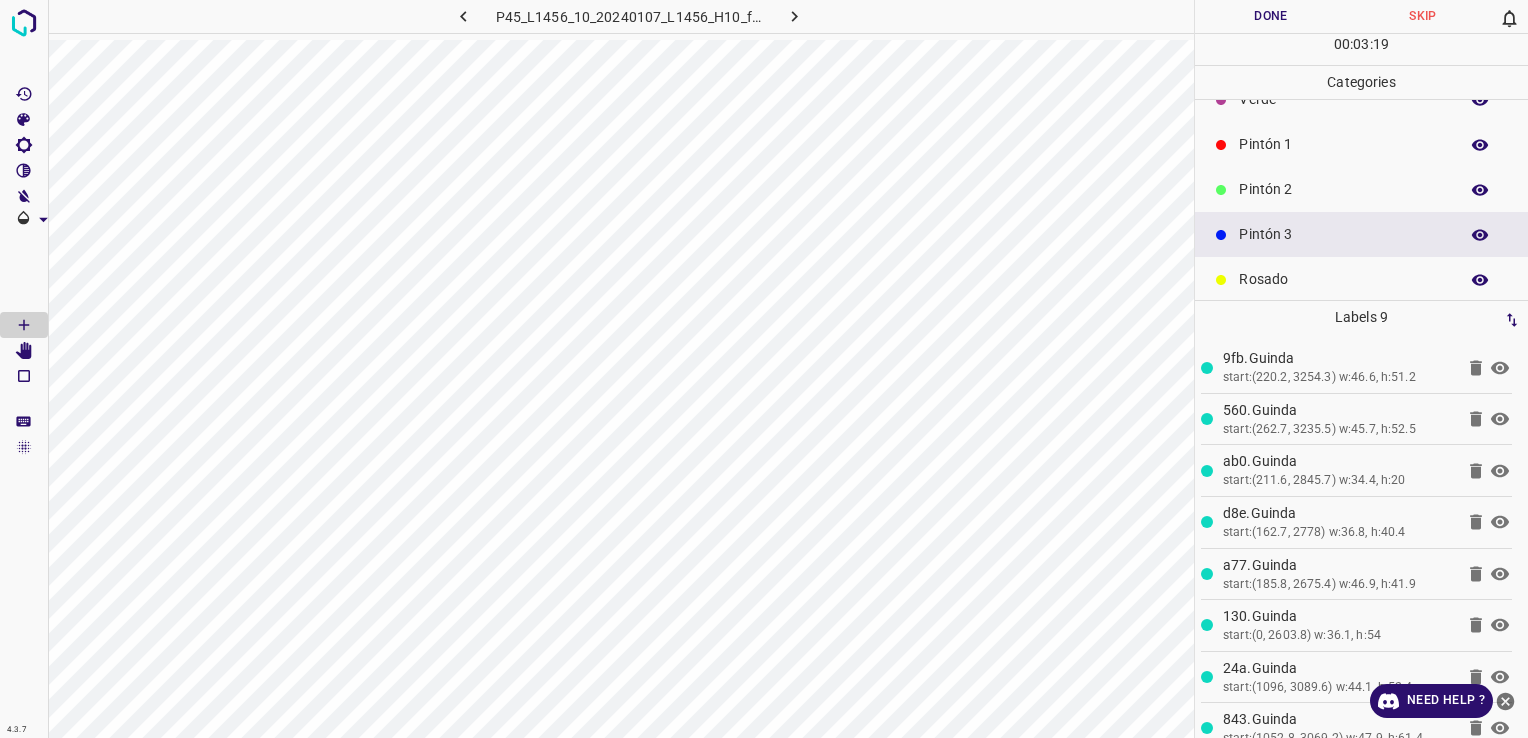 click on "Pintón 1" at bounding box center [1361, 144] 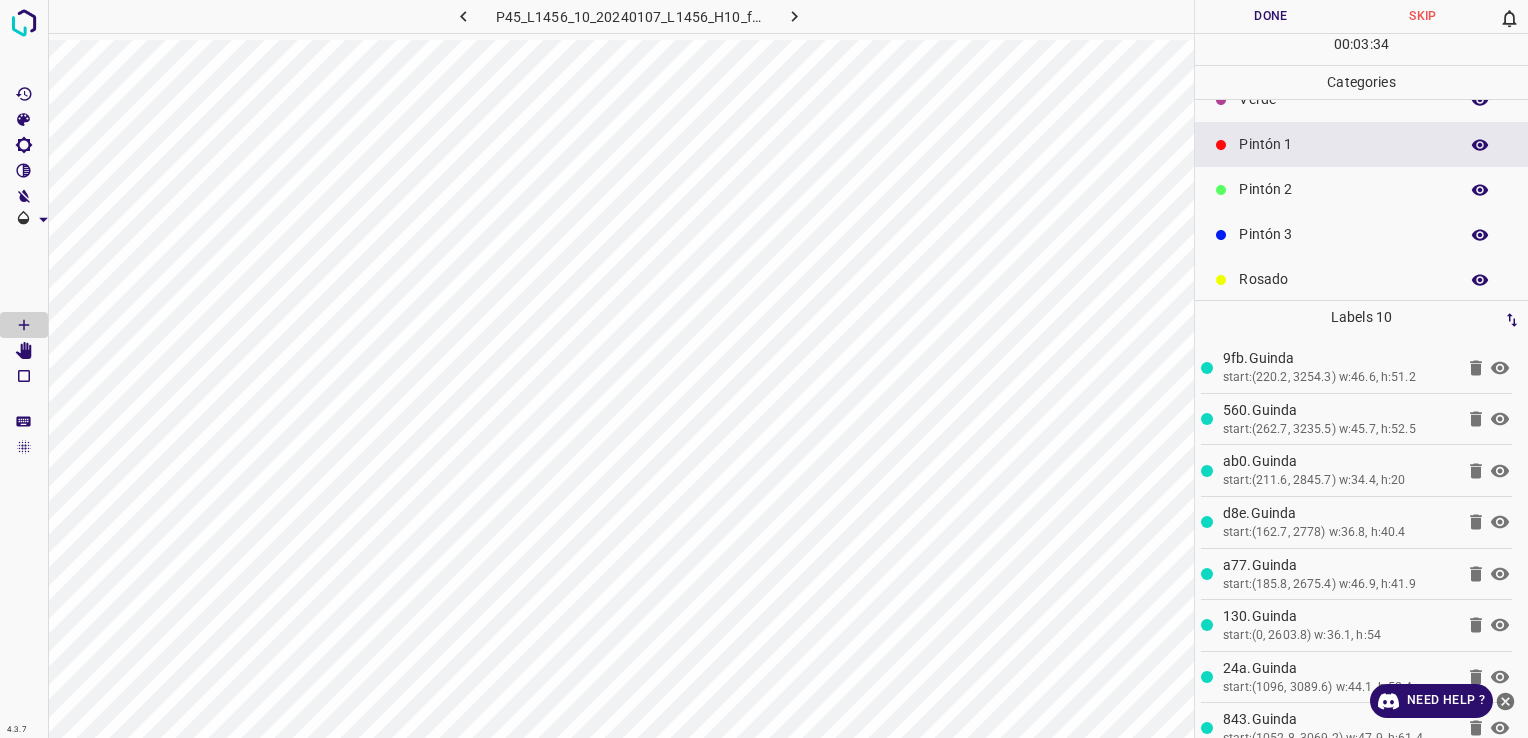 click on "Pintón 2" at bounding box center (1361, 189) 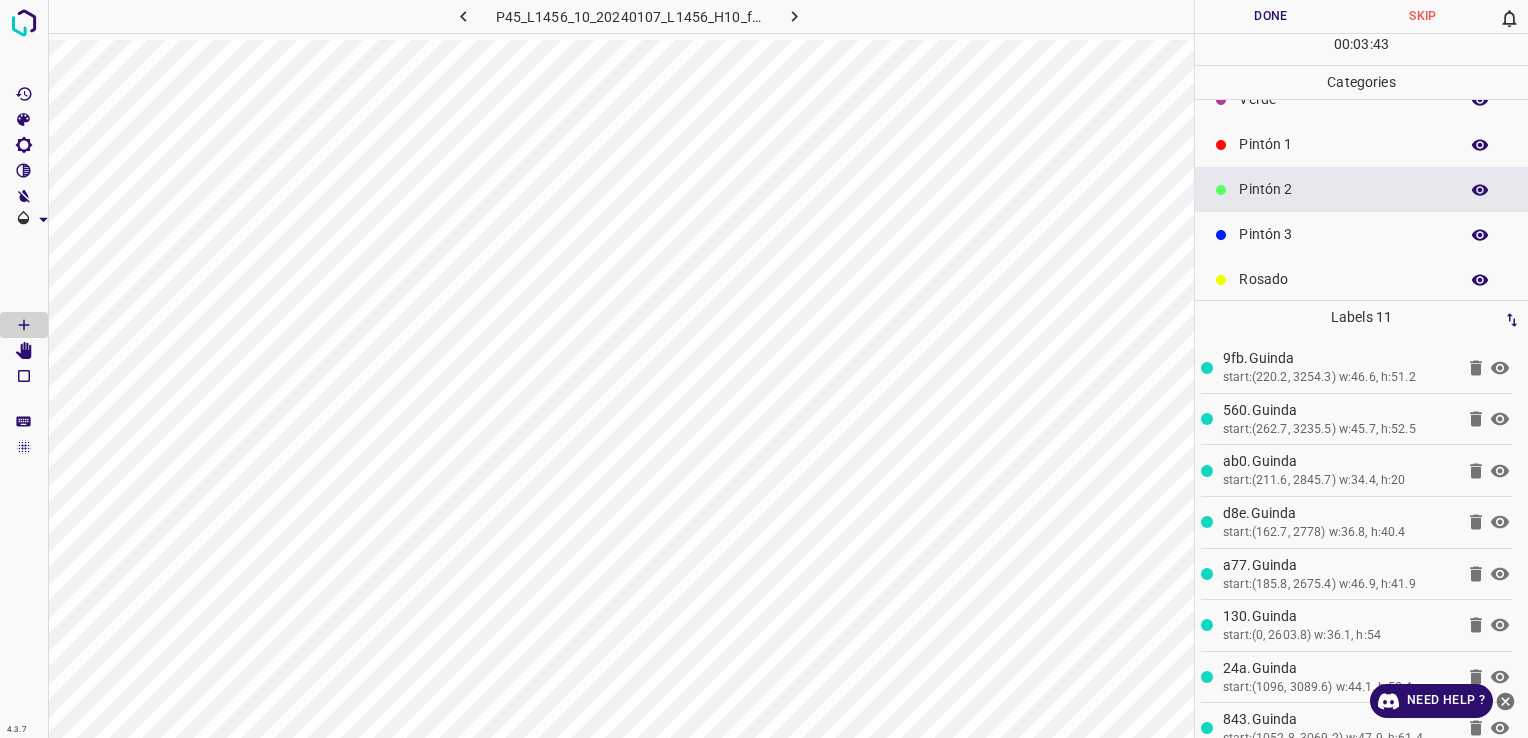 click on "Rosado" at bounding box center [1343, 279] 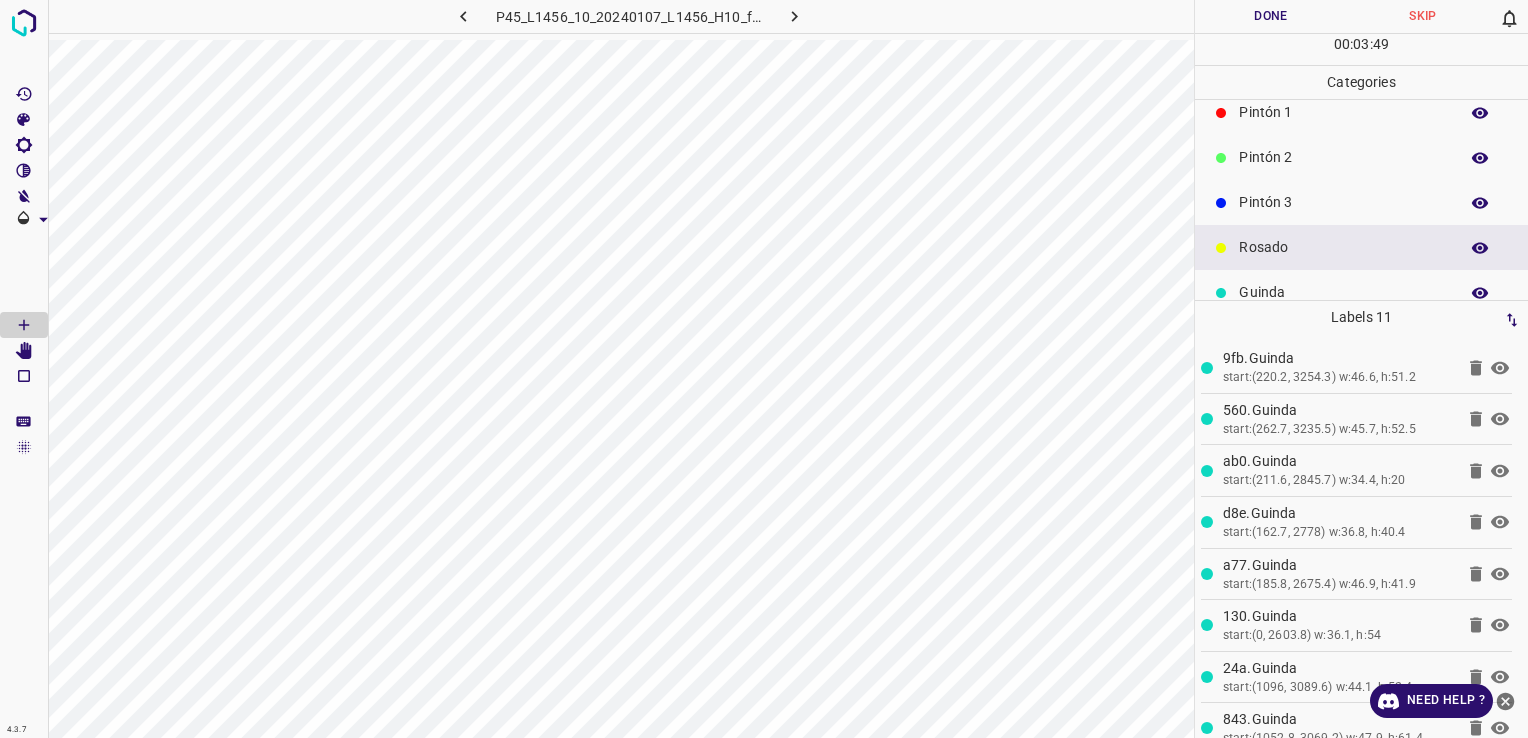 scroll, scrollTop: 176, scrollLeft: 0, axis: vertical 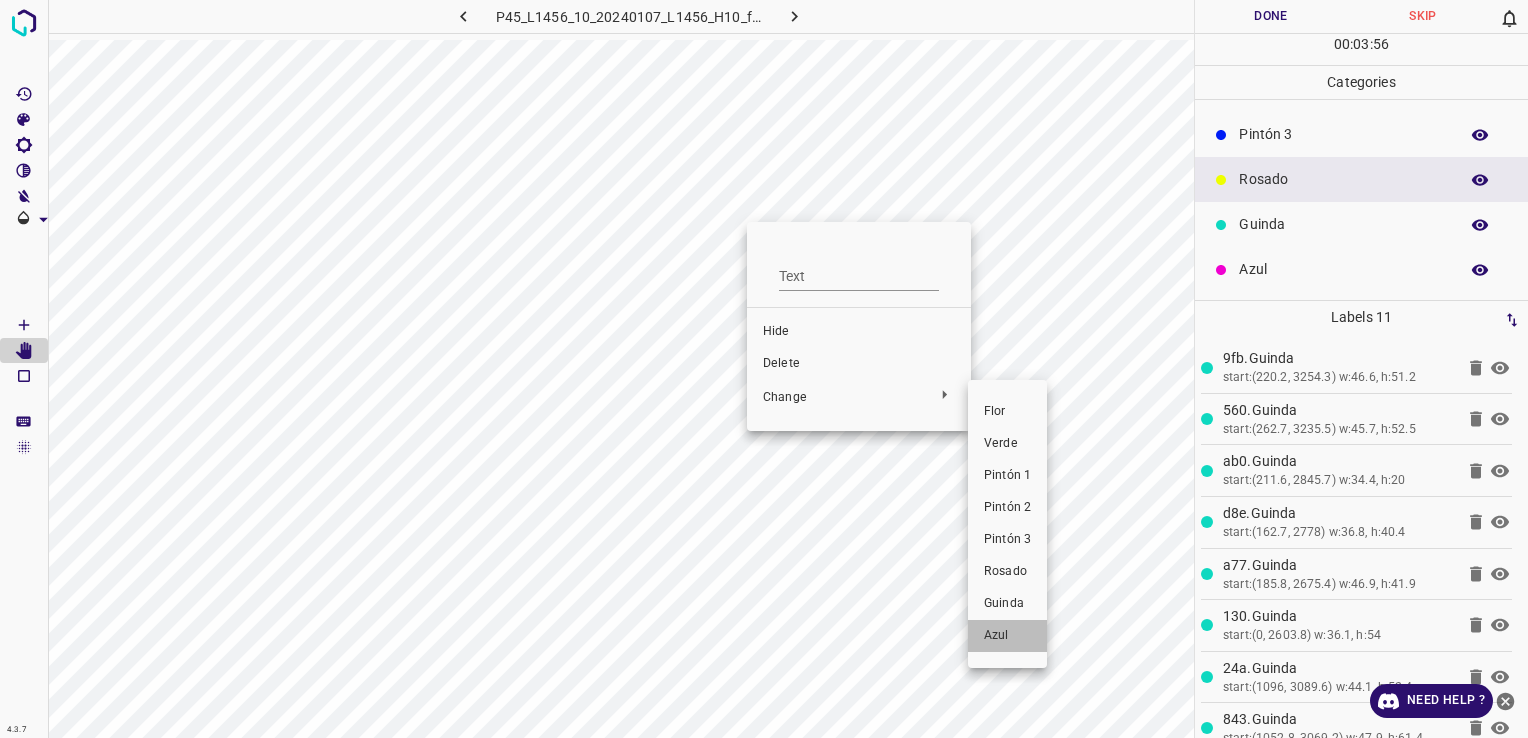 click on "Azul" at bounding box center [1007, 636] 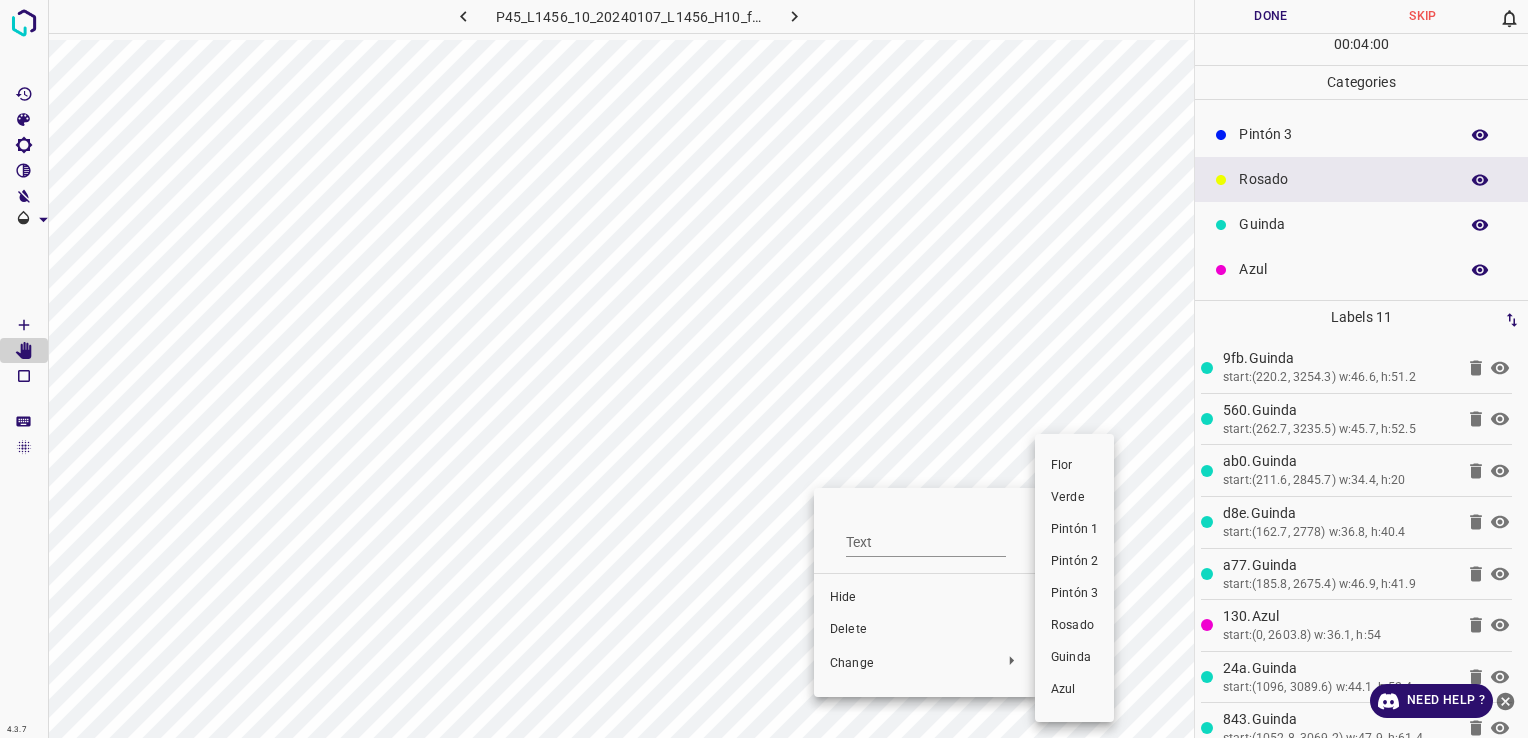 click at bounding box center (764, 369) 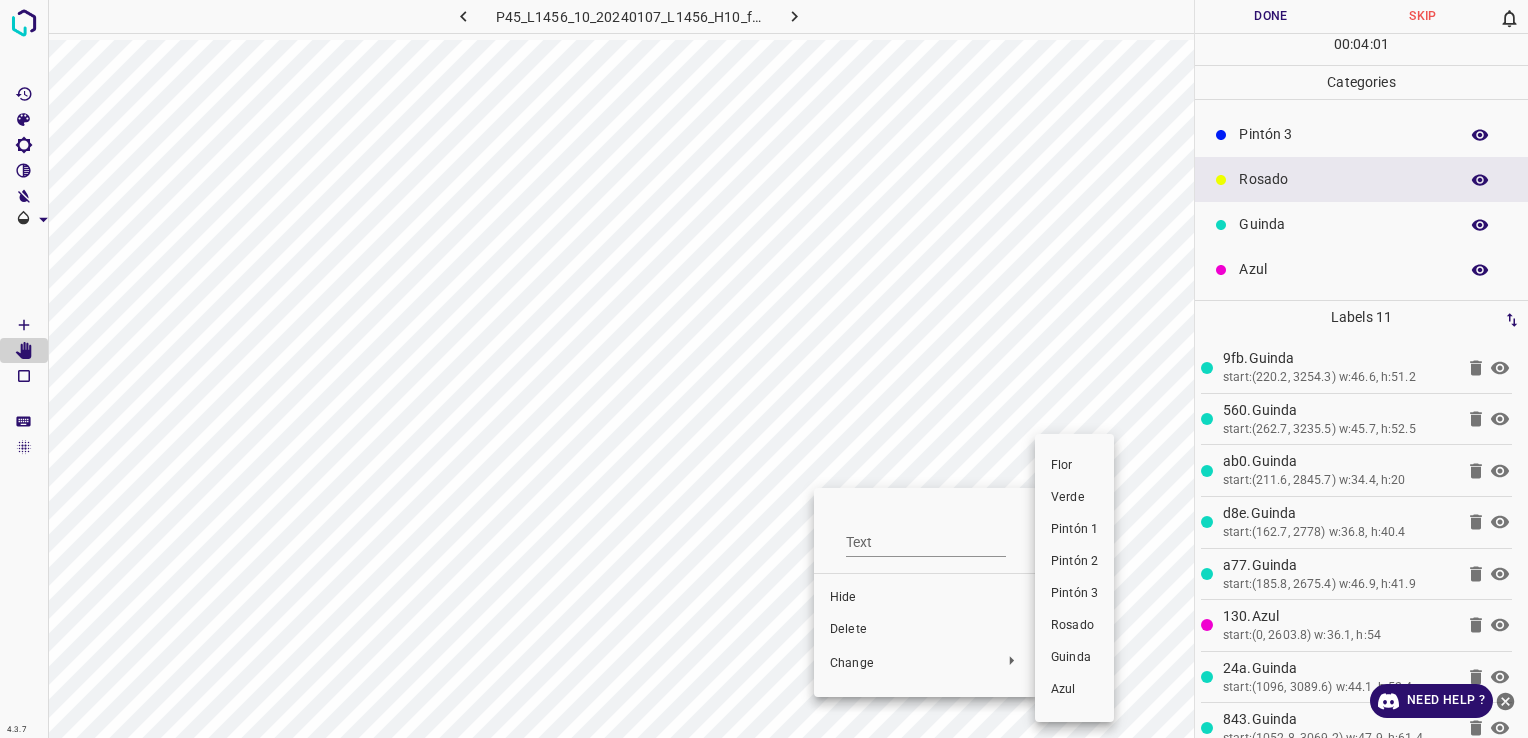 click at bounding box center (764, 369) 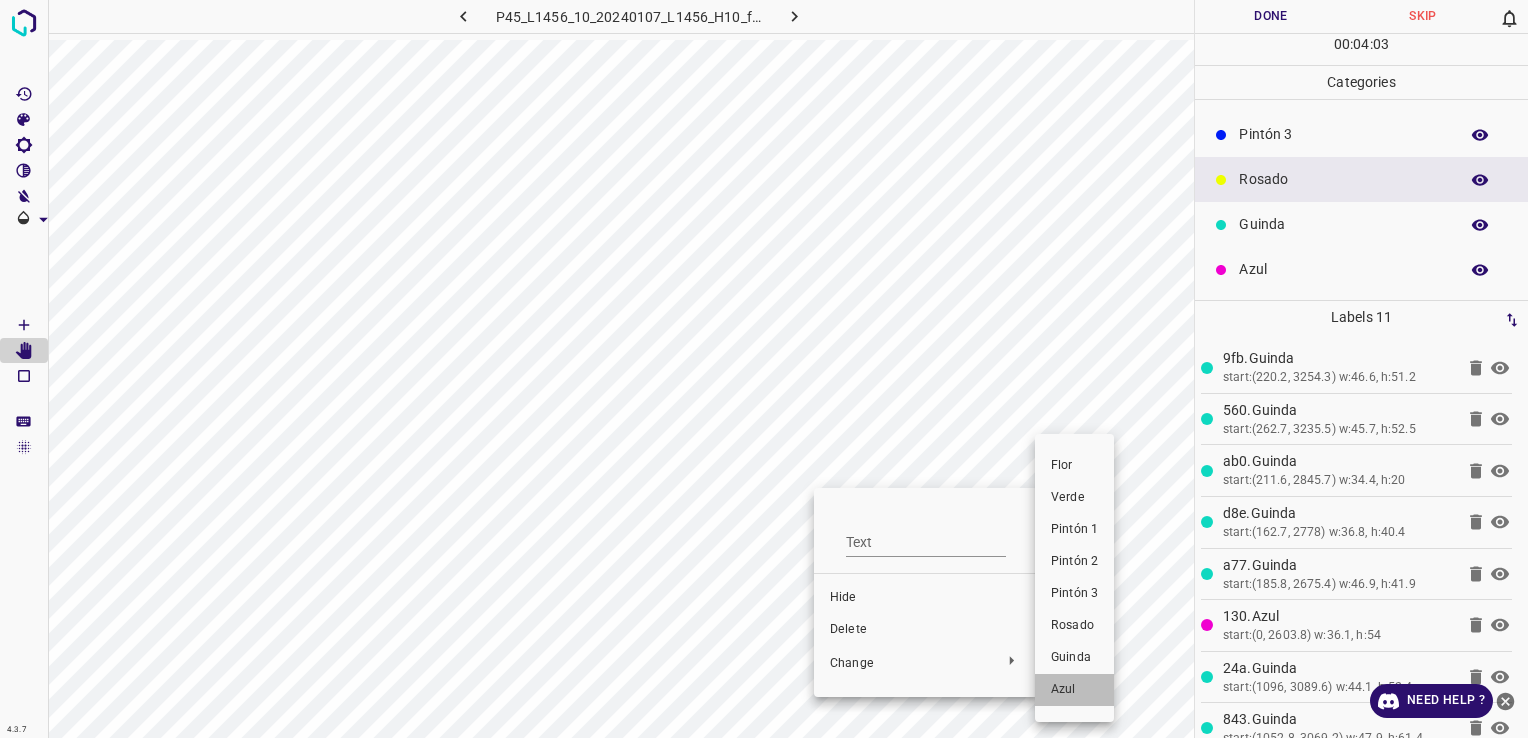 click on "Azul" at bounding box center [1074, 690] 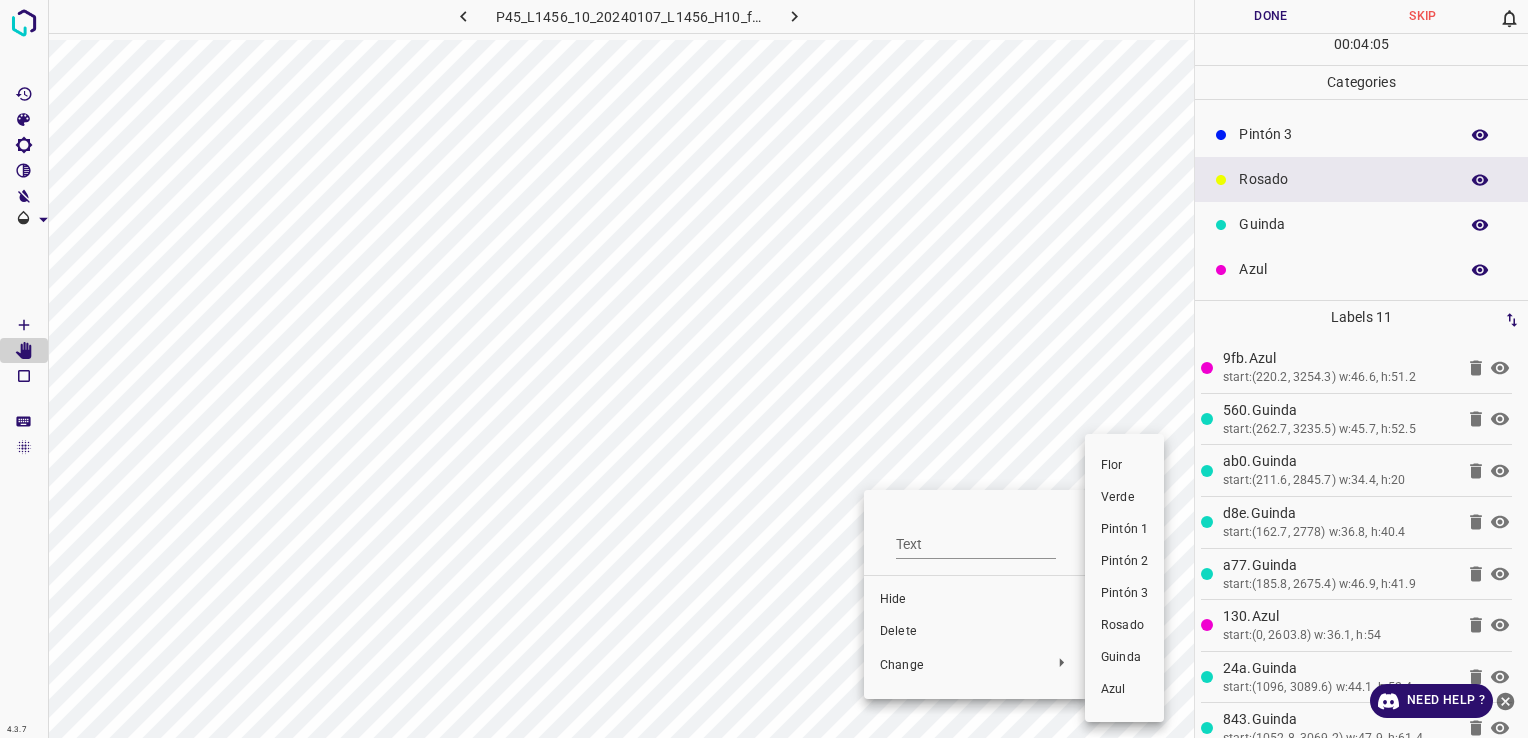click on "Azul" at bounding box center [1124, 690] 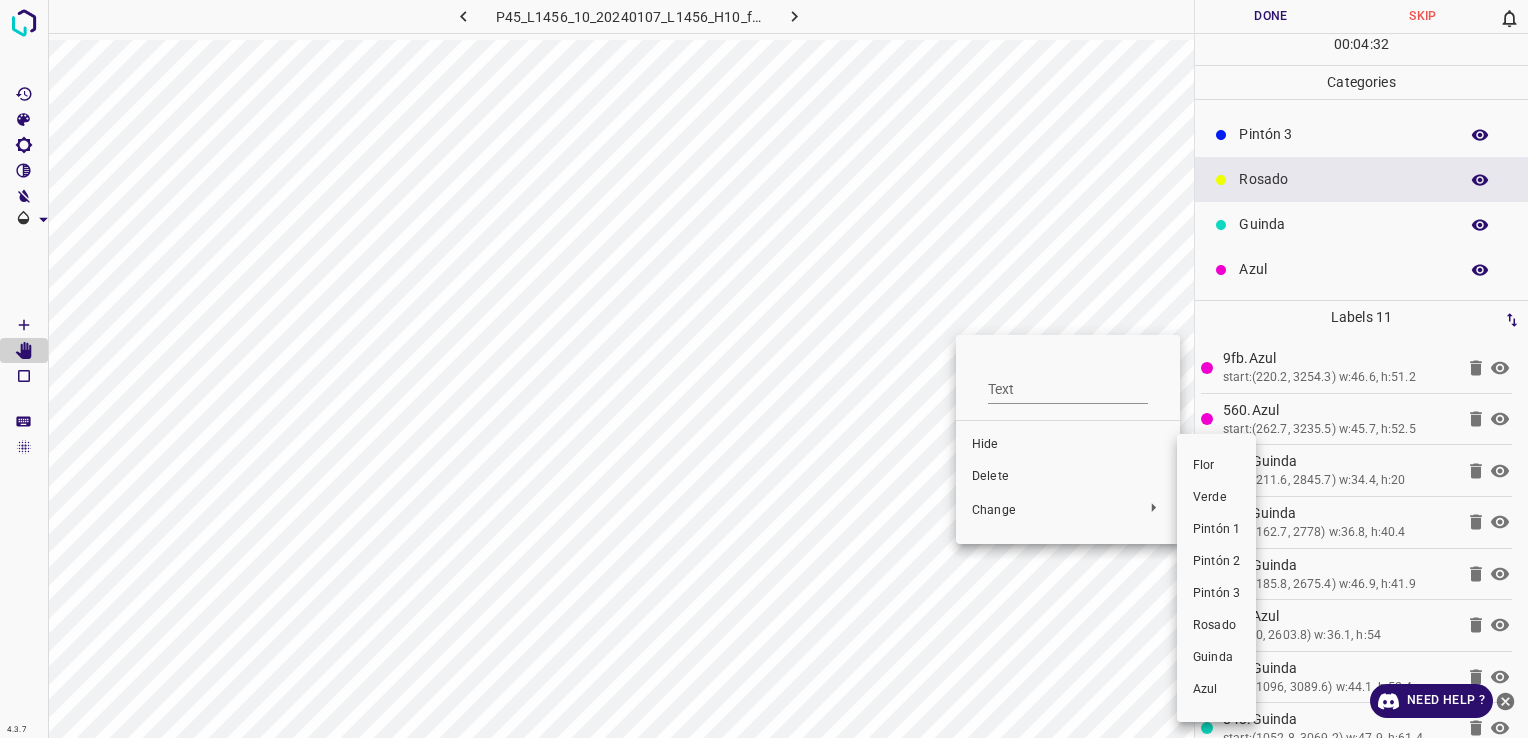 click on "Azul" at bounding box center (1216, 690) 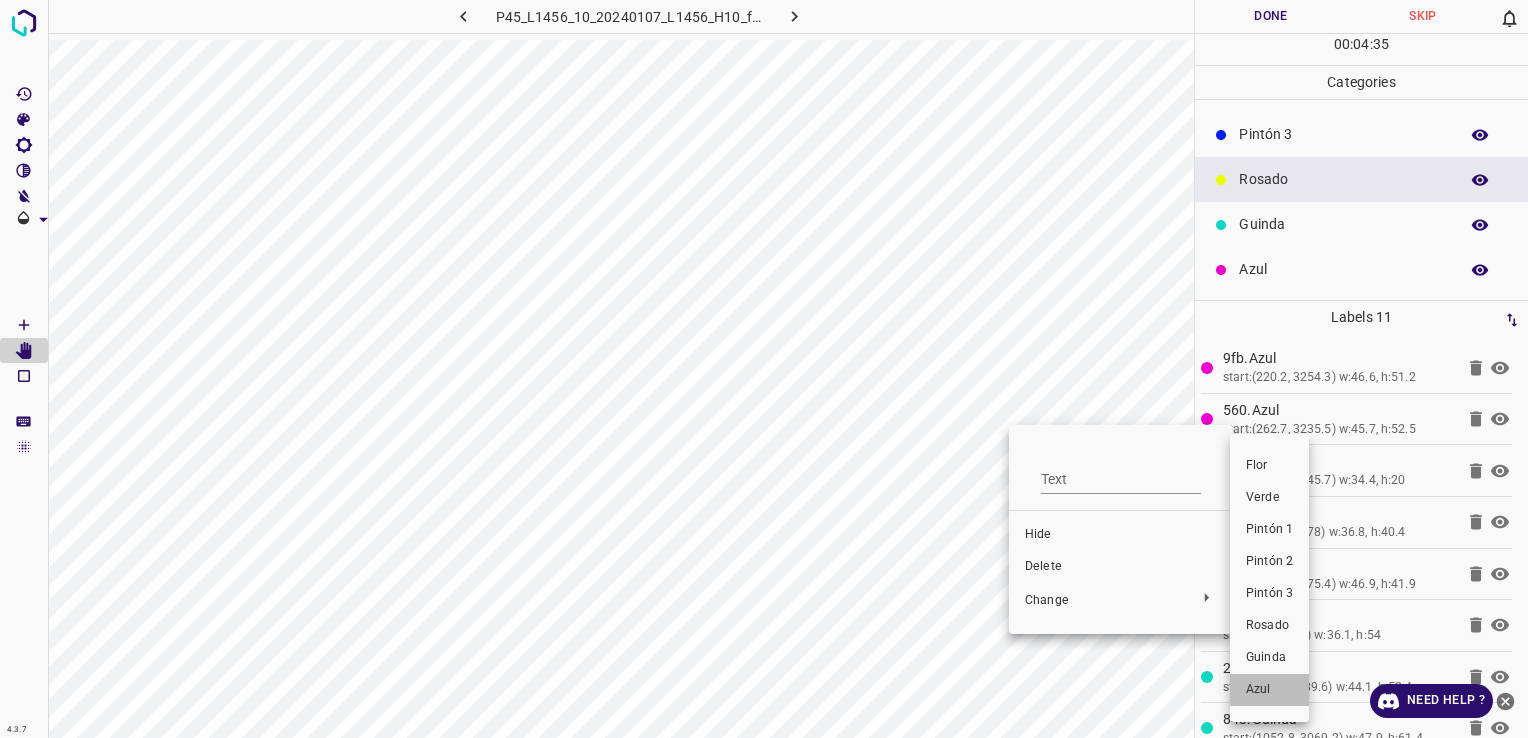 click on "Azul" at bounding box center (1269, 690) 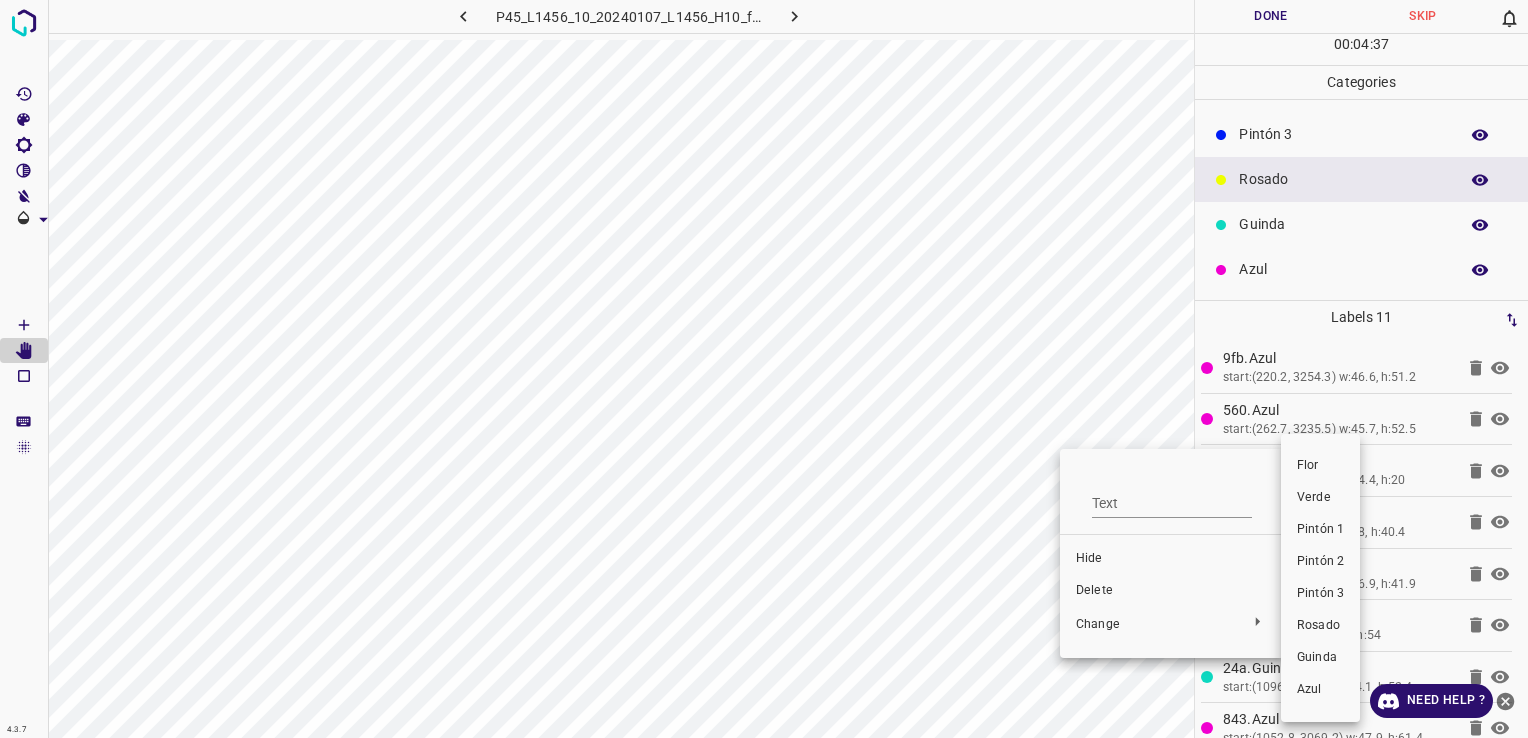 click on "Azul" at bounding box center [1320, 690] 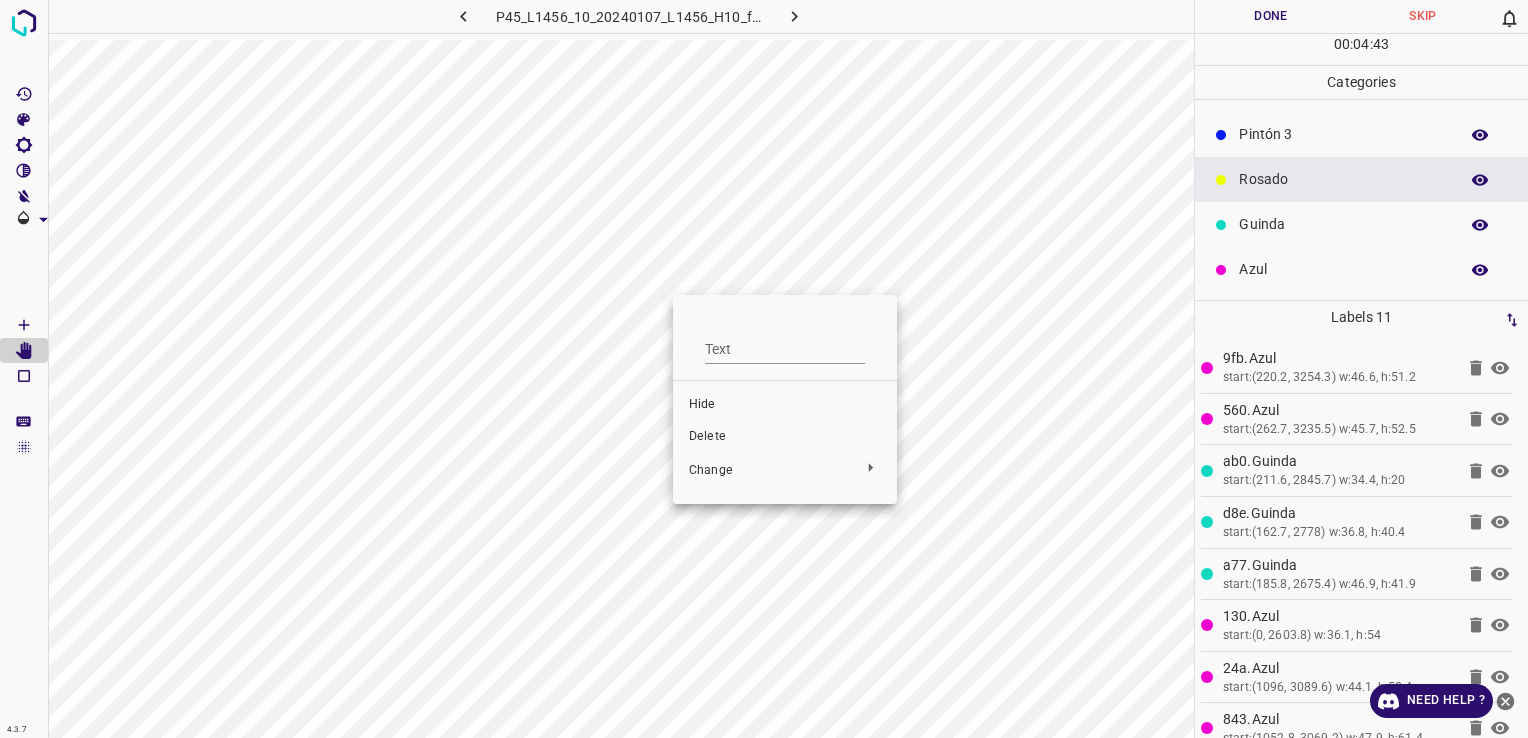 click on "Hide" at bounding box center (785, 405) 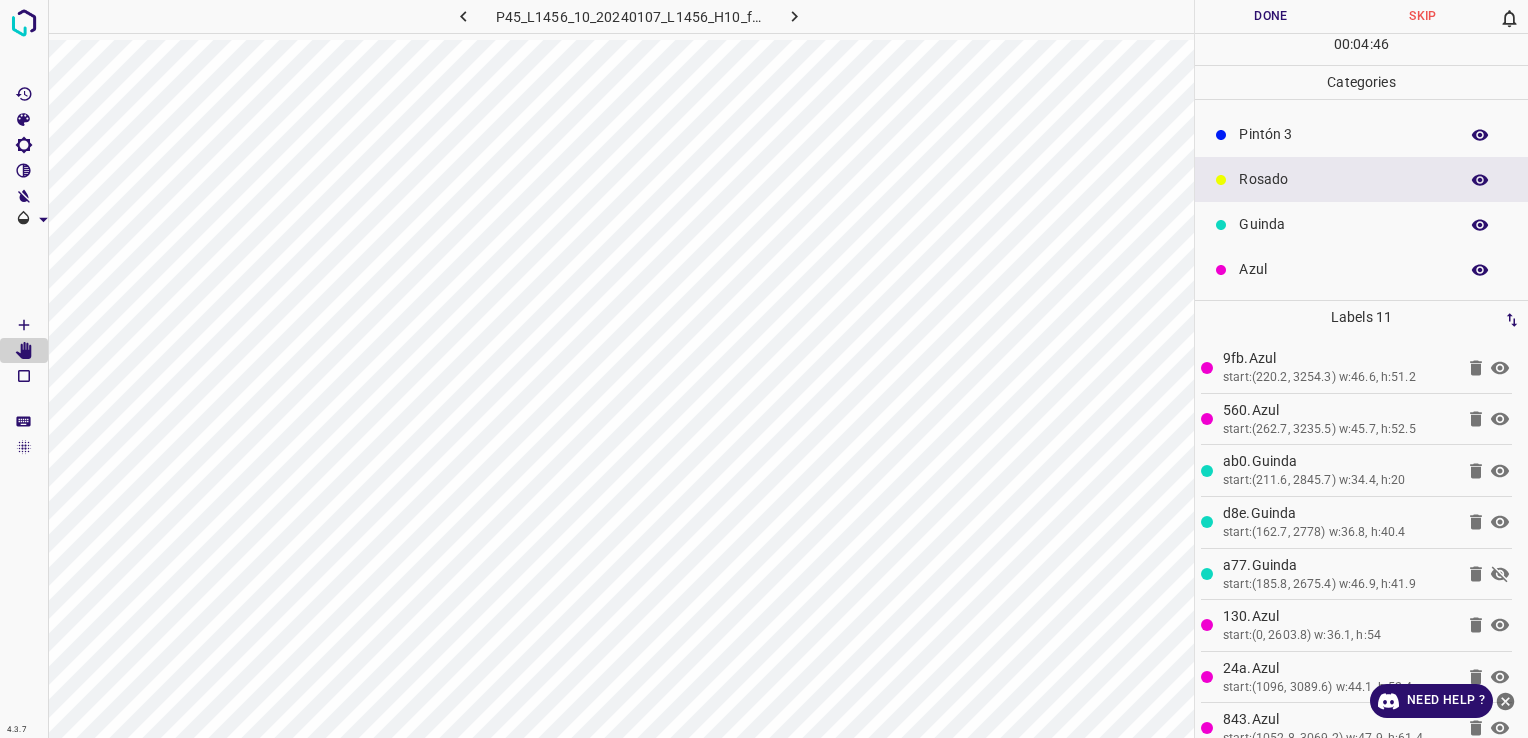 click 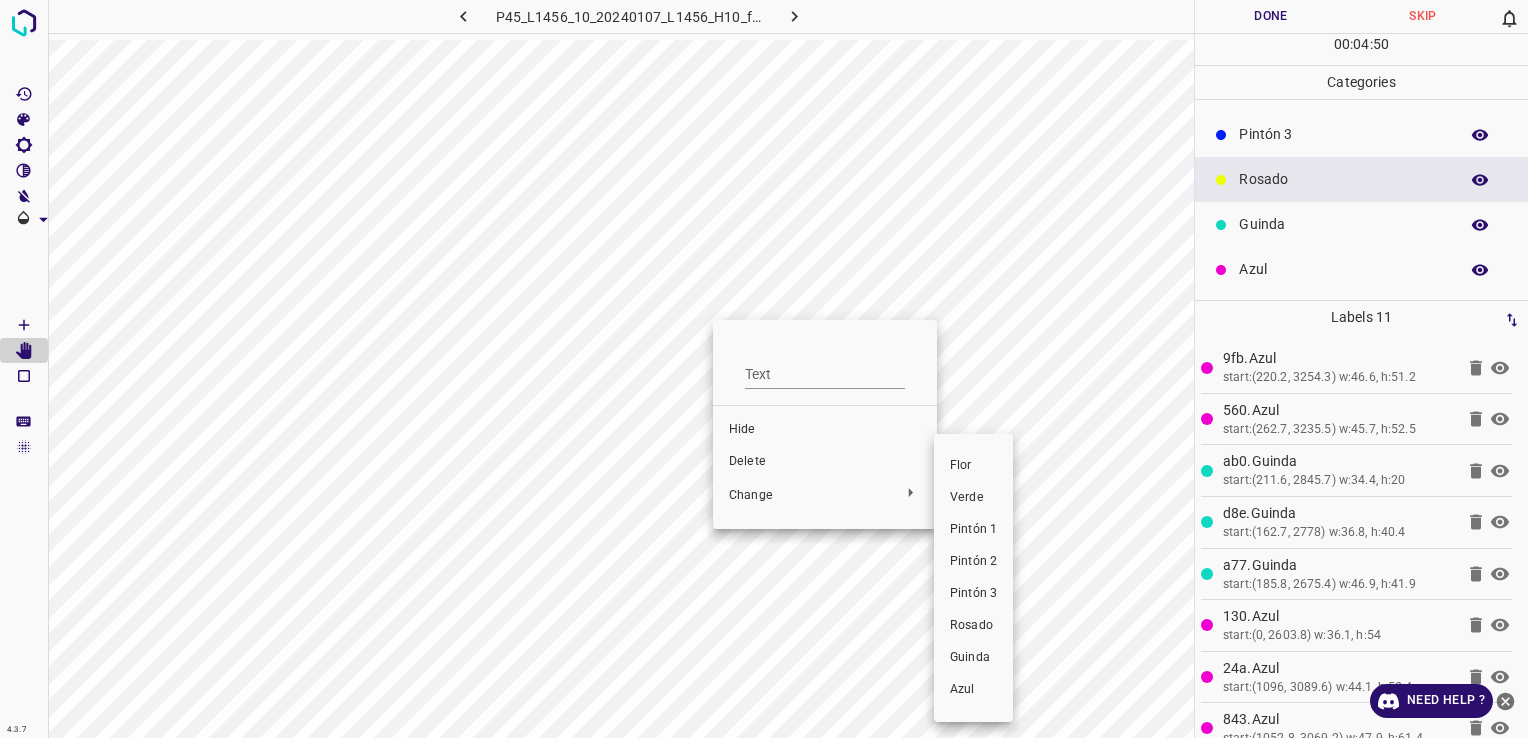 click on "Azul" at bounding box center [973, 690] 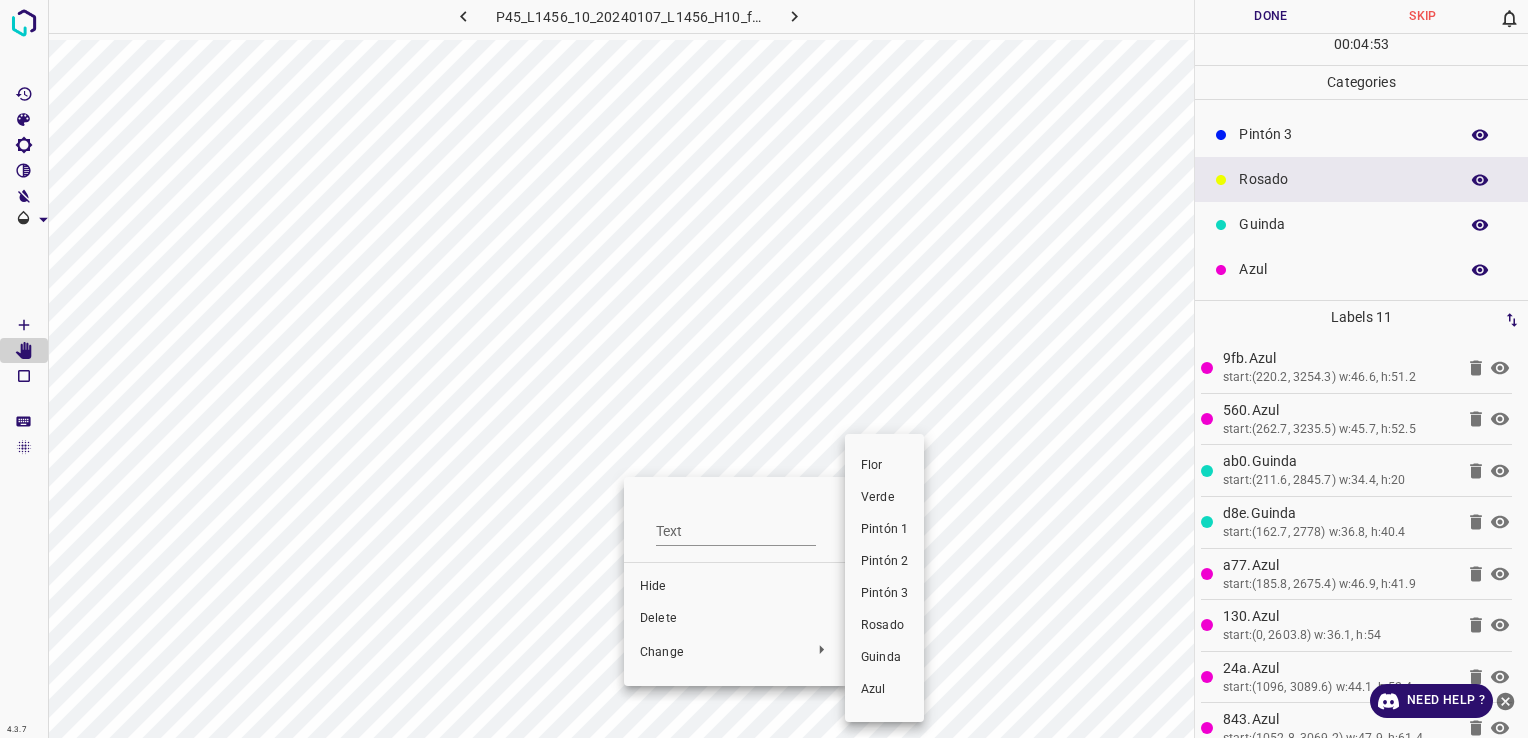 click on "Azul" at bounding box center [884, 690] 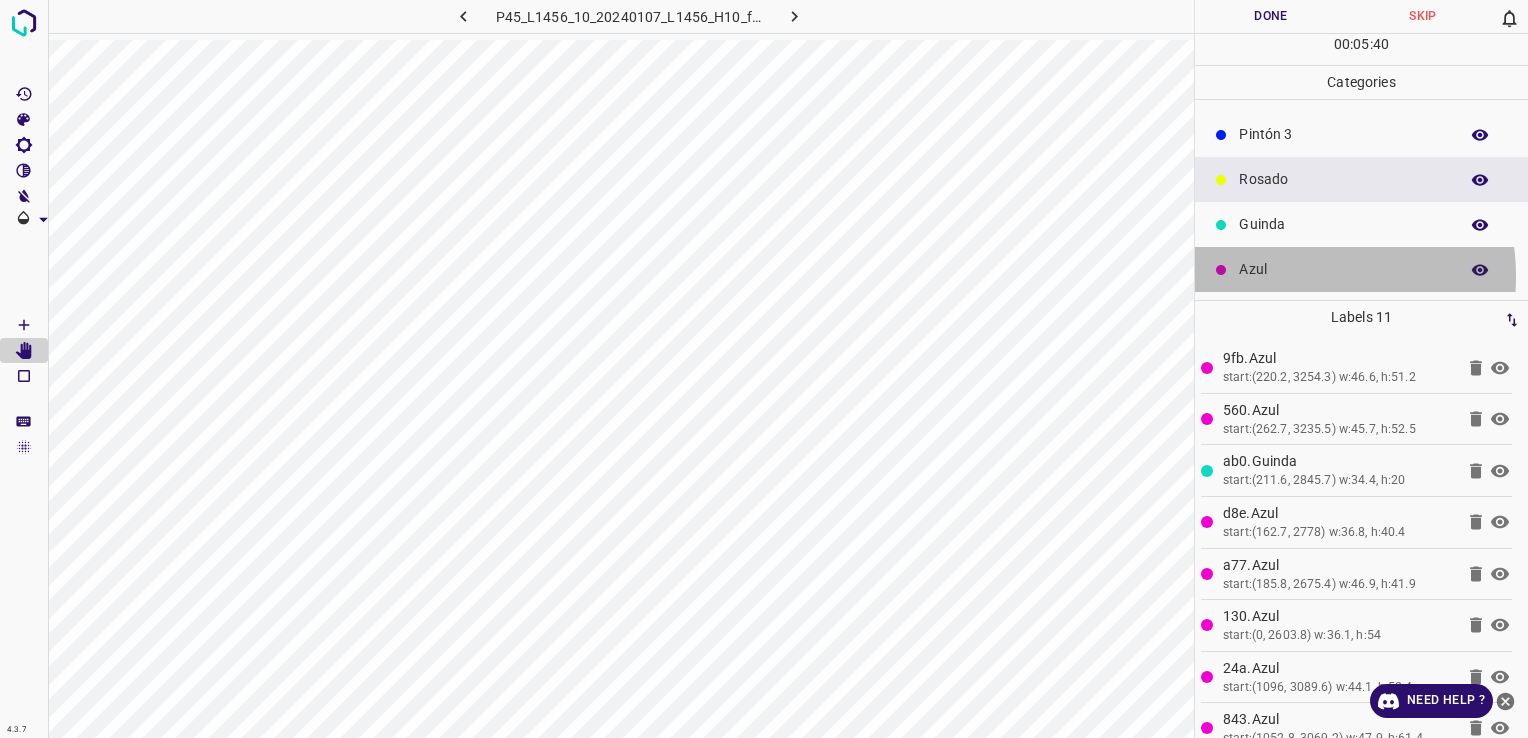 click on "Azul" at bounding box center [1343, 269] 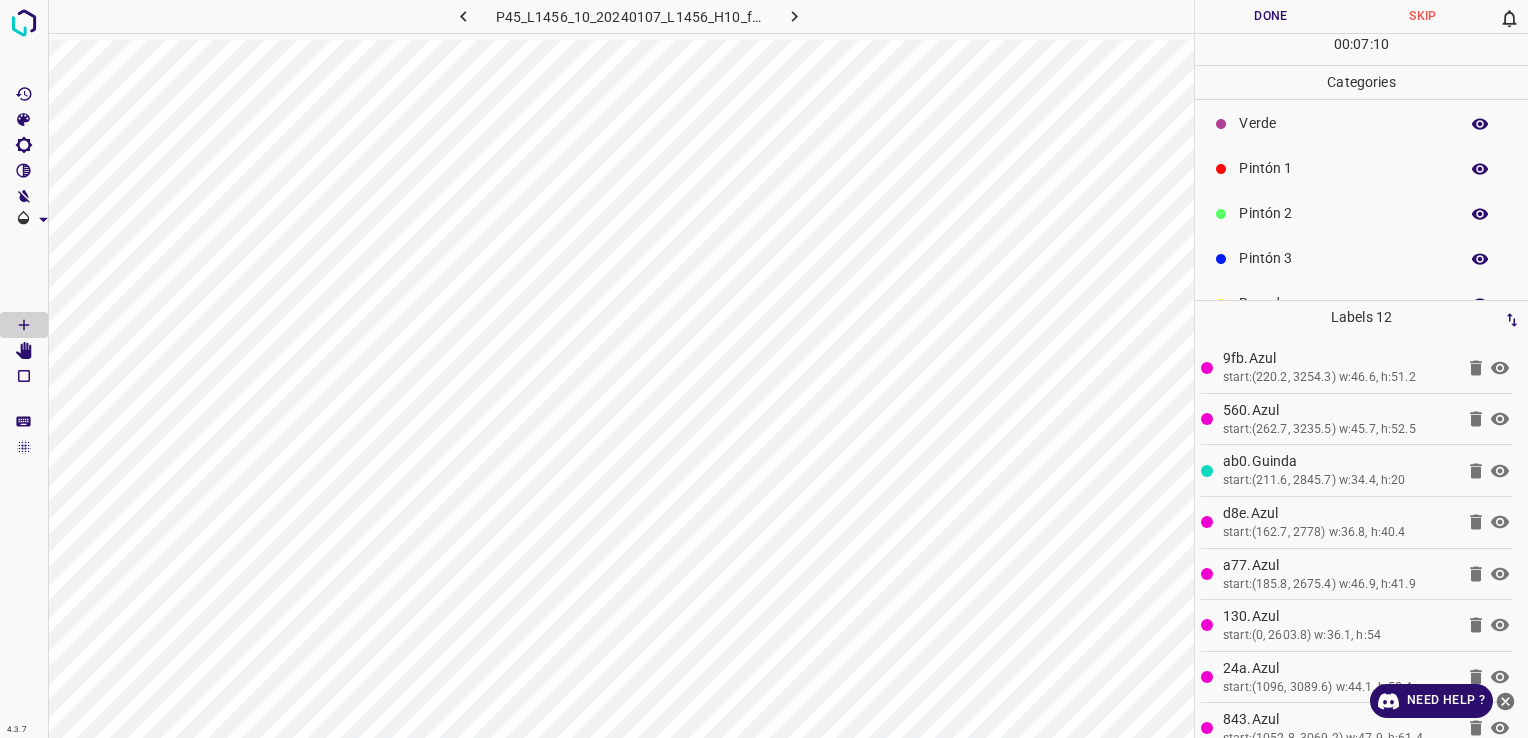 scroll, scrollTop: 100, scrollLeft: 0, axis: vertical 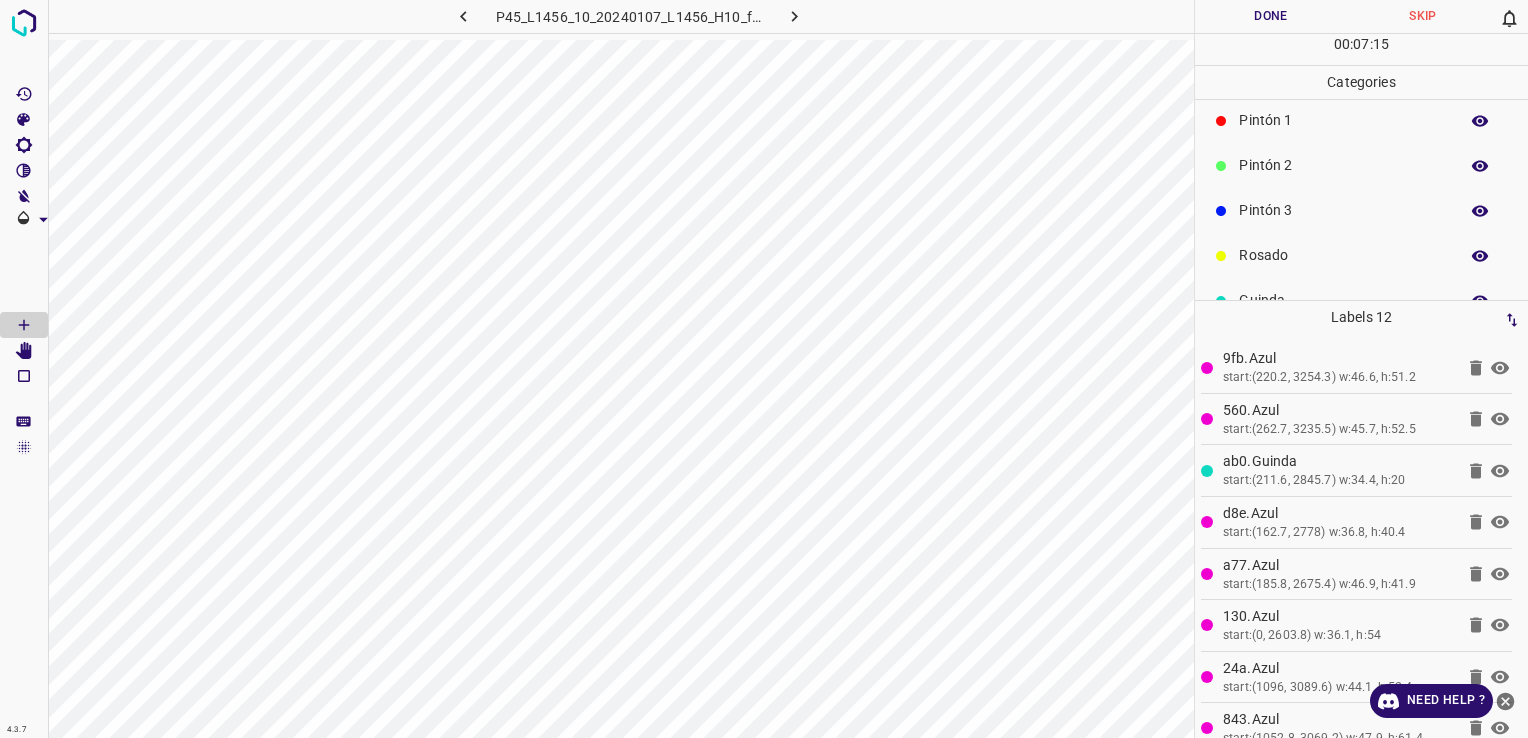 click on "Pintón 1" at bounding box center [1343, 120] 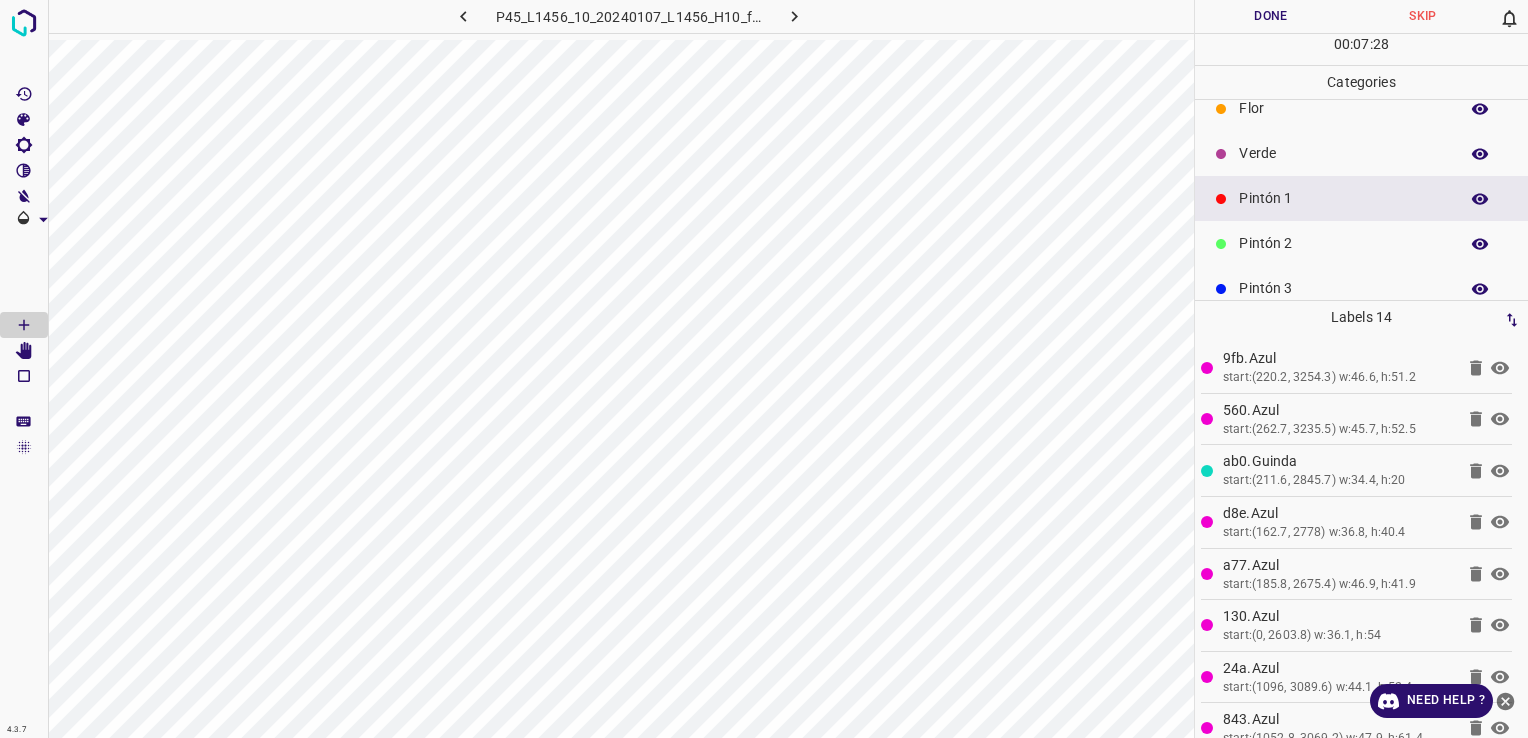 scroll, scrollTop: 0, scrollLeft: 0, axis: both 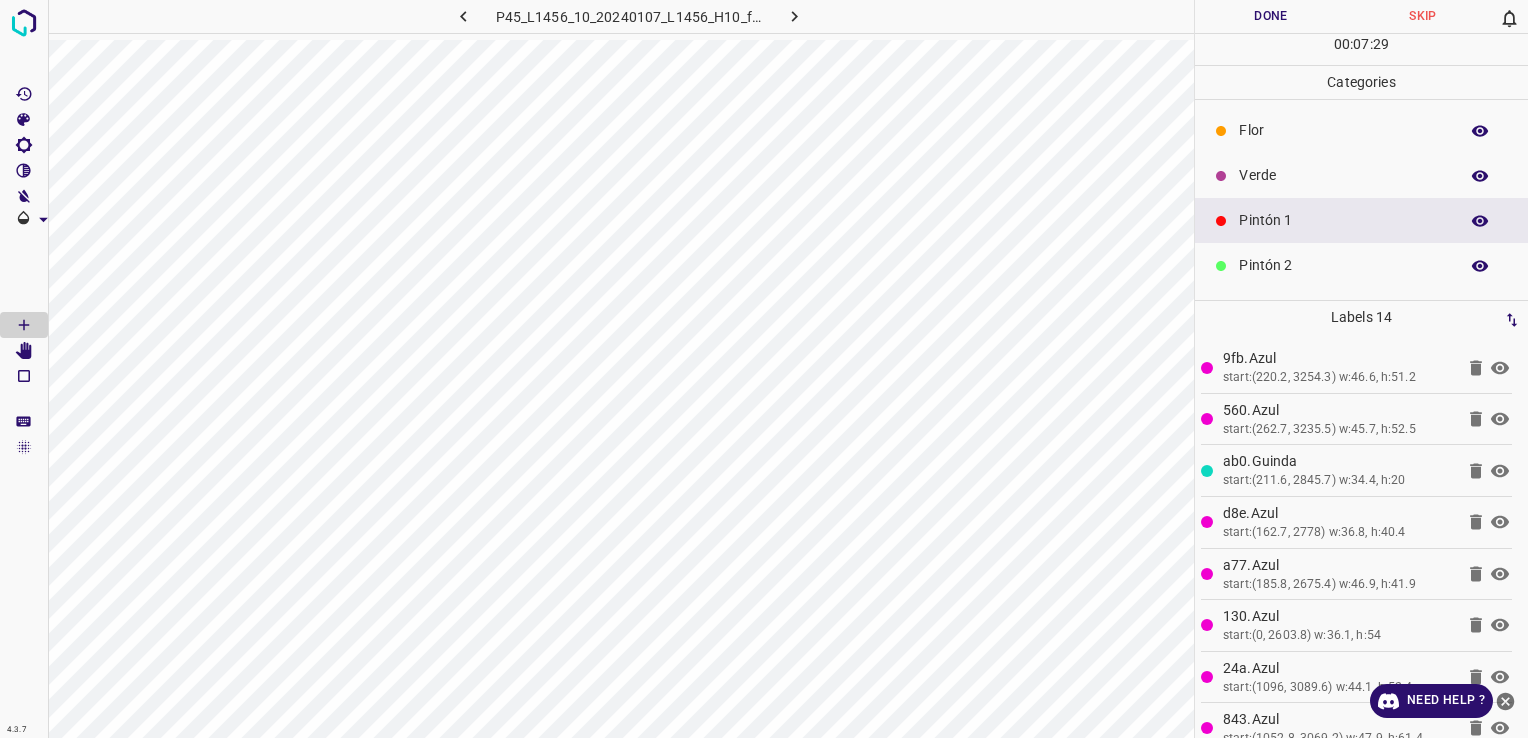 click on "Verde" at bounding box center [1343, 175] 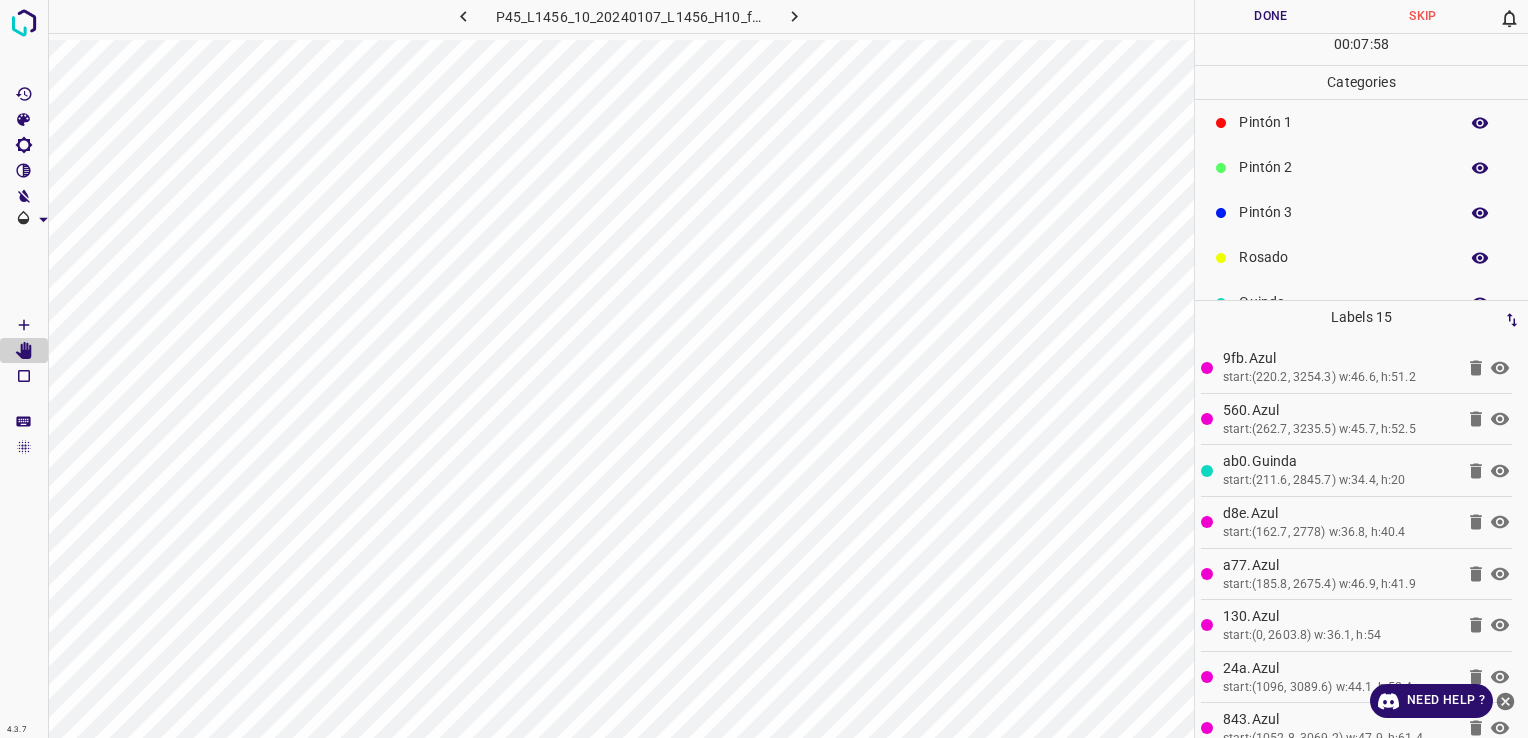 scroll, scrollTop: 176, scrollLeft: 0, axis: vertical 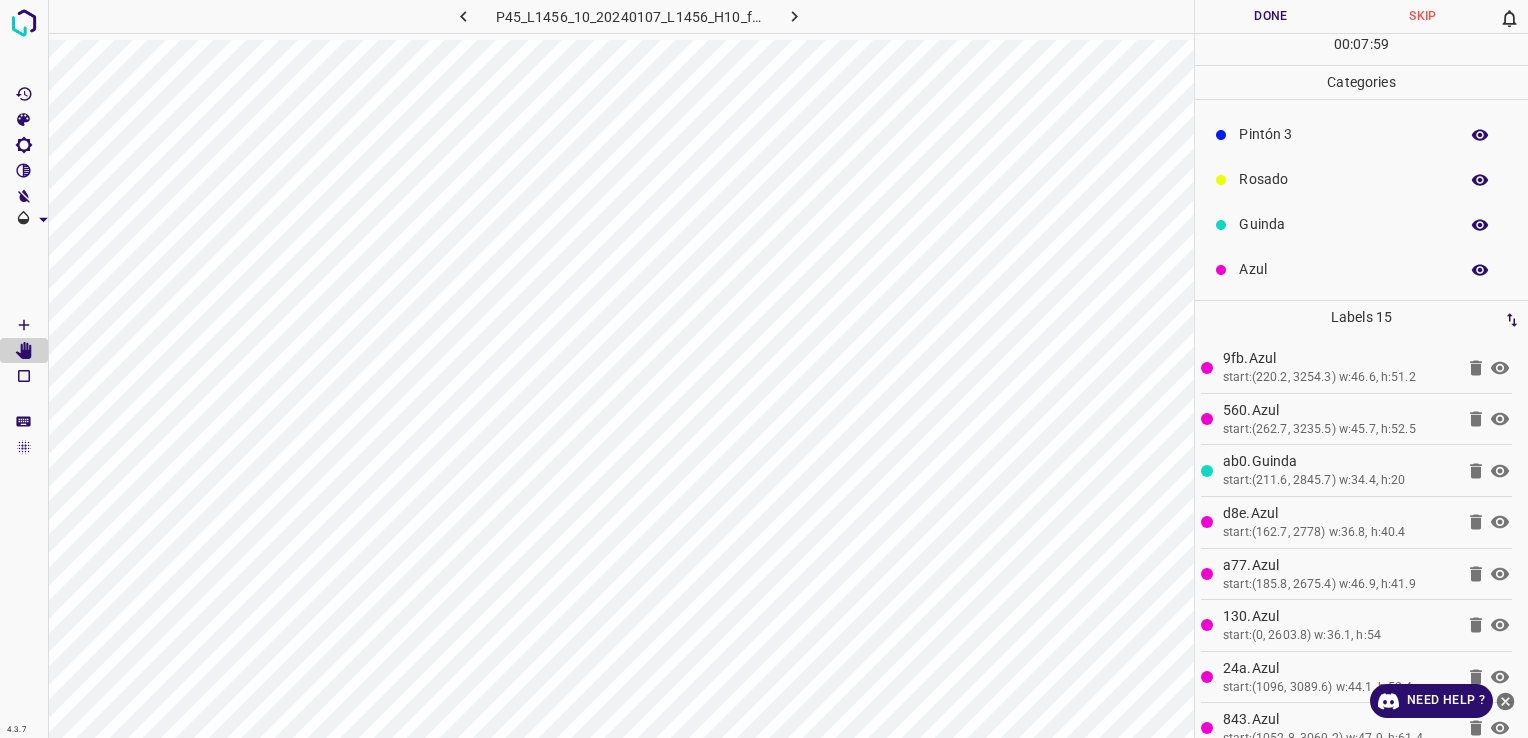 click on "Azul" at bounding box center [1343, 269] 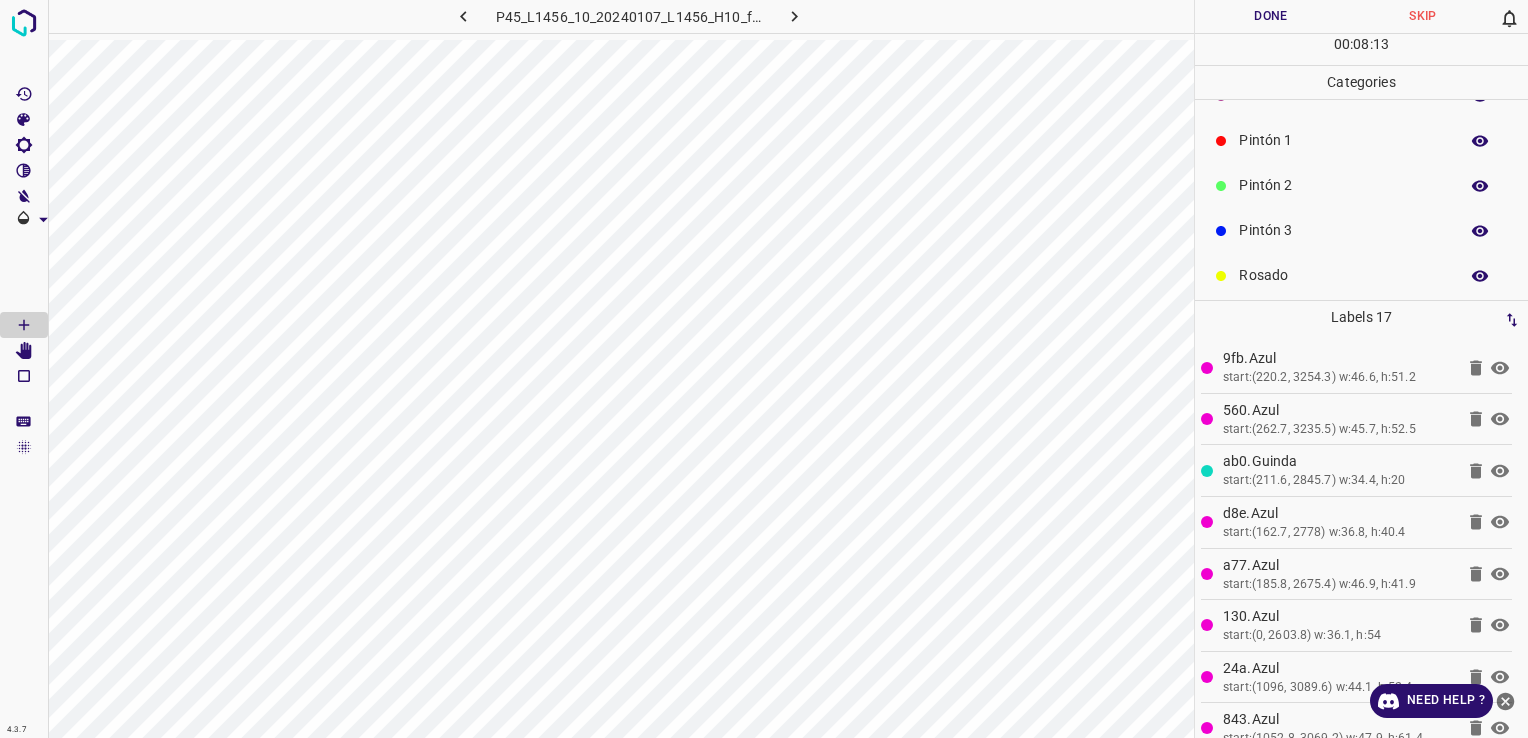 scroll, scrollTop: 0, scrollLeft: 0, axis: both 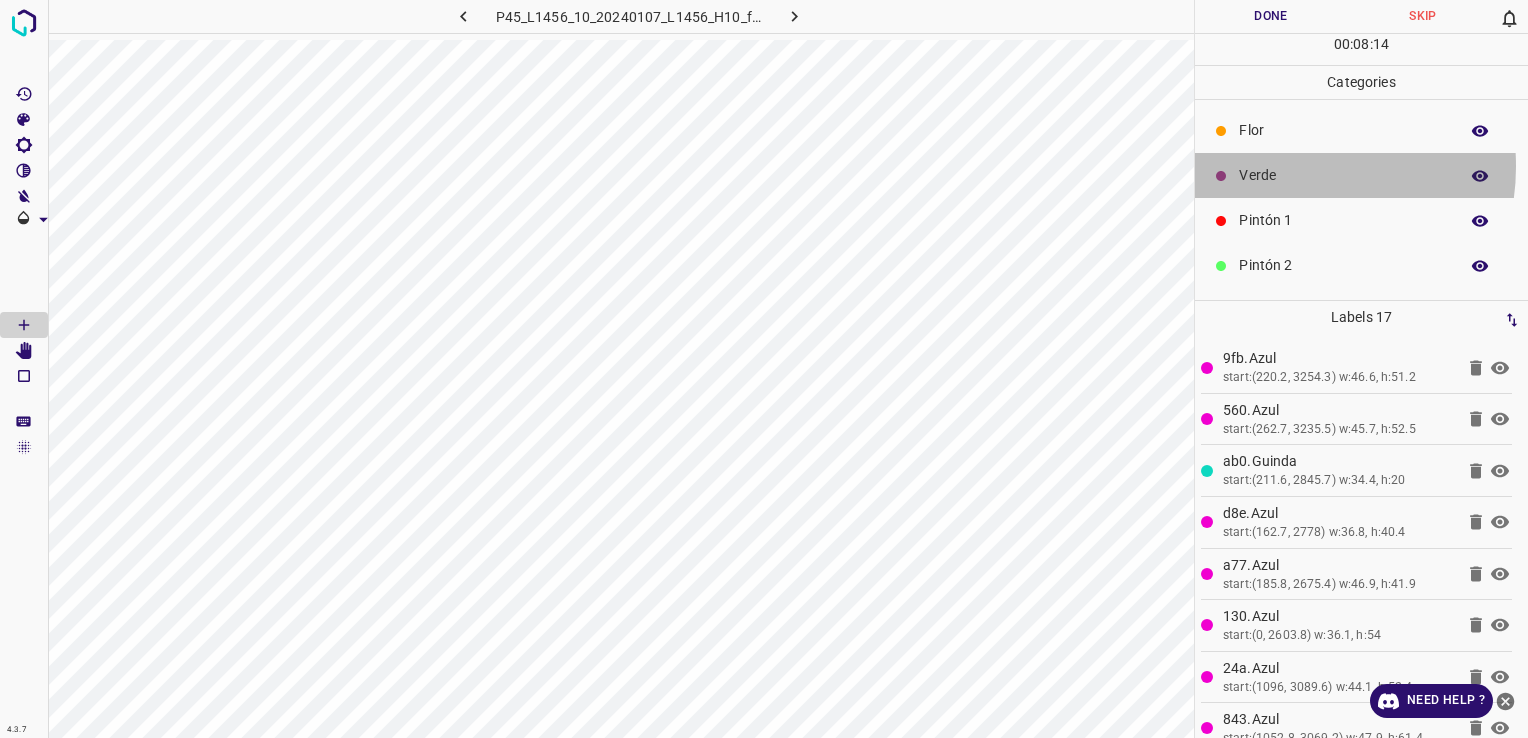 click on "Verde" at bounding box center [1343, 175] 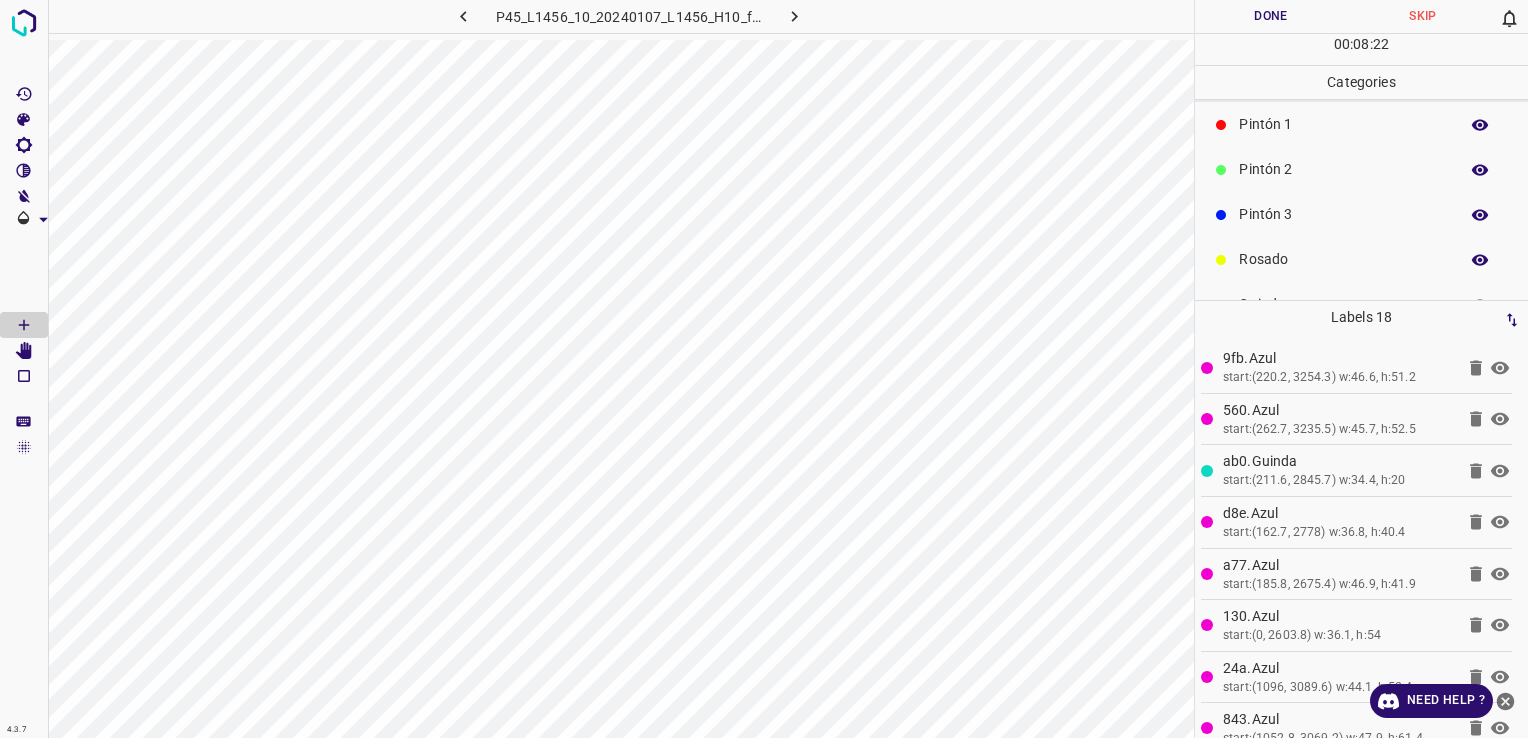 scroll, scrollTop: 176, scrollLeft: 0, axis: vertical 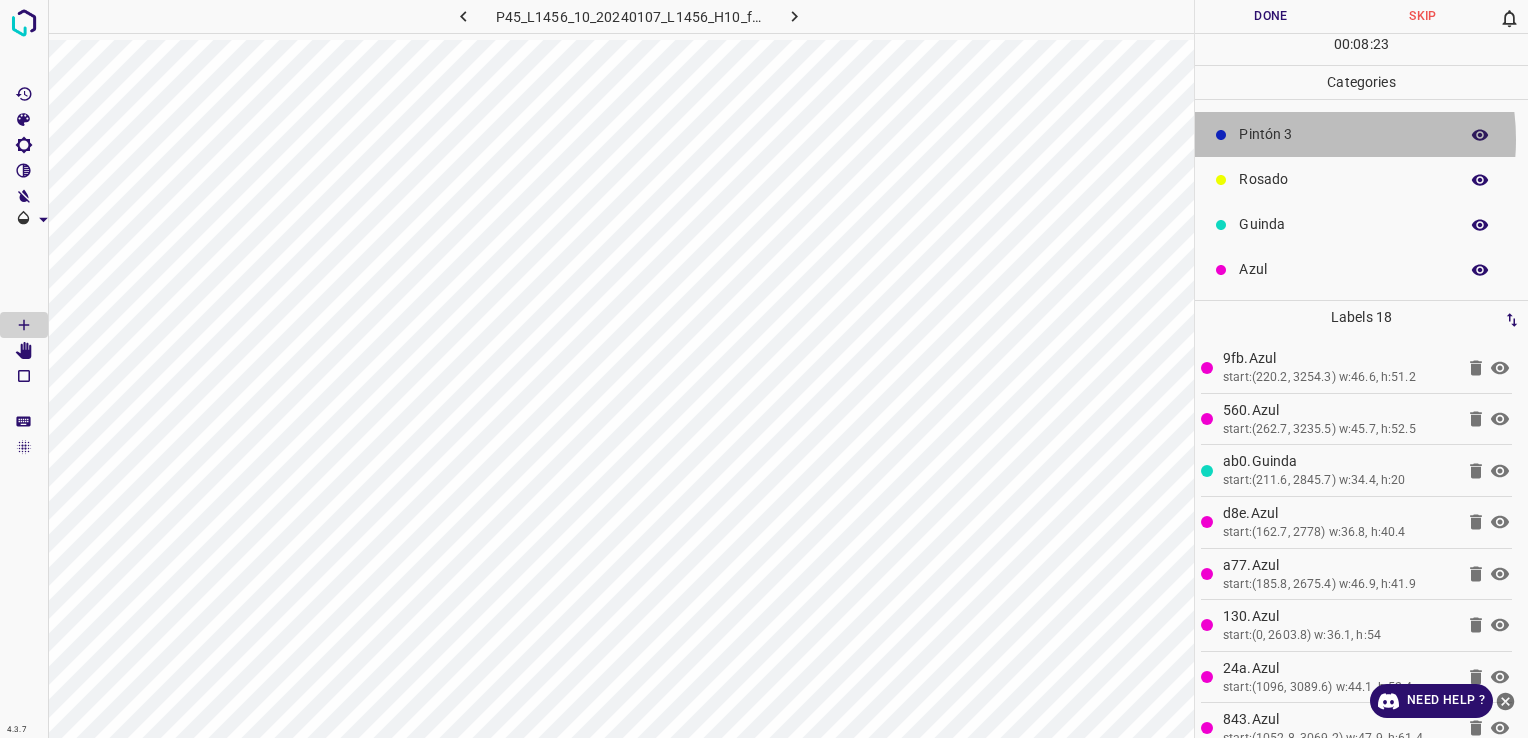 click on "Pintón 3" at bounding box center (1343, 134) 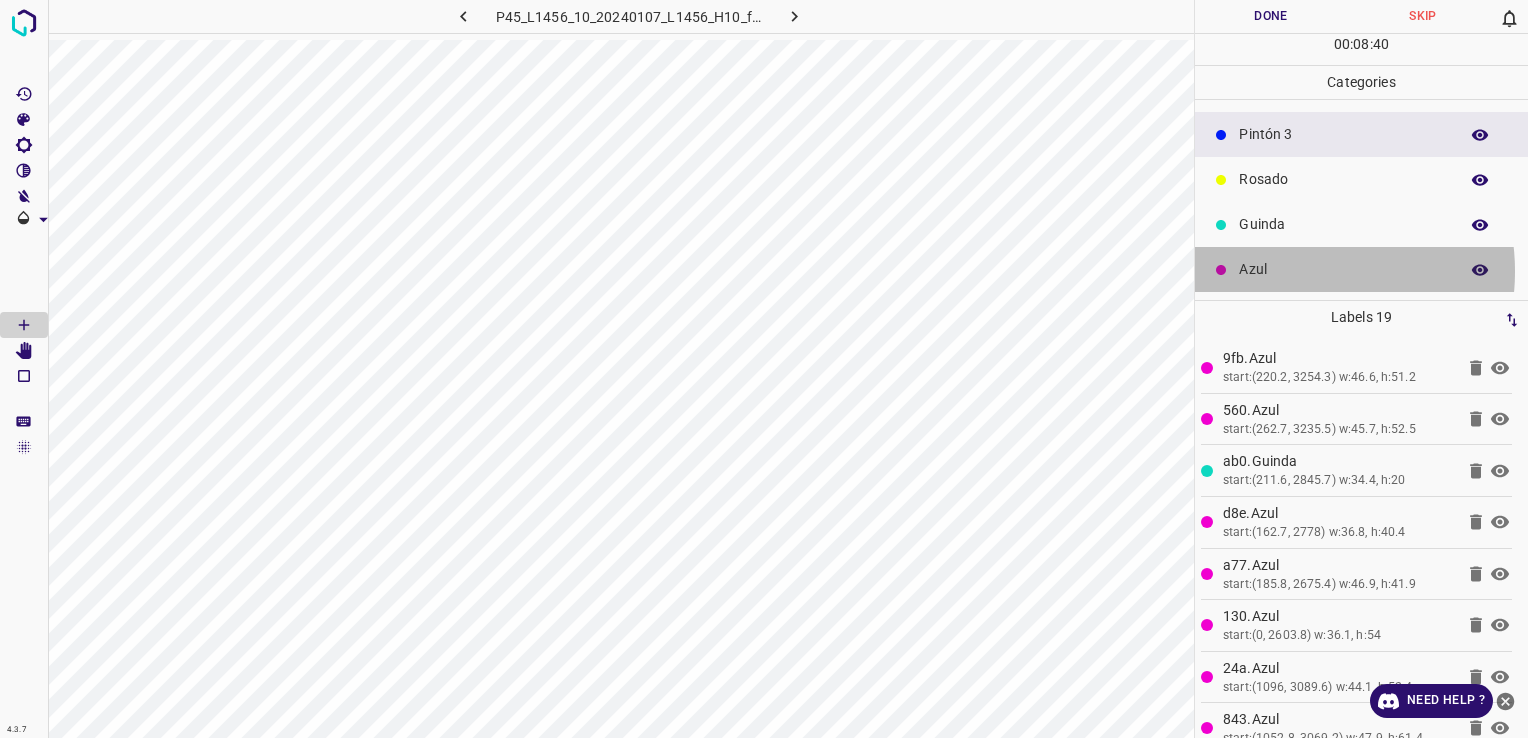 click on "Azul" at bounding box center (1343, 269) 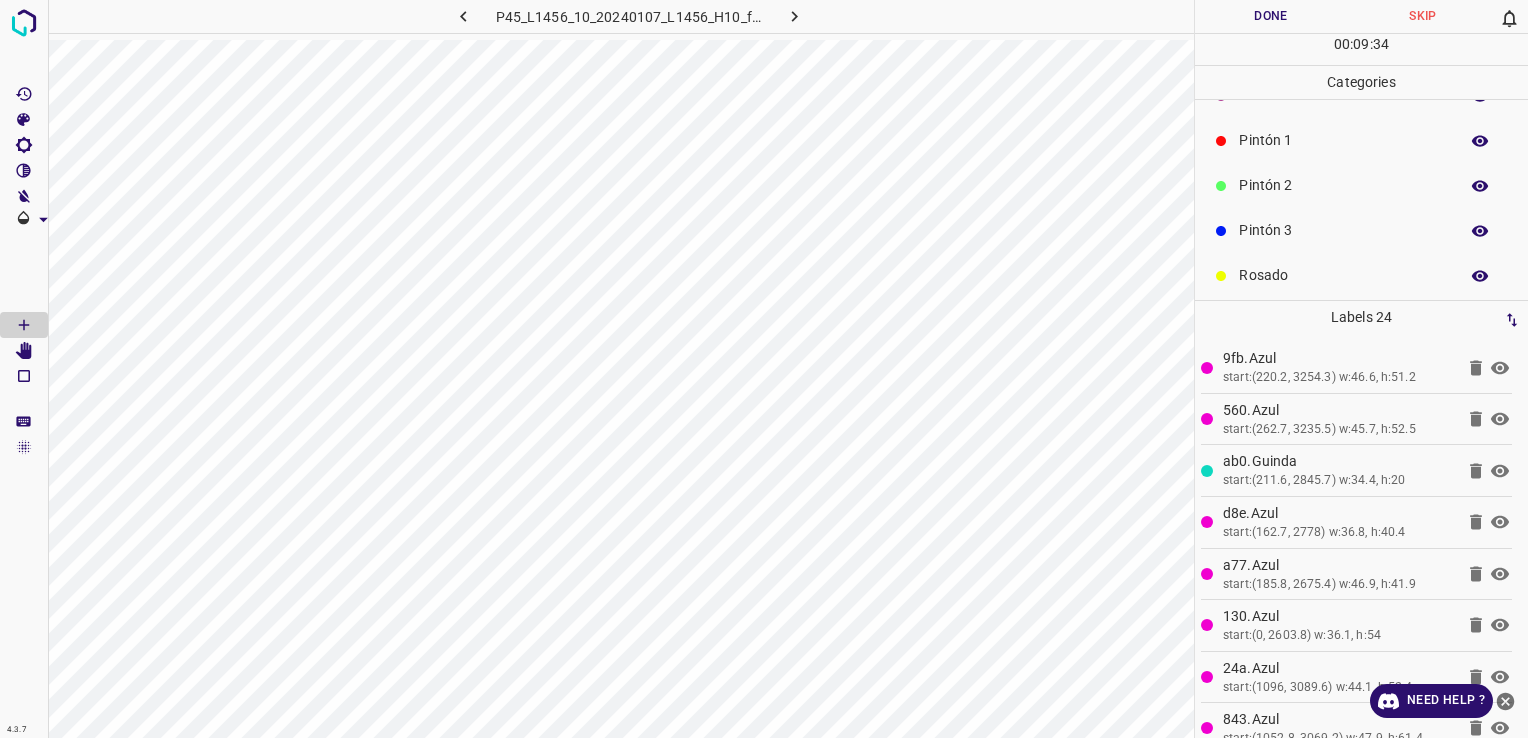 scroll, scrollTop: 0, scrollLeft: 0, axis: both 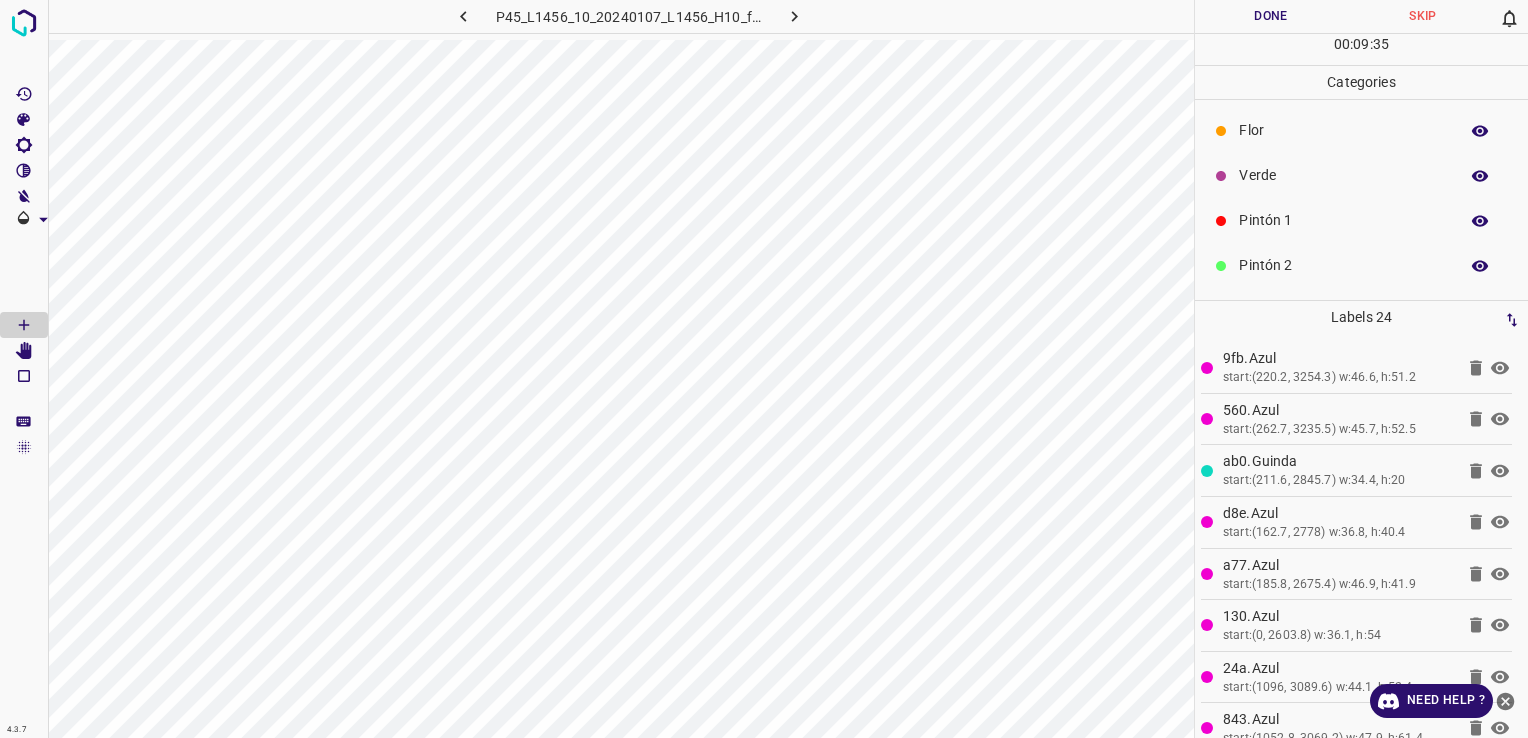 click on "Verde" at bounding box center (1343, 175) 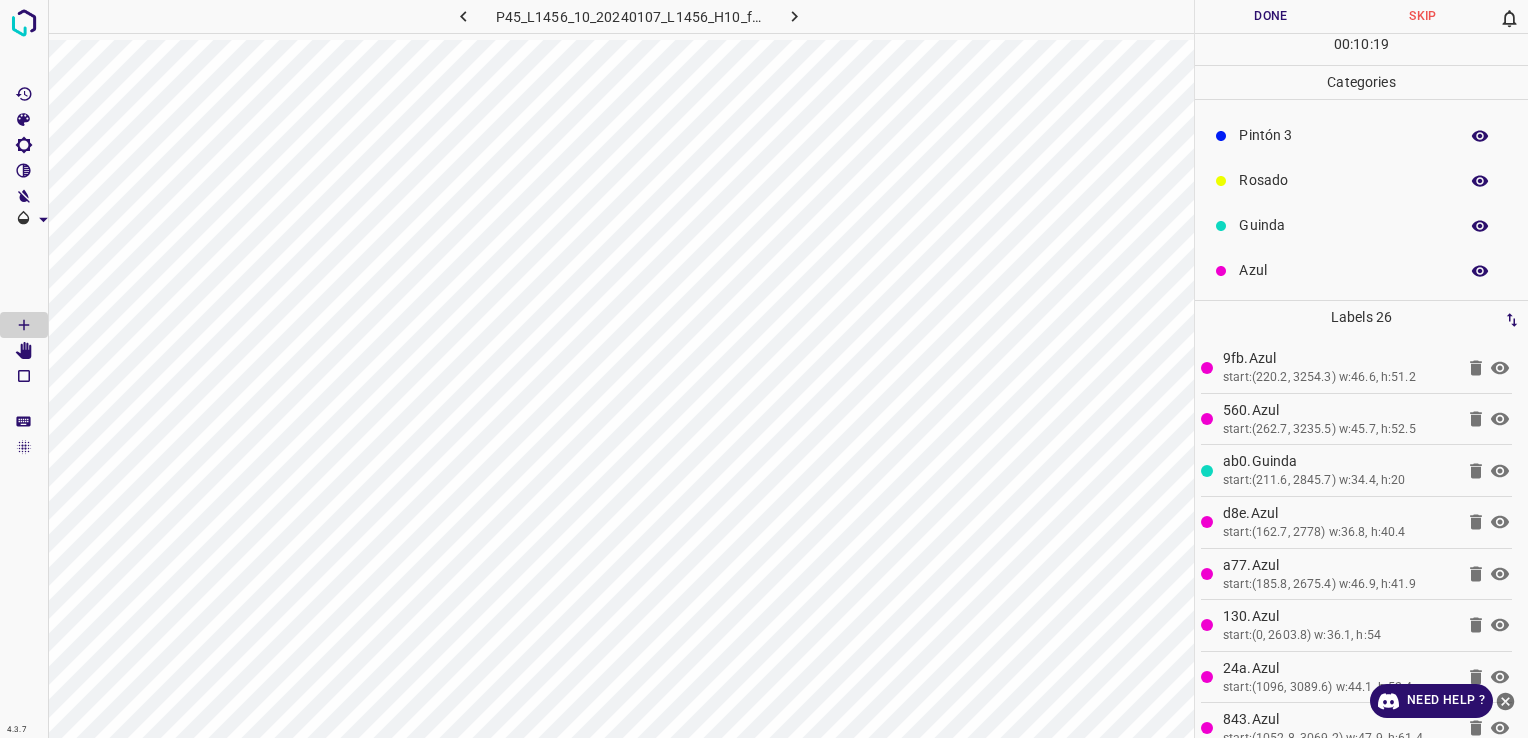 scroll, scrollTop: 176, scrollLeft: 0, axis: vertical 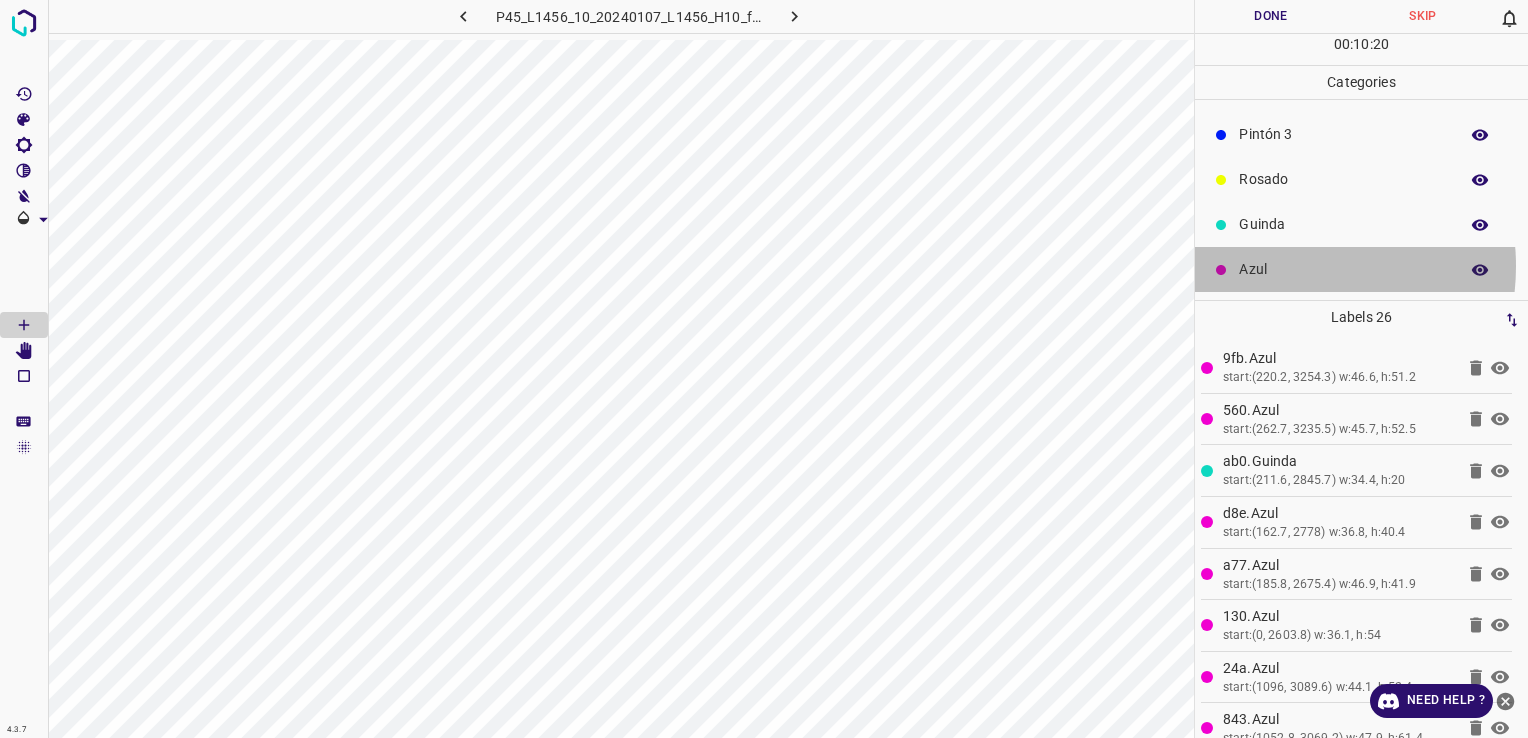 click on "Azul" at bounding box center (1343, 269) 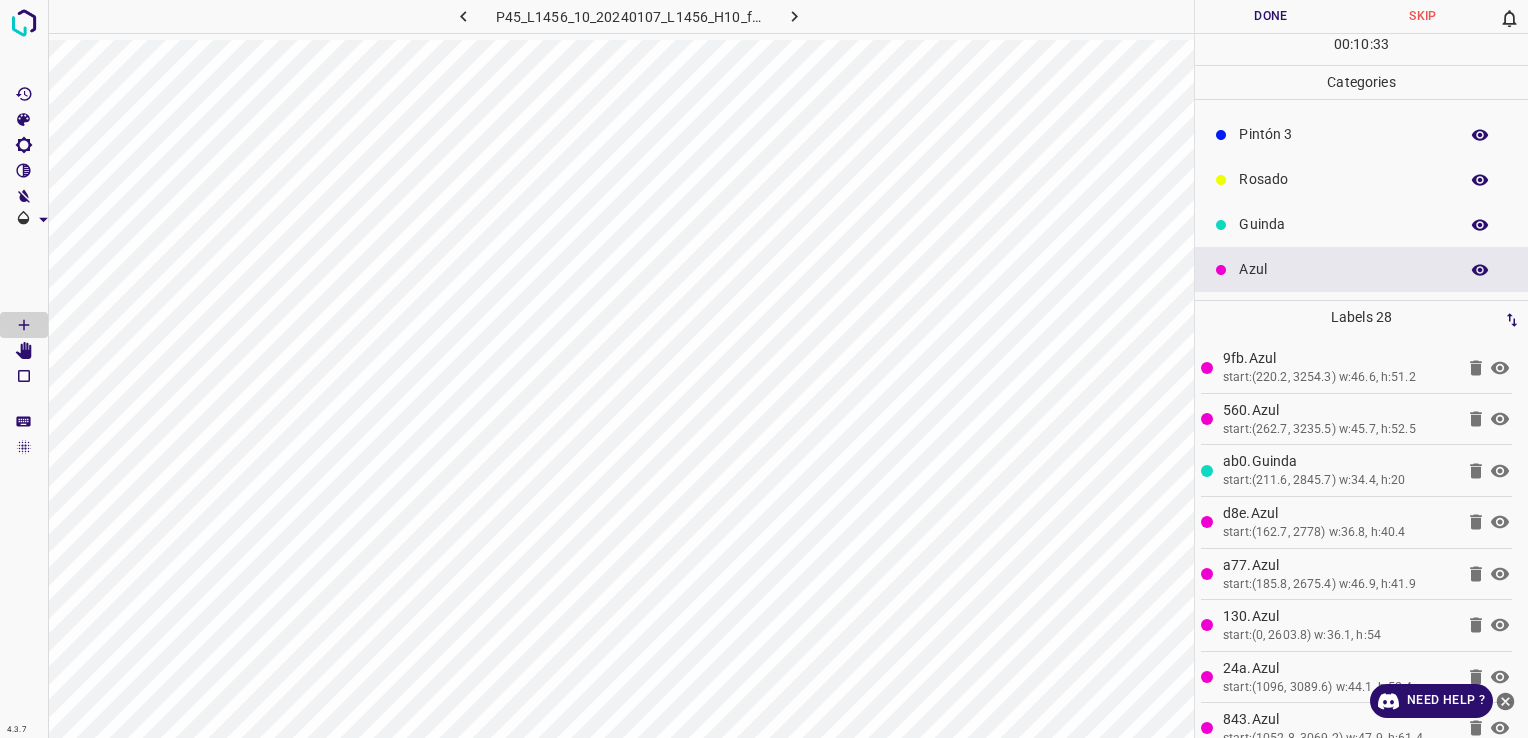 click on "Rosado" at bounding box center (1343, 179) 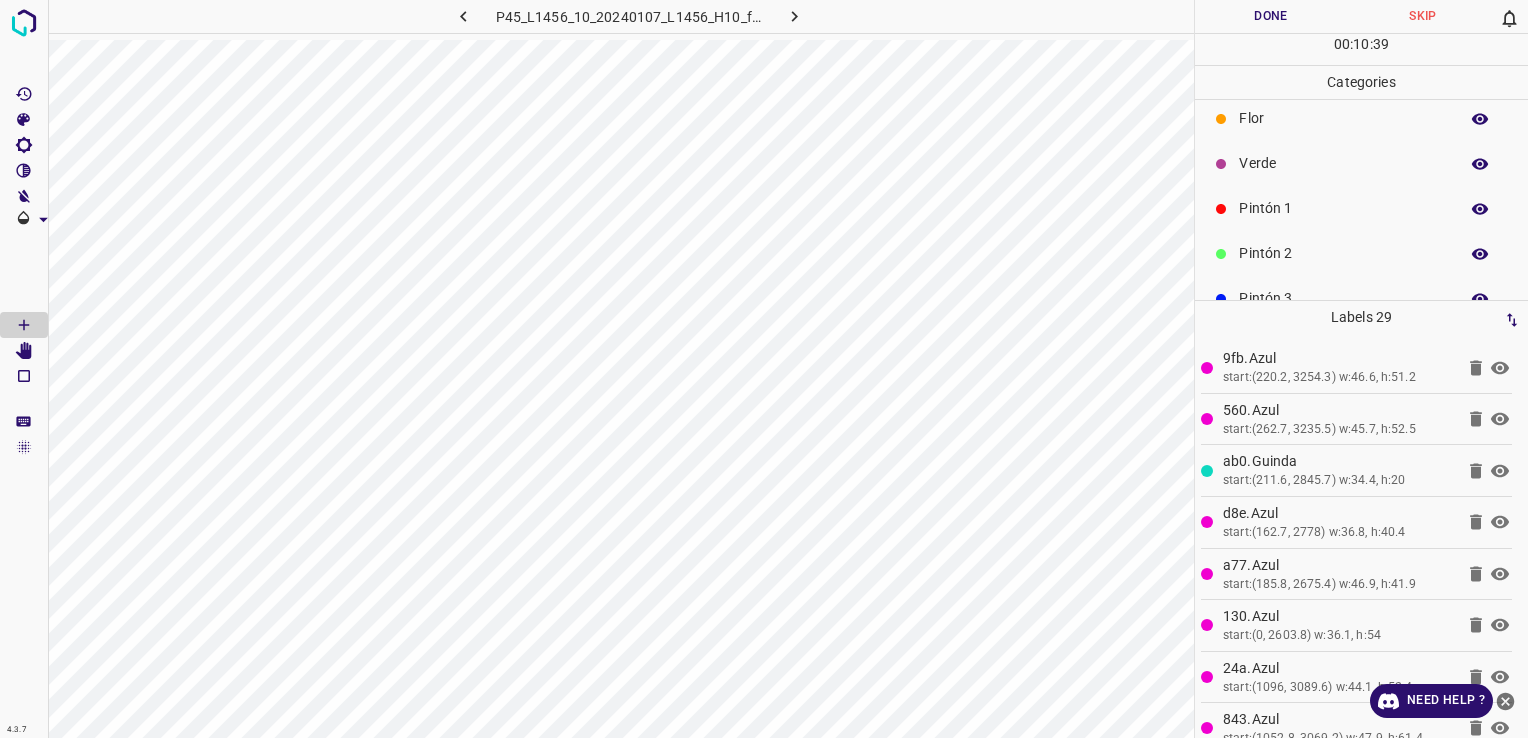 scroll, scrollTop: 0, scrollLeft: 0, axis: both 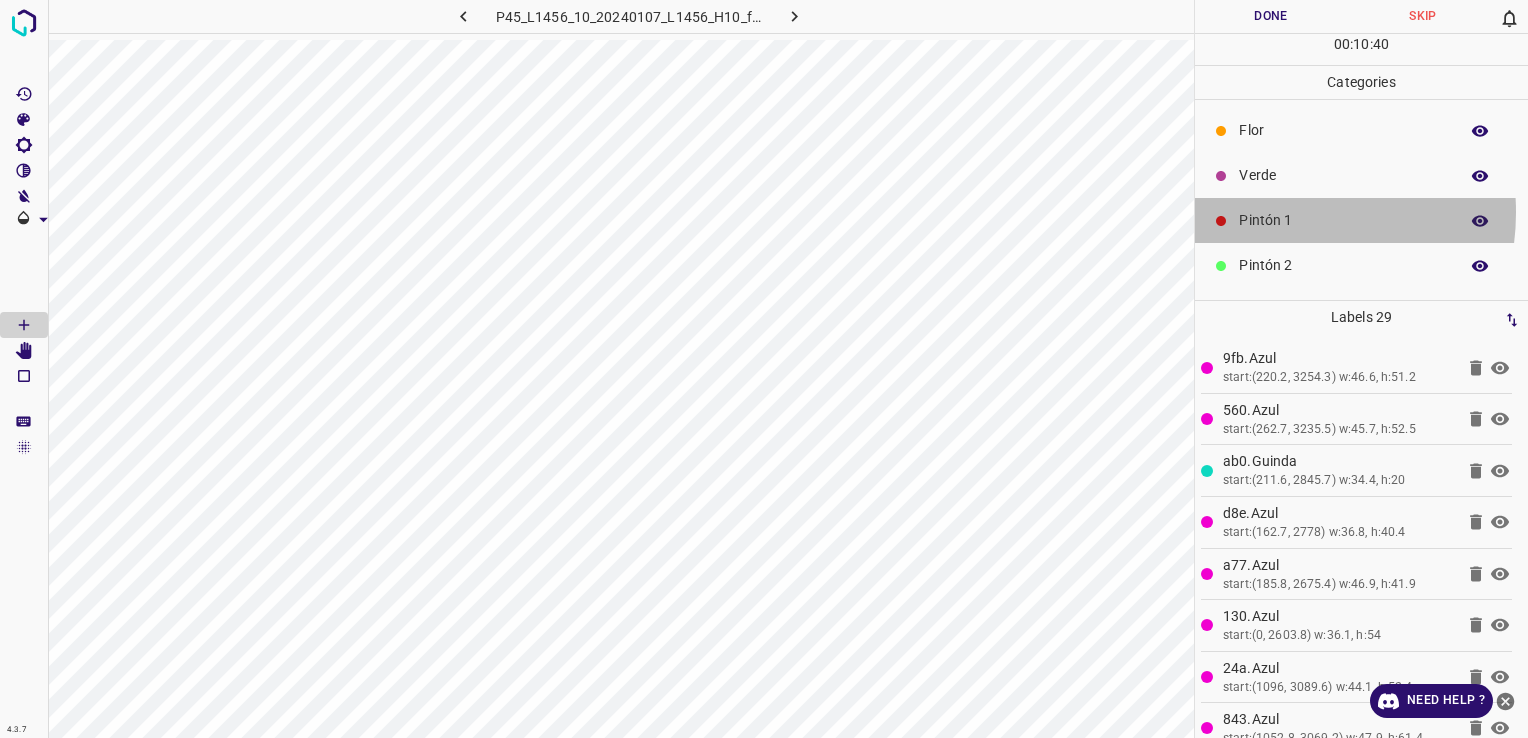 click on "Pintón 1" at bounding box center (1343, 220) 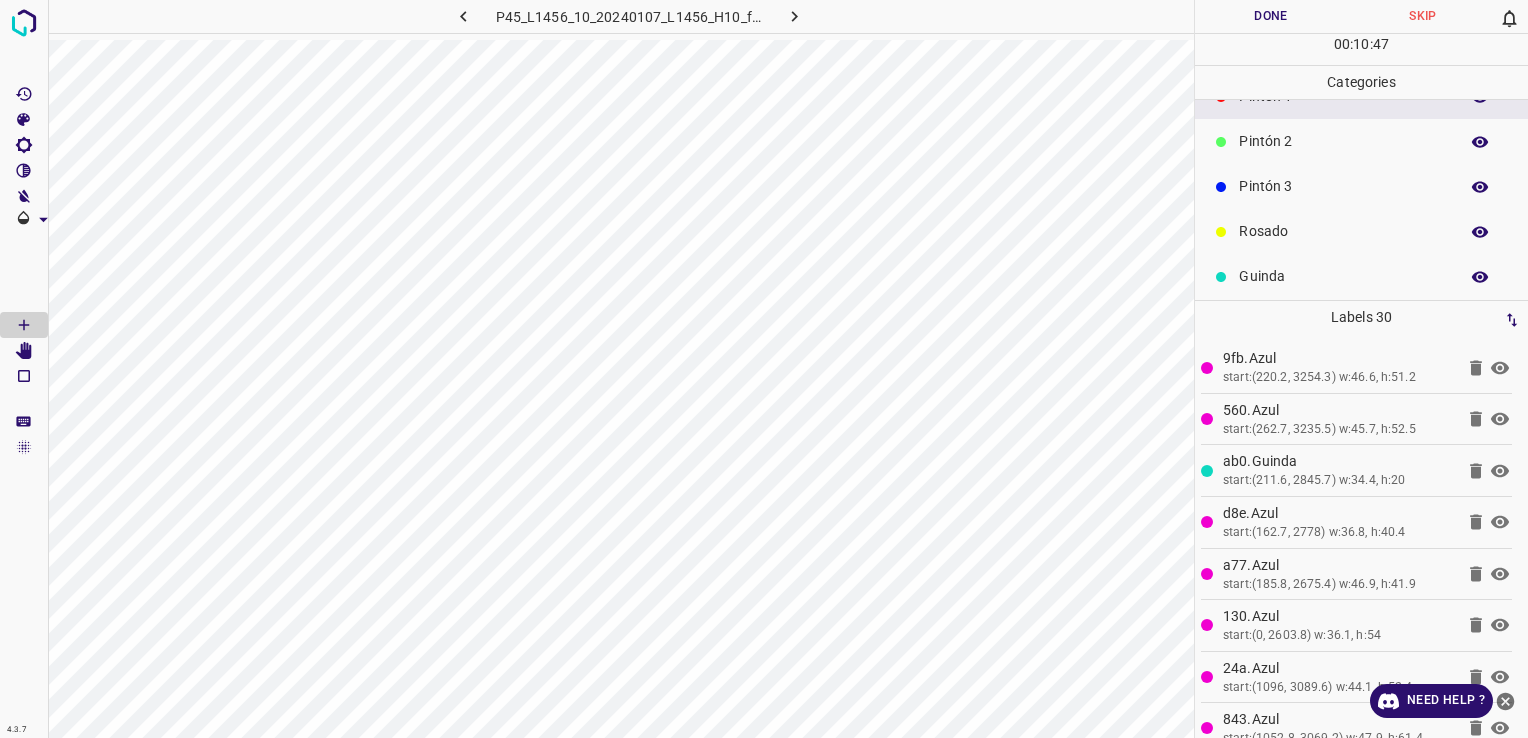 scroll, scrollTop: 176, scrollLeft: 0, axis: vertical 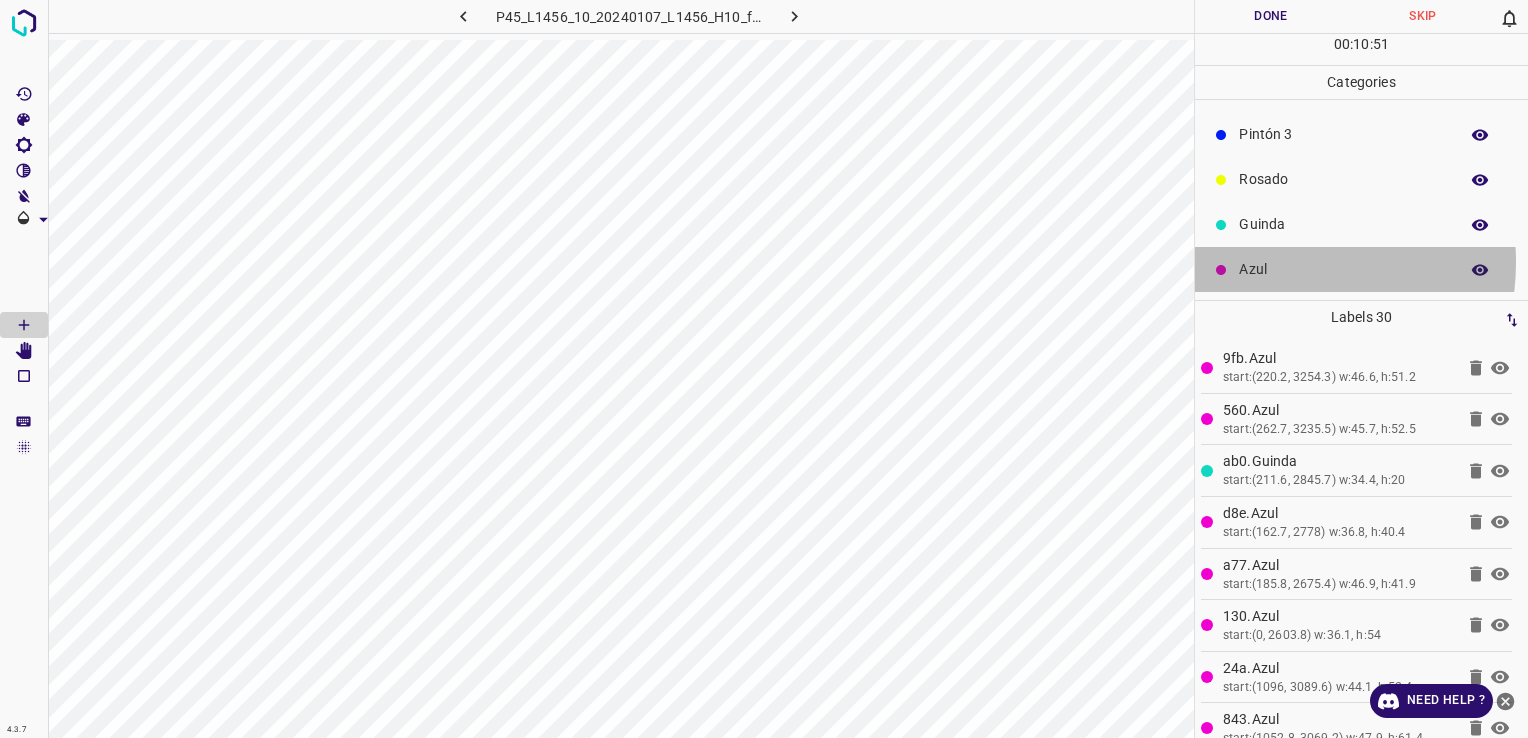 click on "Azul" at bounding box center [1343, 269] 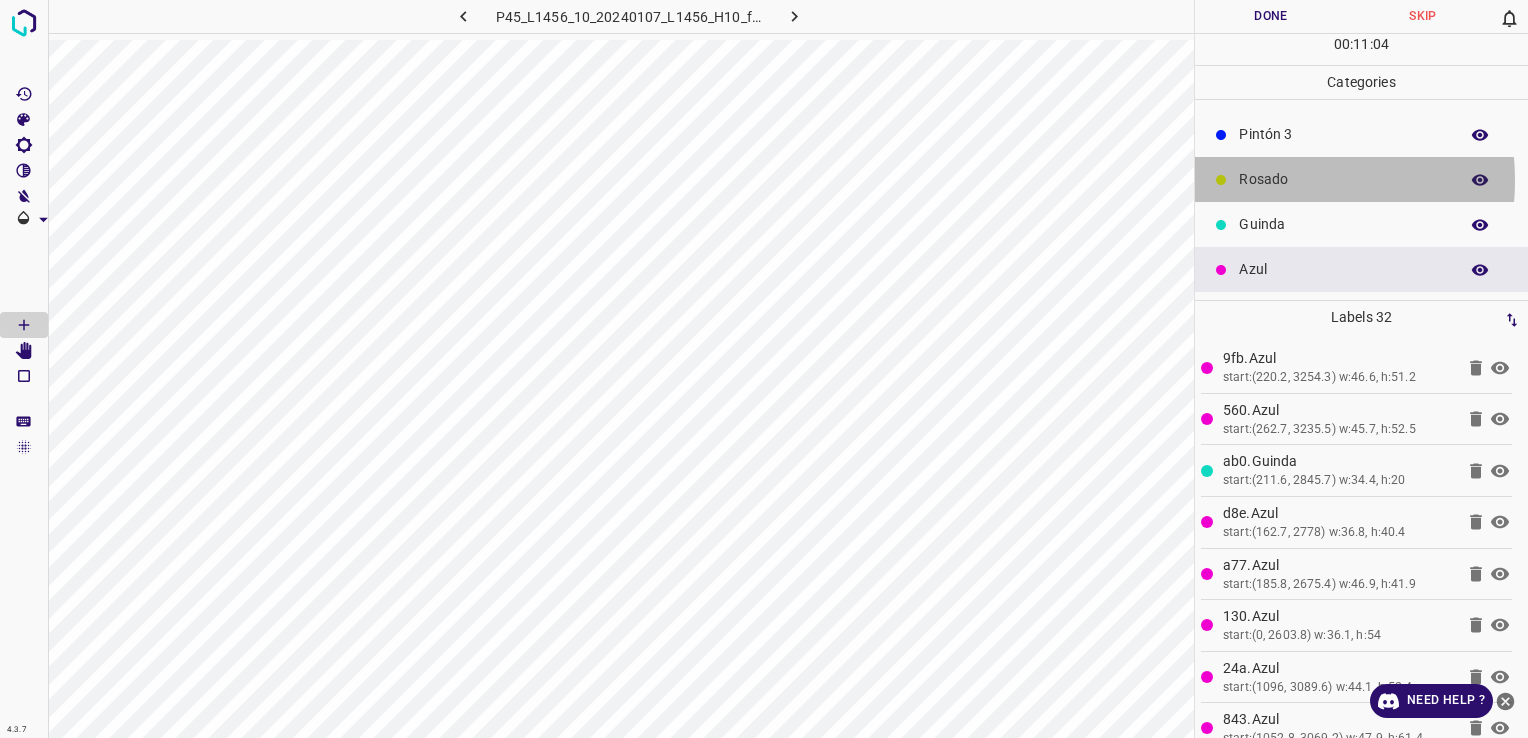 click on "Rosado" at bounding box center (1343, 179) 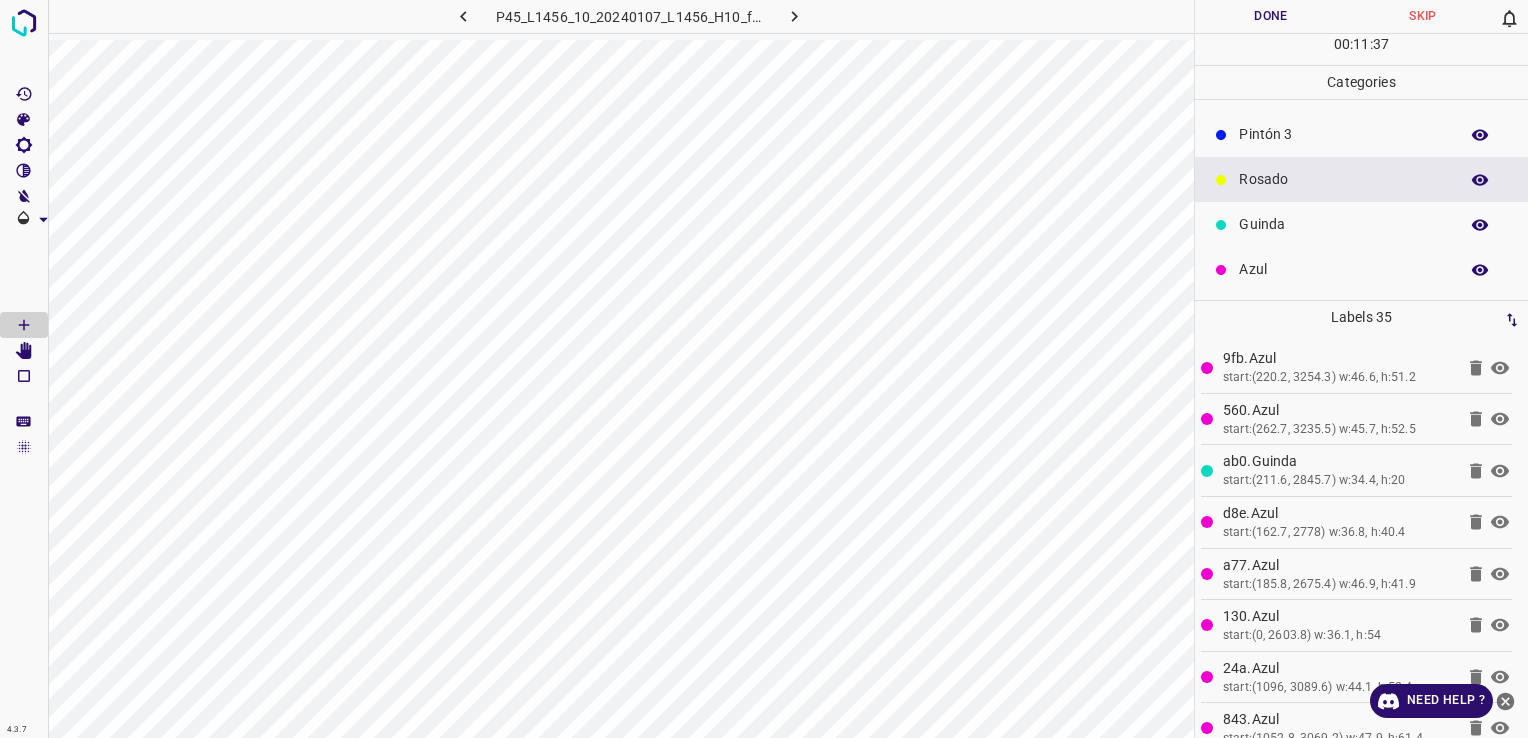 click on "Guinda" at bounding box center [1343, 224] 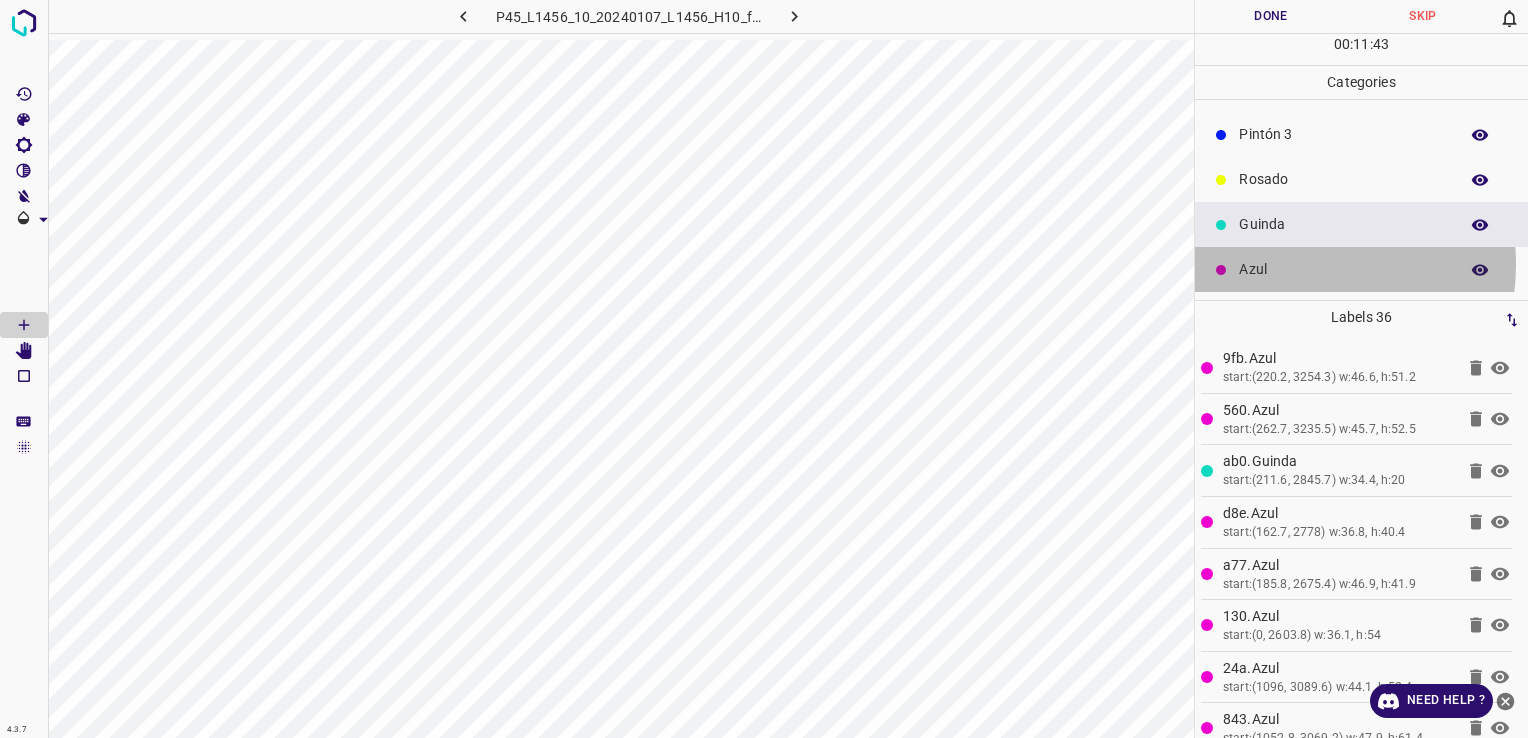 click on "Azul" at bounding box center [1343, 269] 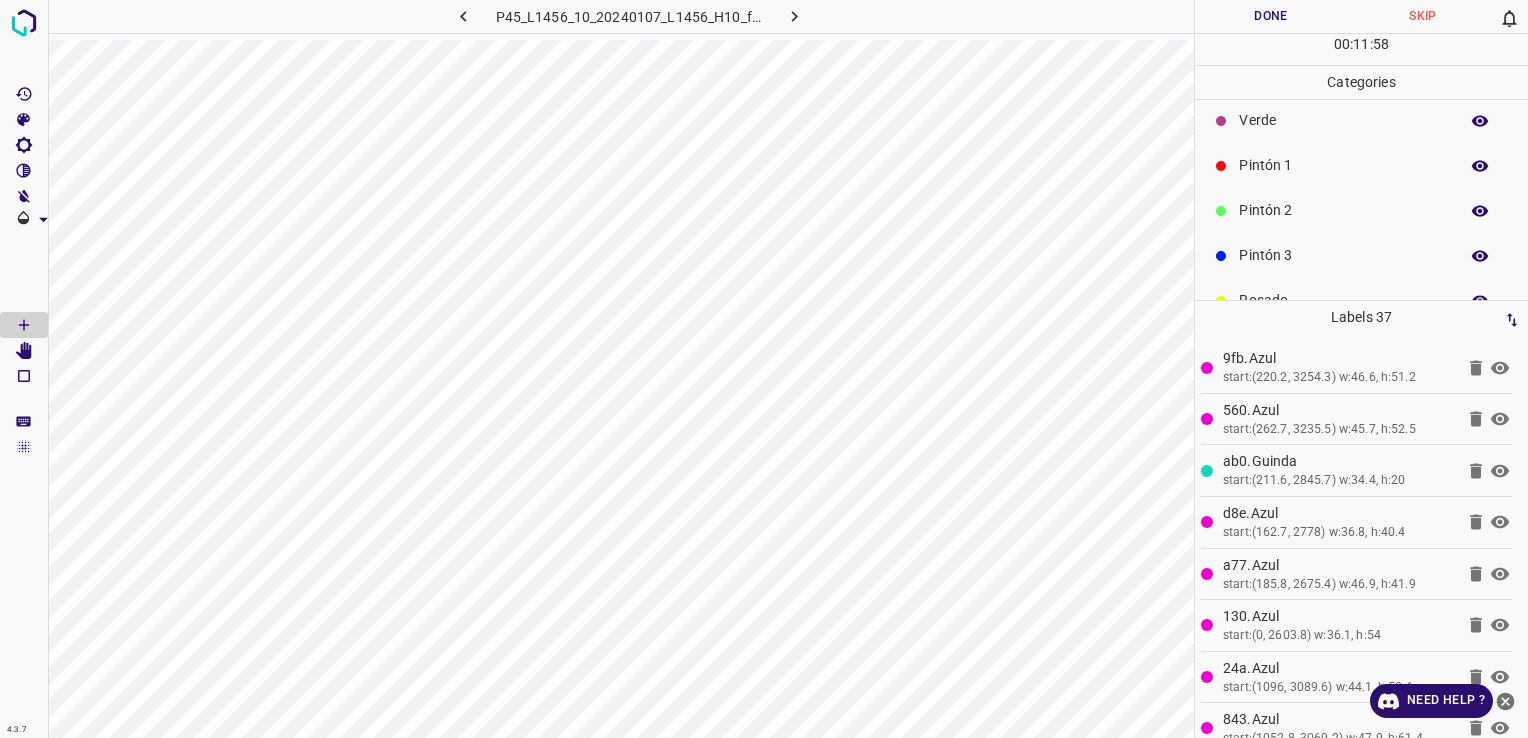 scroll, scrollTop: 0, scrollLeft: 0, axis: both 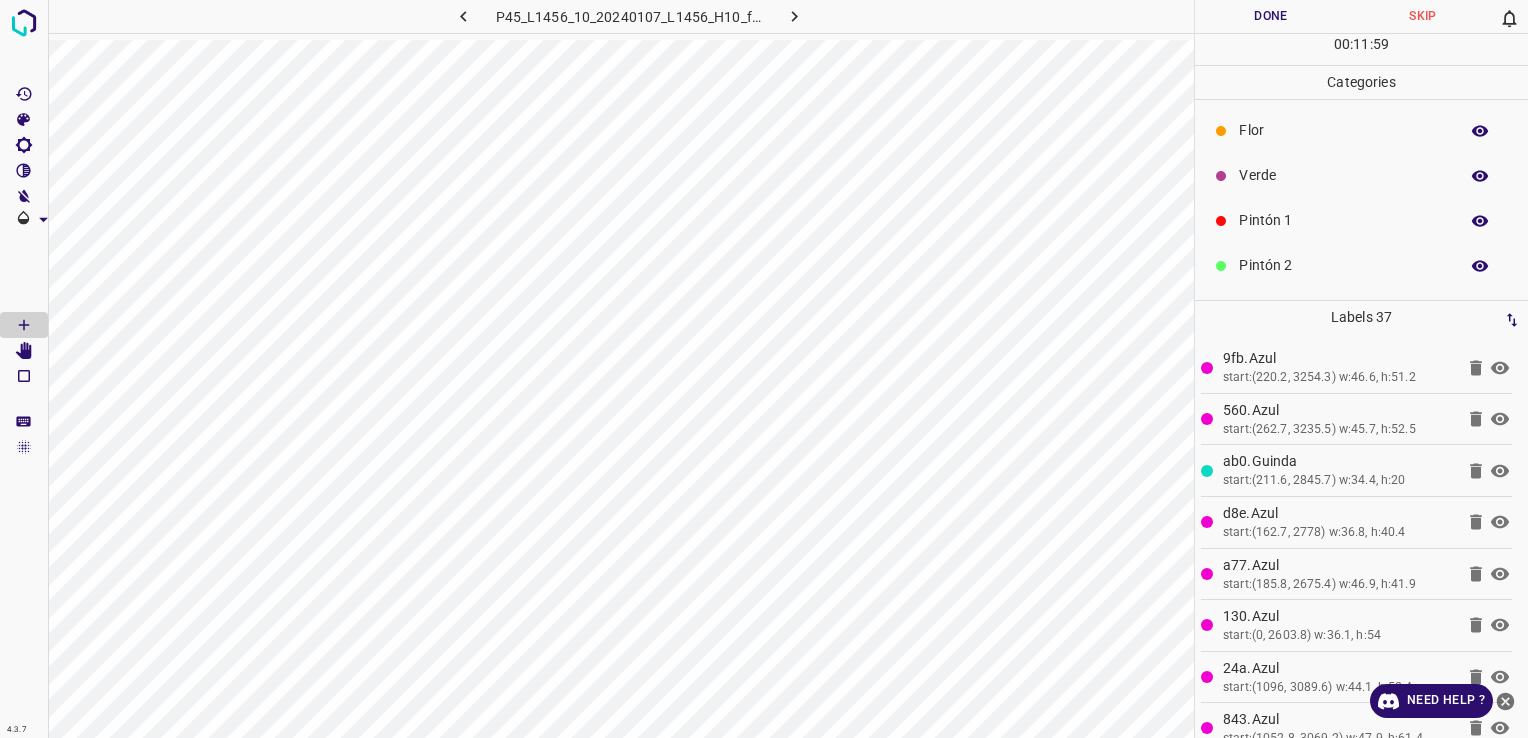 click on "Verde" at bounding box center (1343, 175) 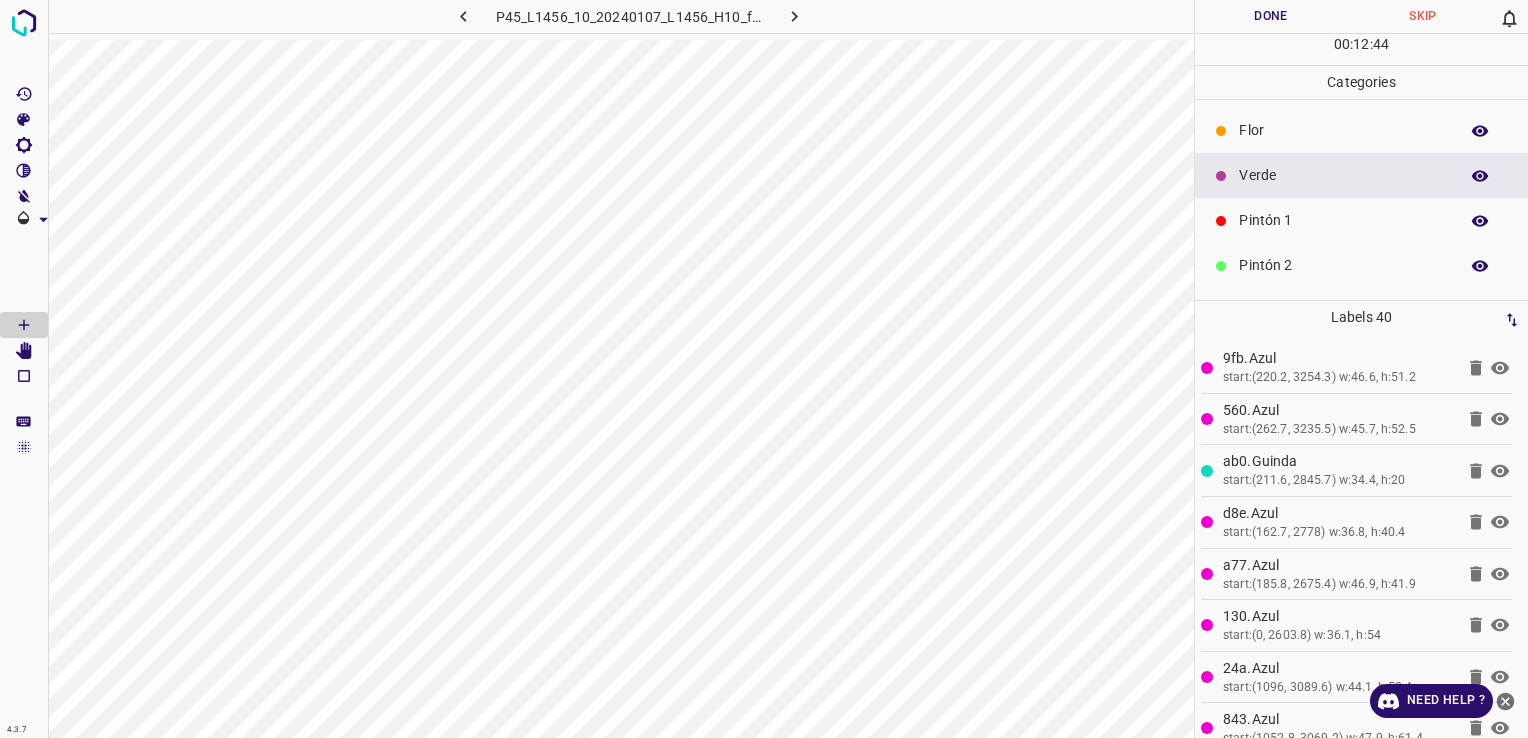 drag, startPoint x: 1264, startPoint y: 226, endPoint x: 1225, endPoint y: 249, distance: 45.276924 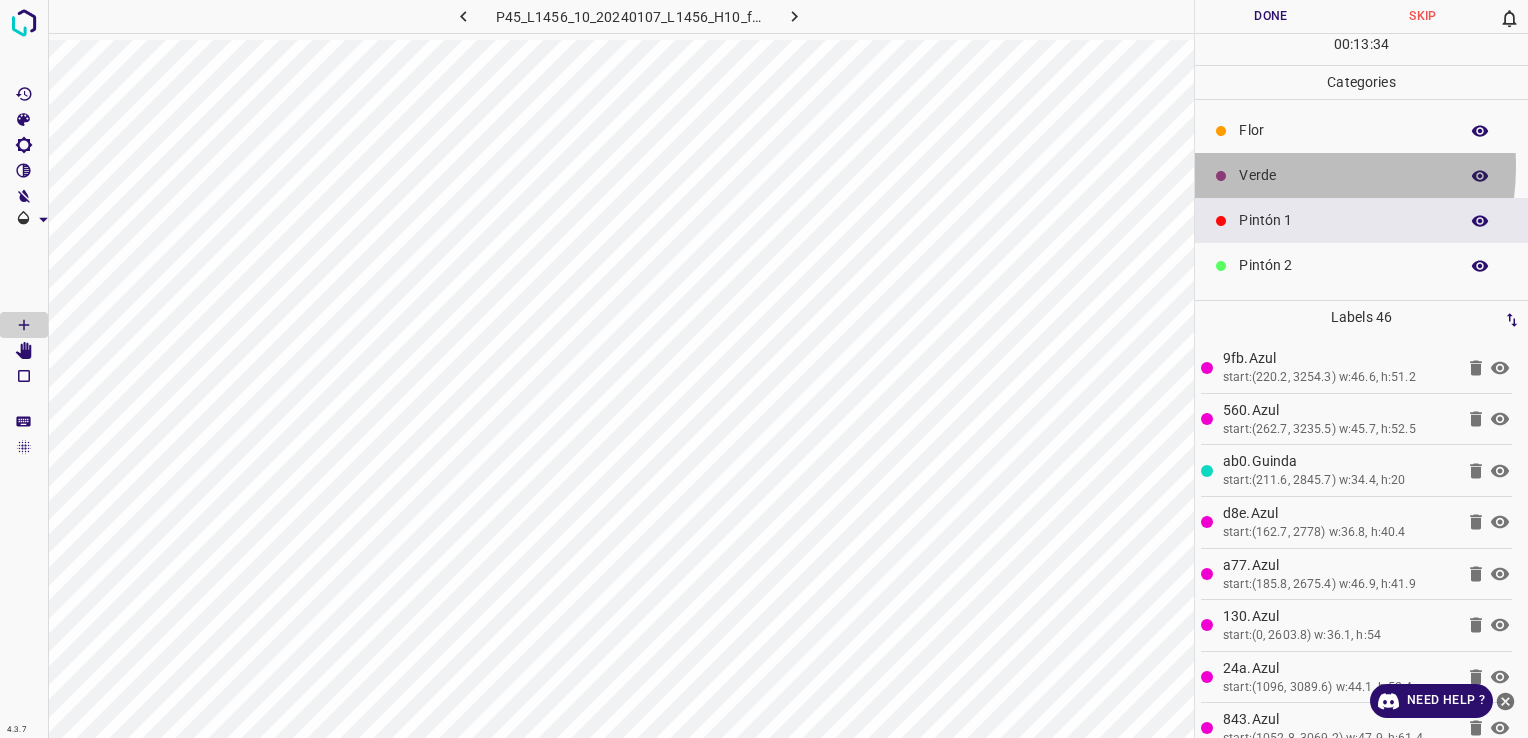 click on "Verde" at bounding box center [1343, 175] 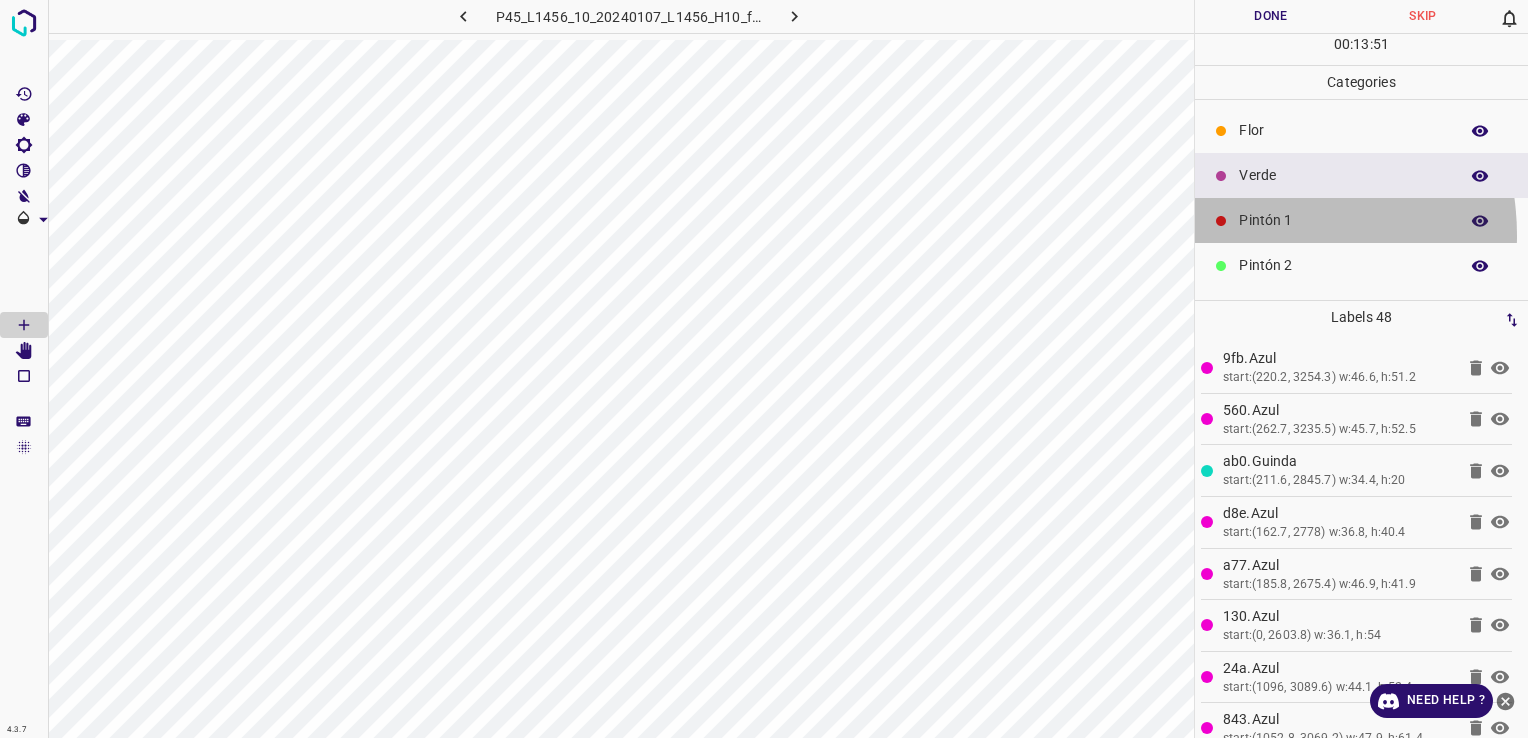 click on "Pintón 1" at bounding box center (1361, 220) 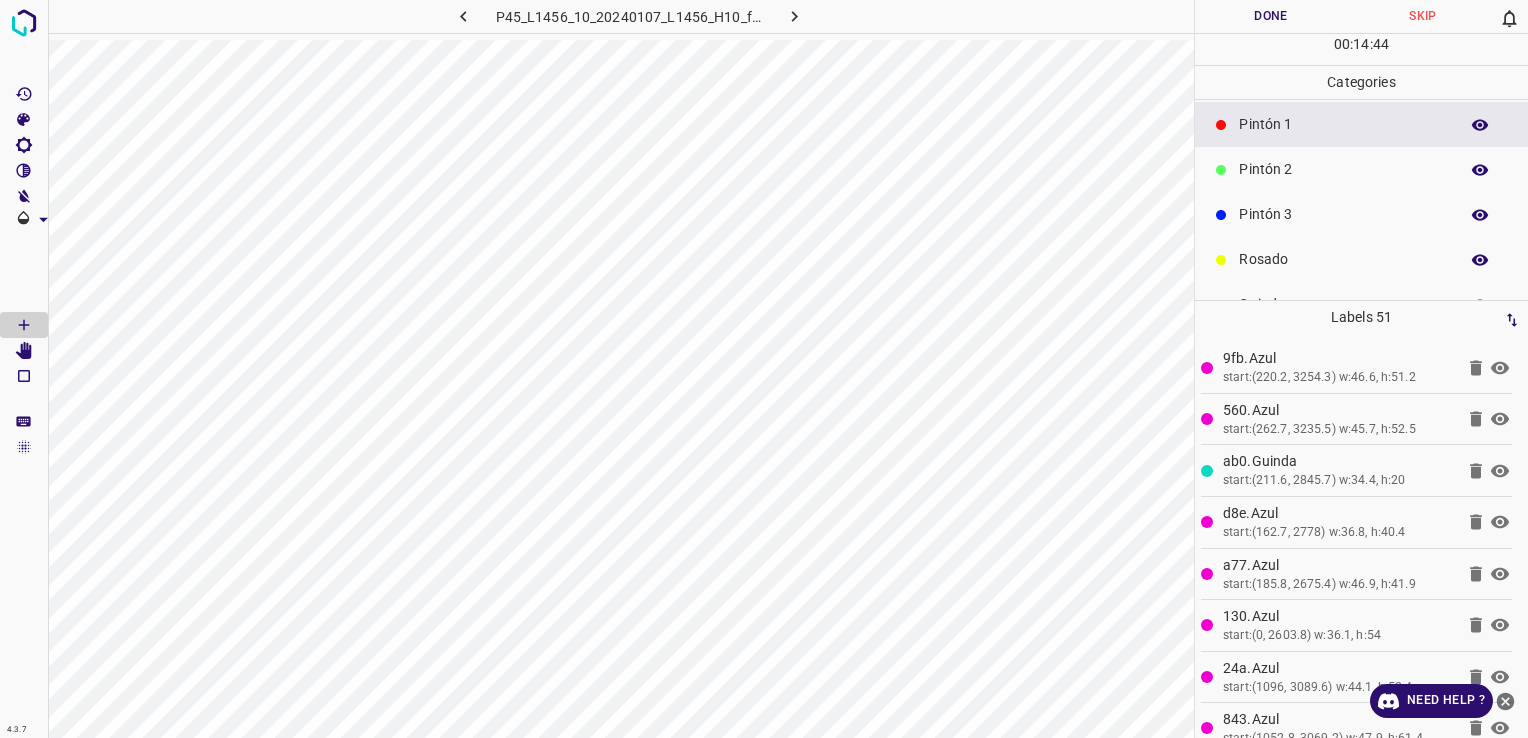 scroll, scrollTop: 176, scrollLeft: 0, axis: vertical 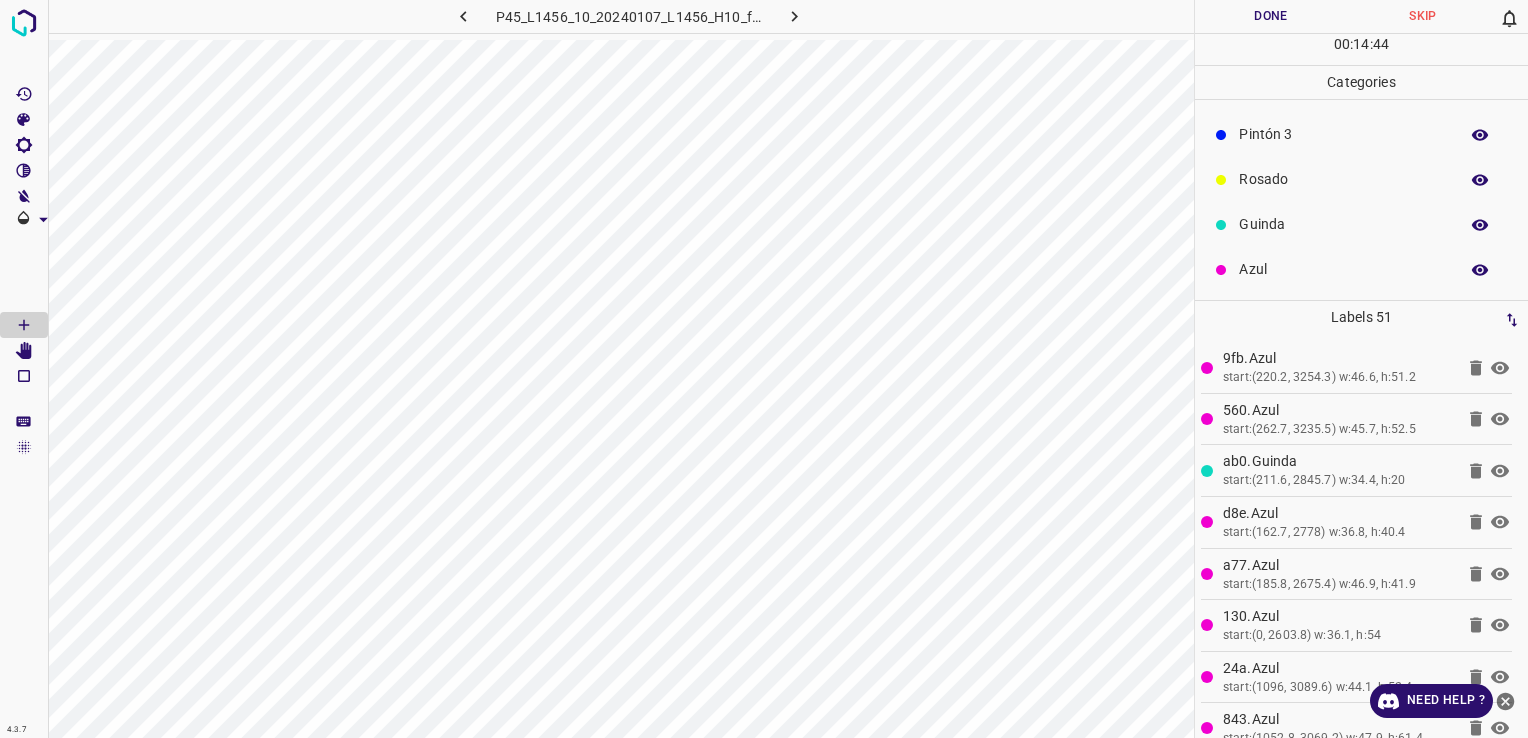 click on "Azul" at bounding box center (1343, 269) 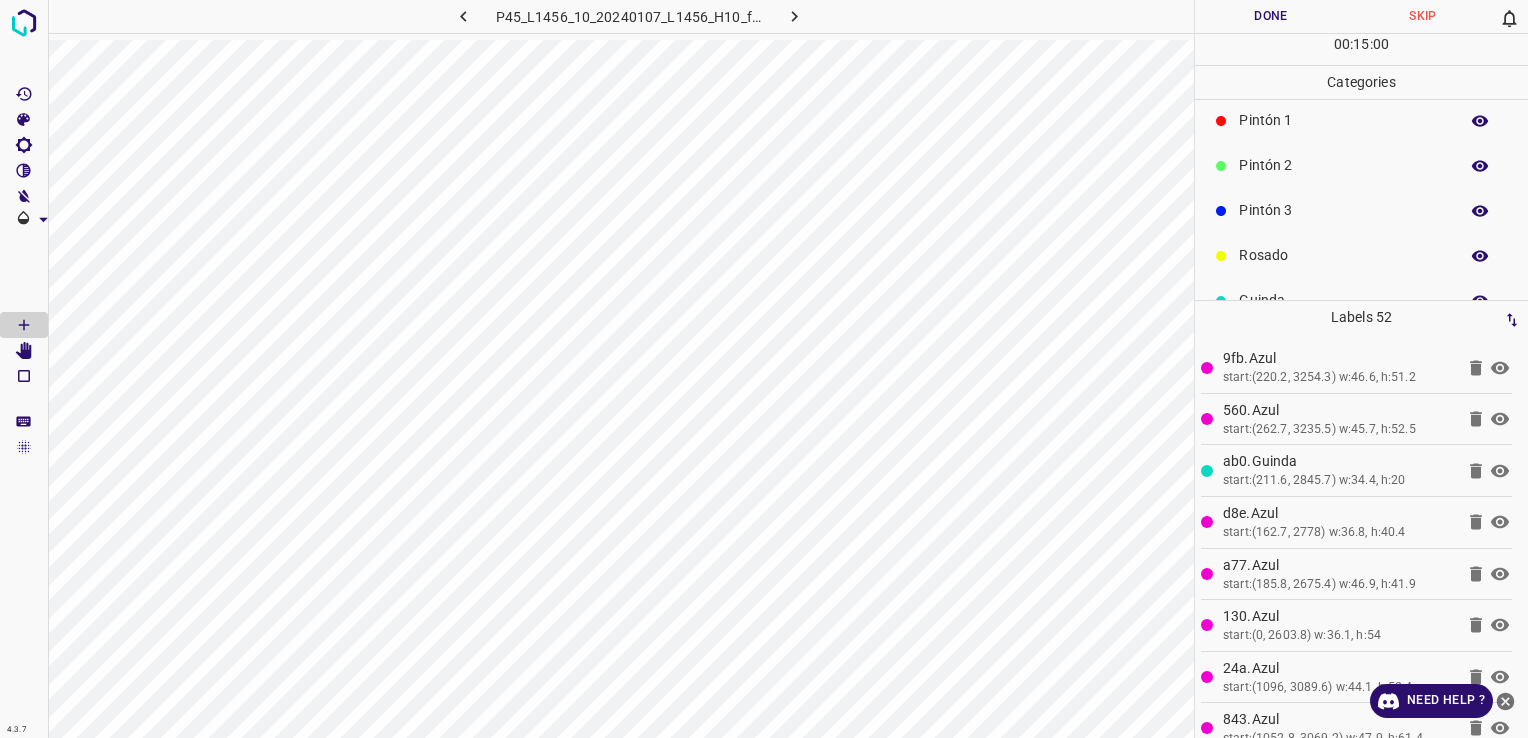 scroll, scrollTop: 0, scrollLeft: 0, axis: both 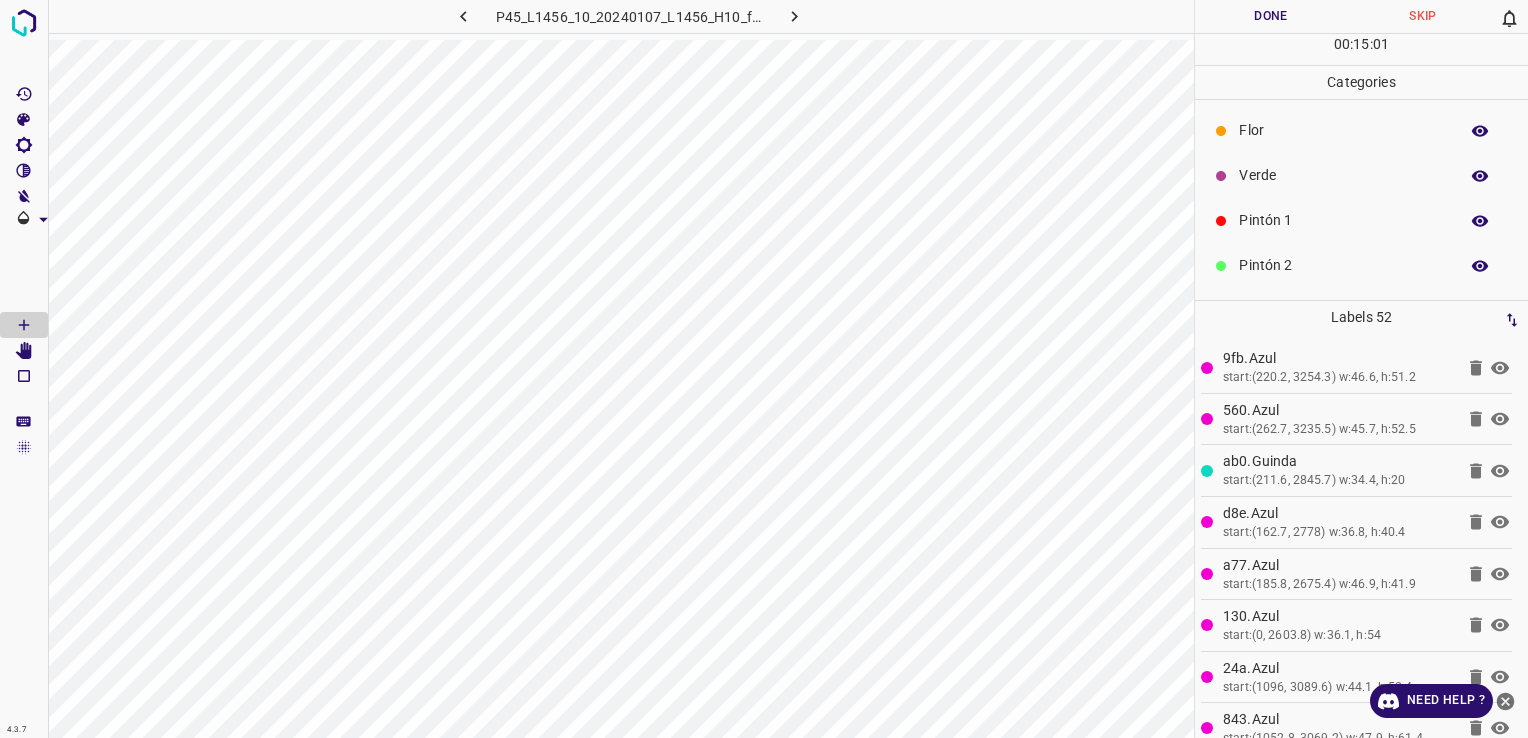 click on "Verde" at bounding box center (1343, 175) 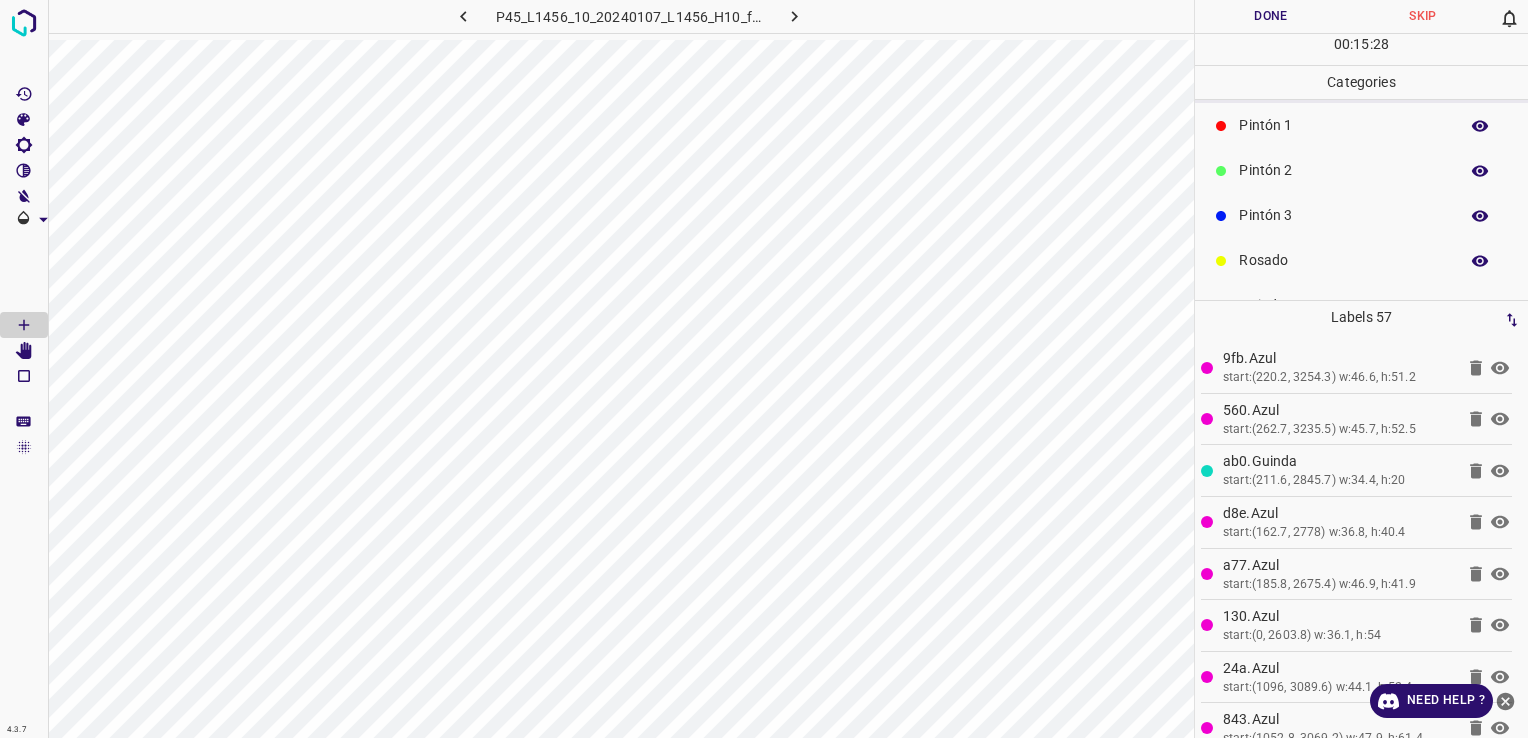 scroll, scrollTop: 176, scrollLeft: 0, axis: vertical 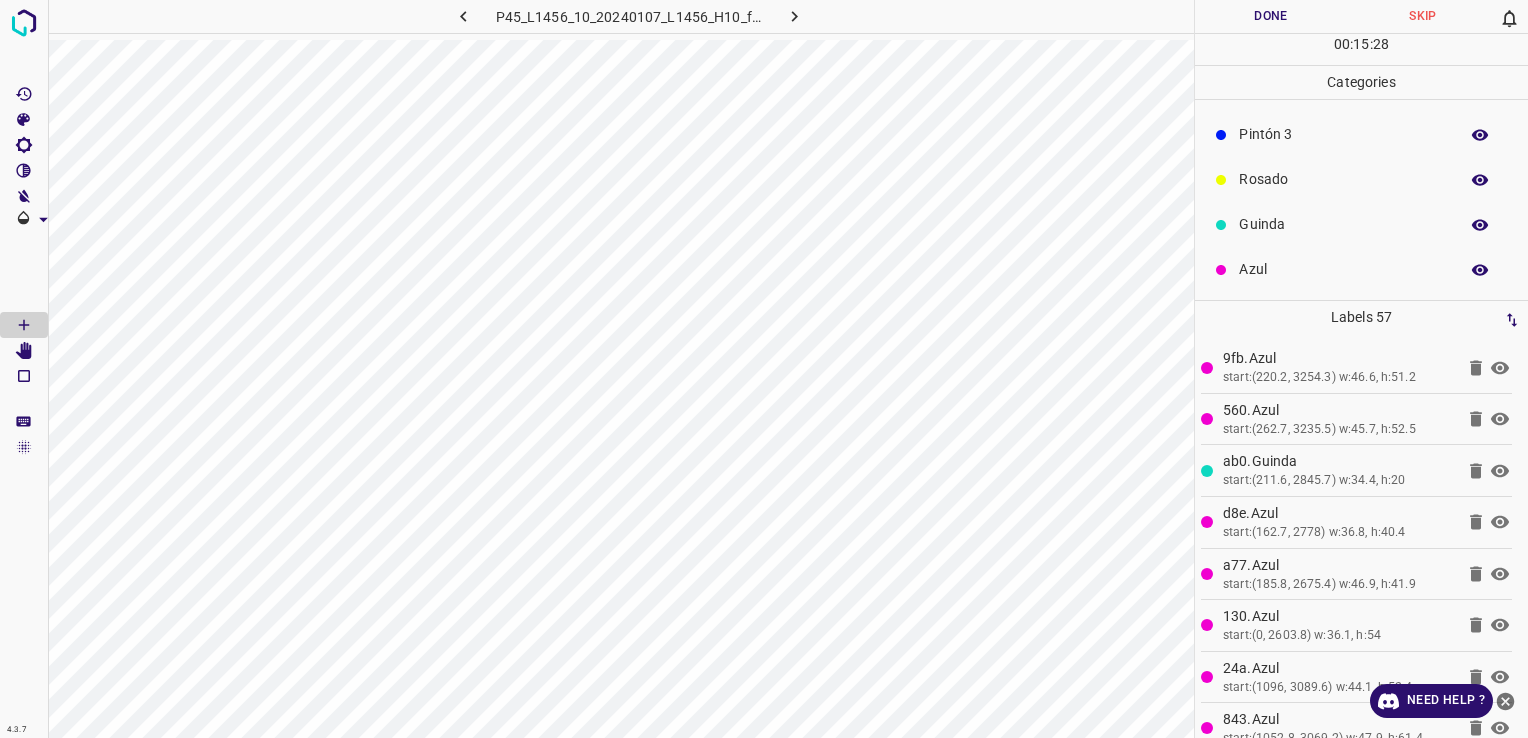 click on "Azul" at bounding box center (1343, 269) 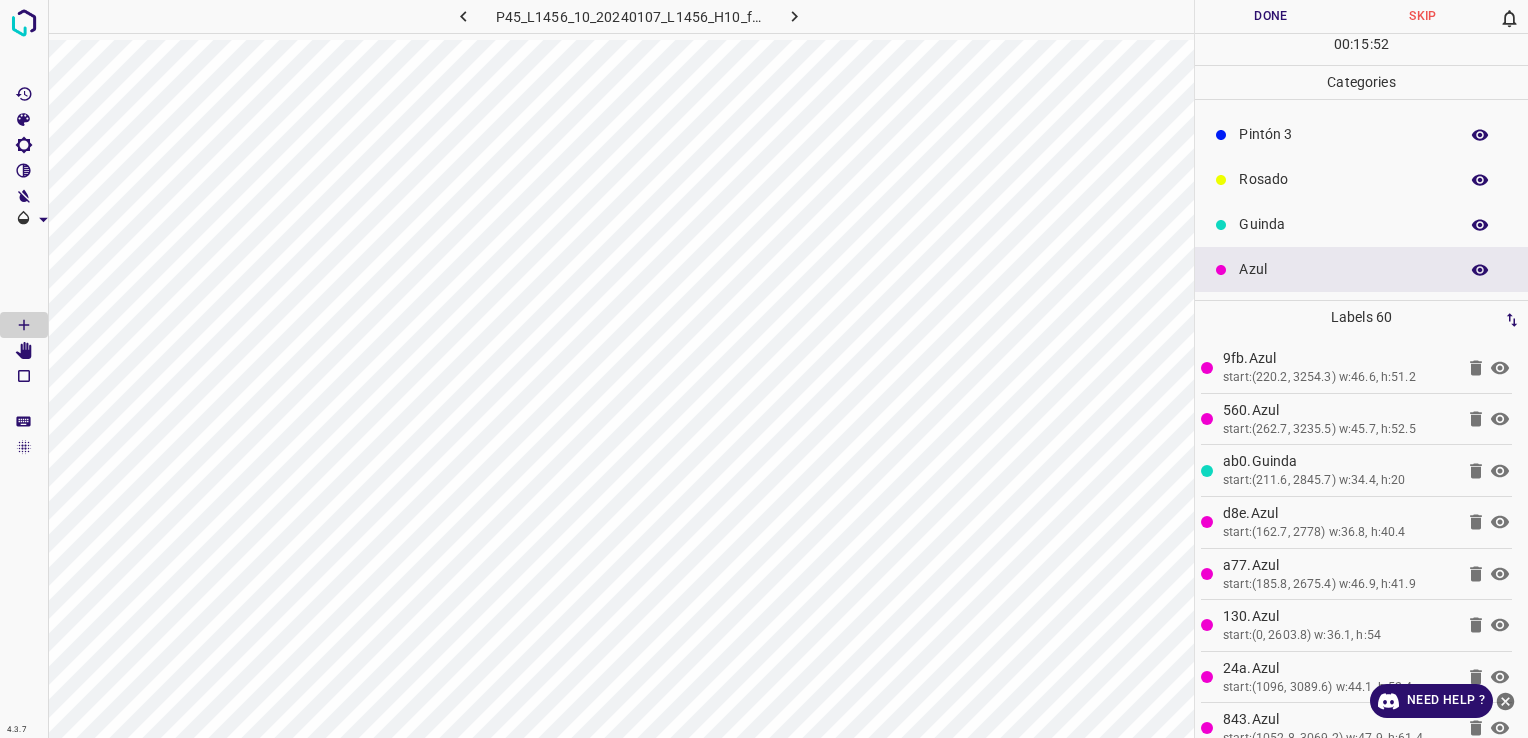 scroll, scrollTop: 76, scrollLeft: 0, axis: vertical 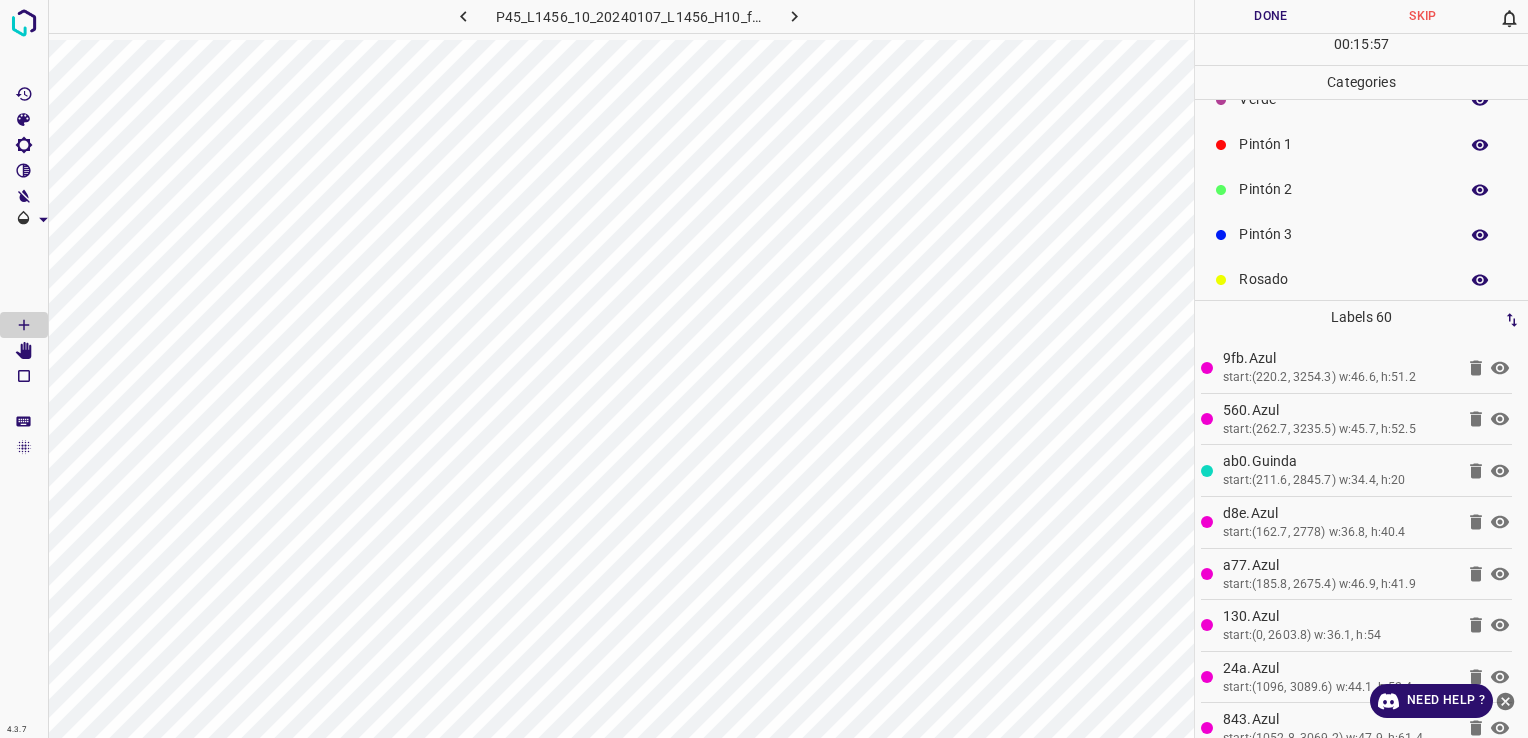 click on "Pintón 3" at bounding box center (1343, 234) 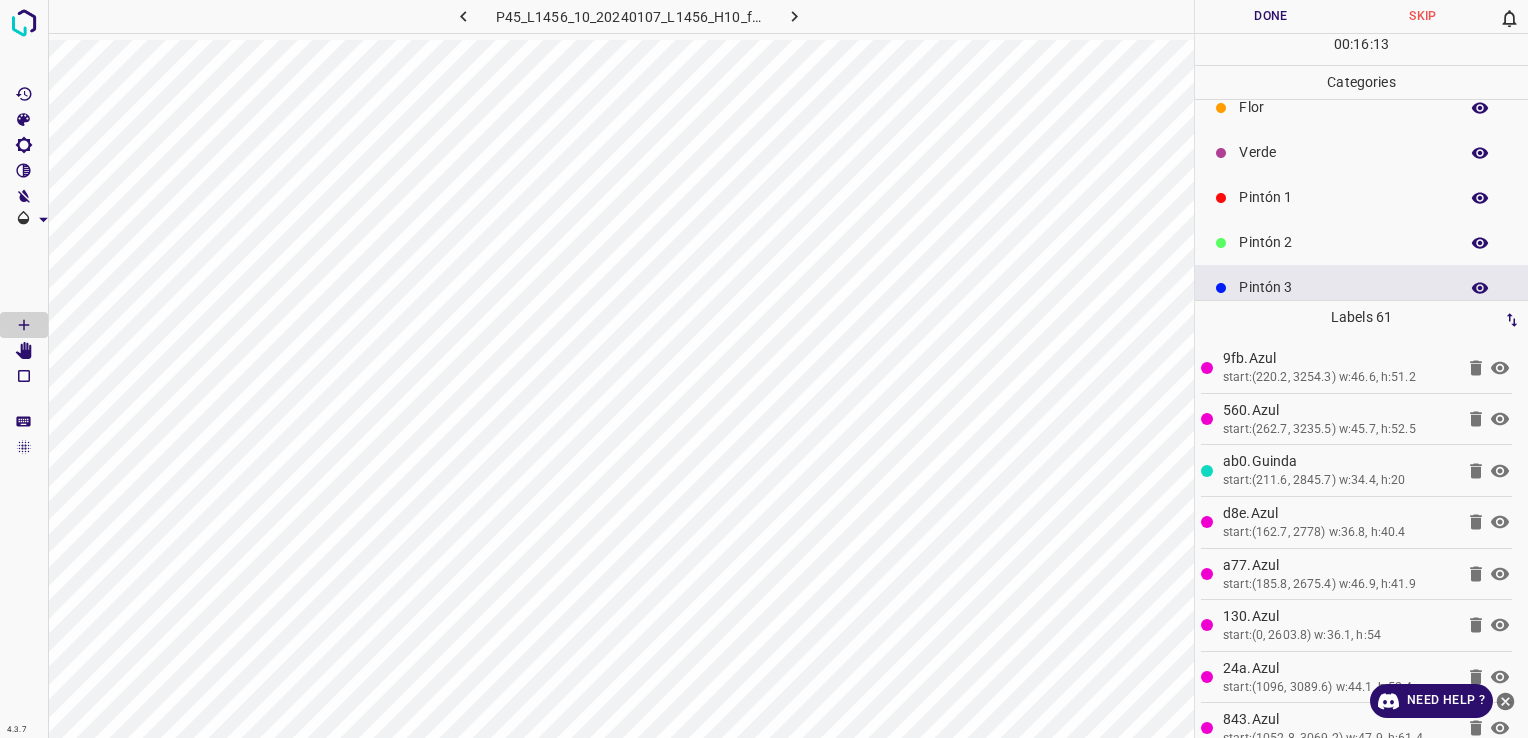 scroll, scrollTop: 0, scrollLeft: 0, axis: both 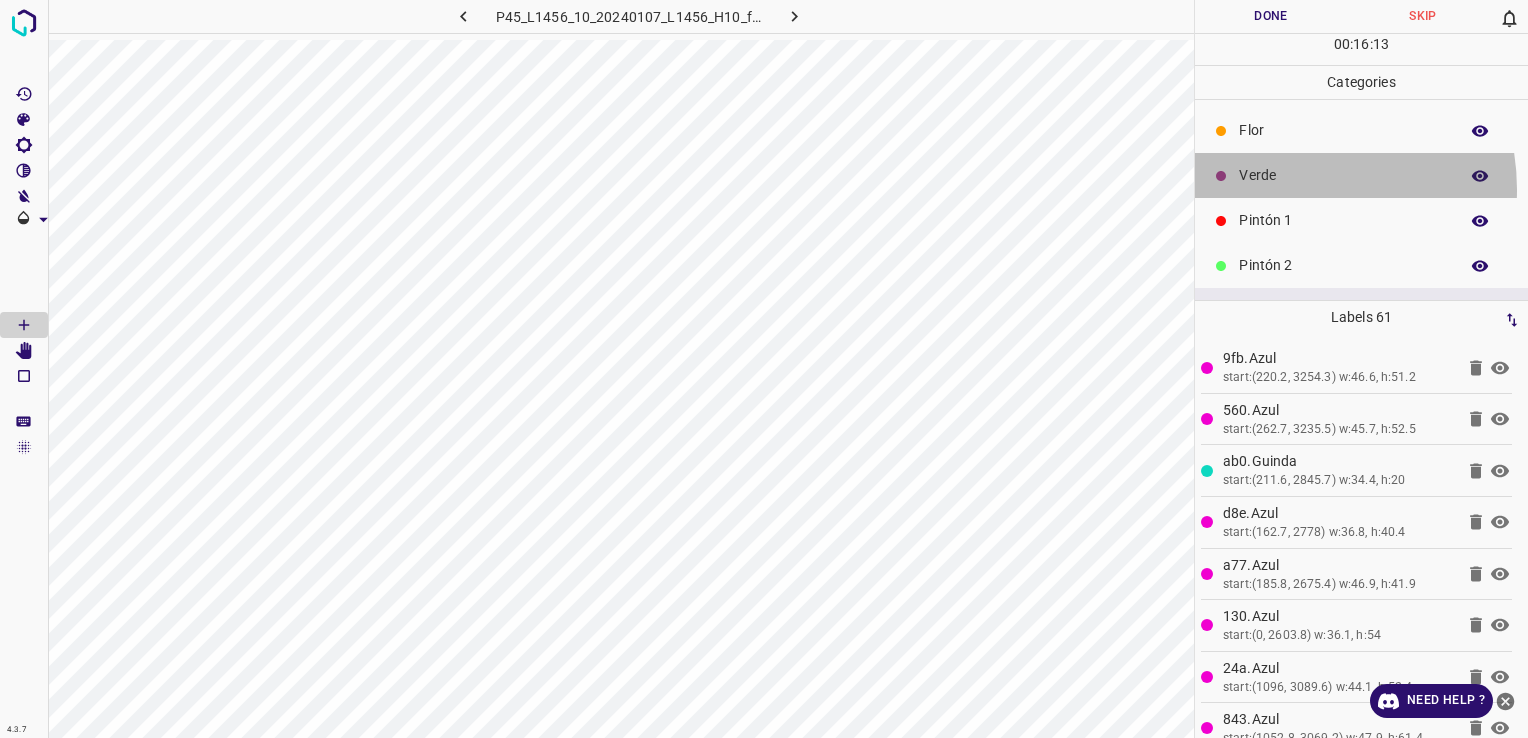 click on "Verde" at bounding box center (1361, 175) 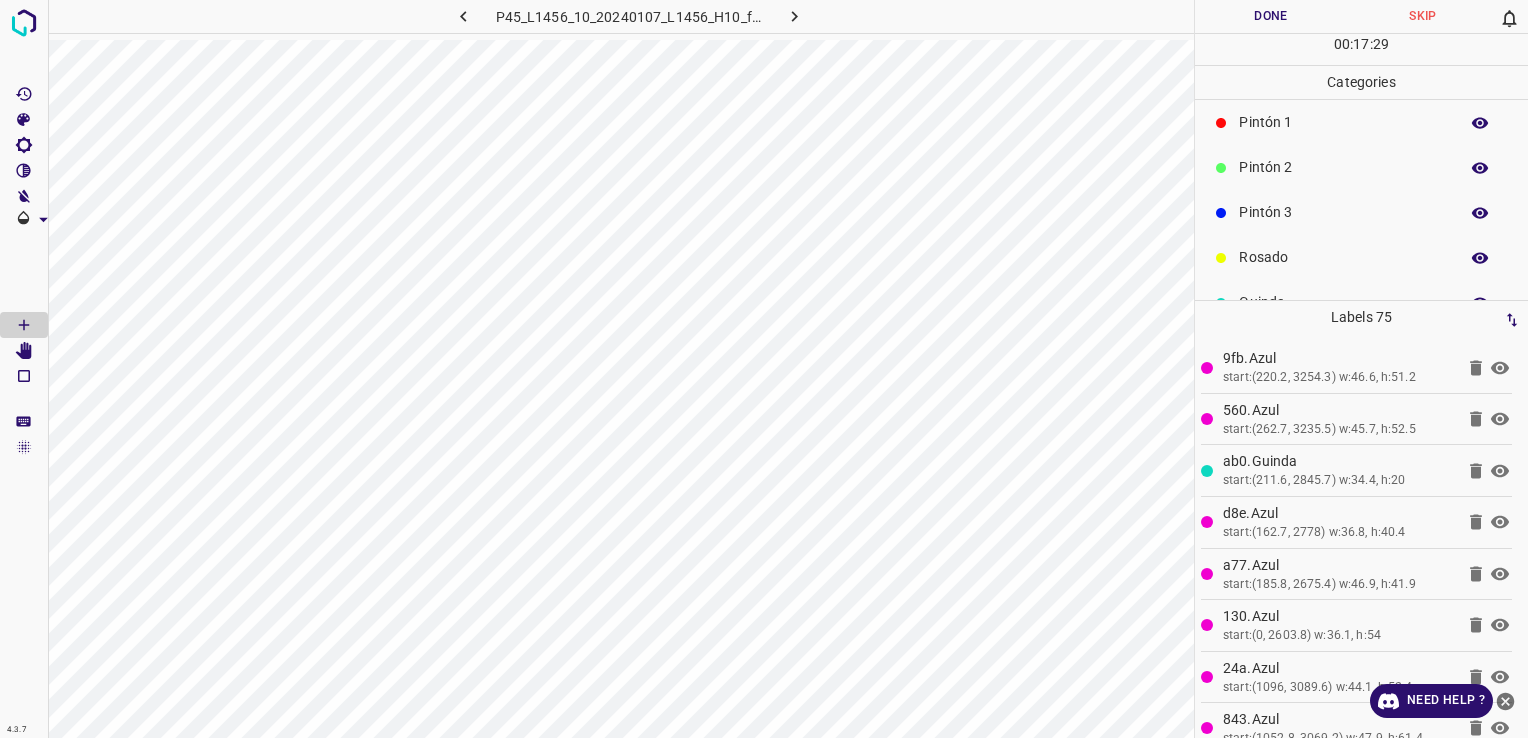 scroll, scrollTop: 176, scrollLeft: 0, axis: vertical 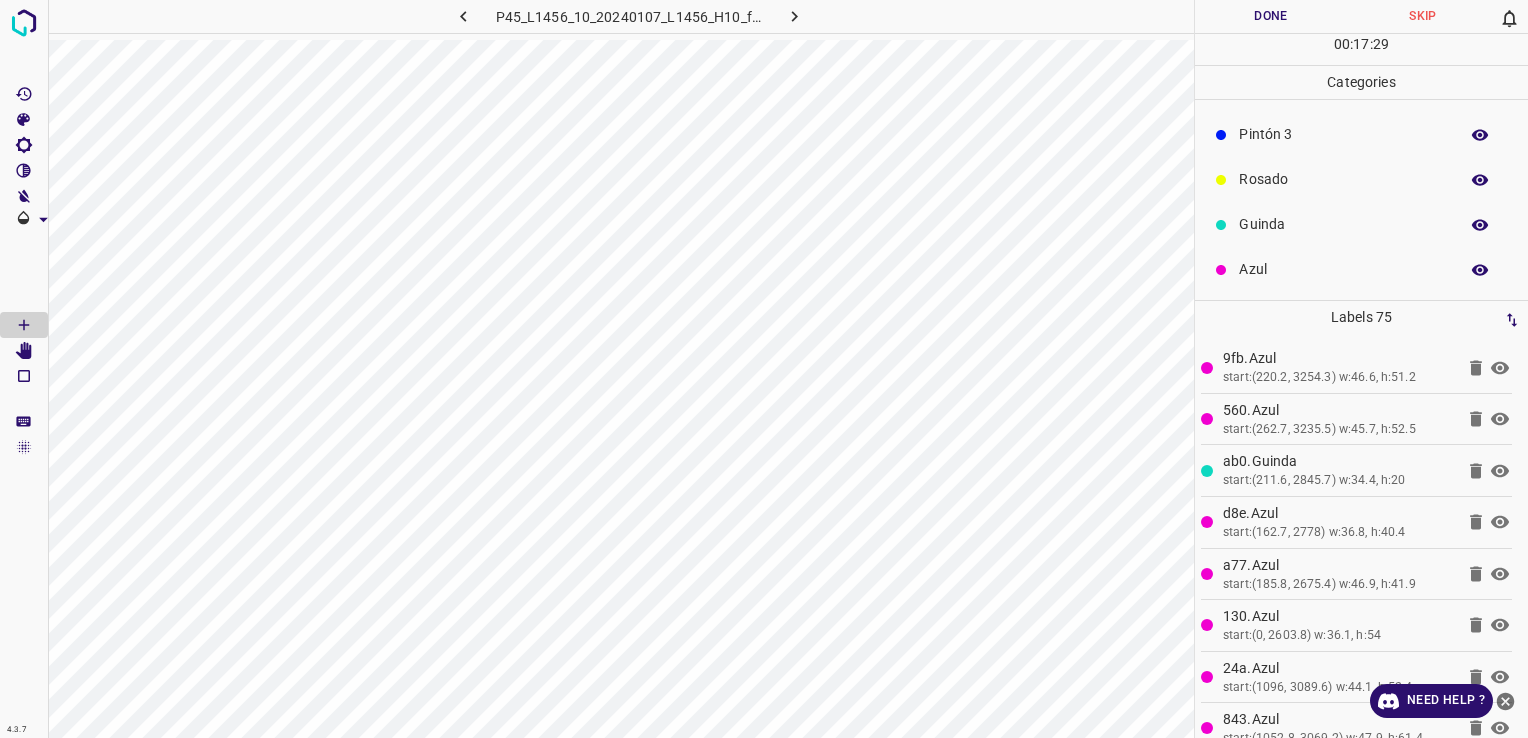 click on "Azul" at bounding box center [1343, 269] 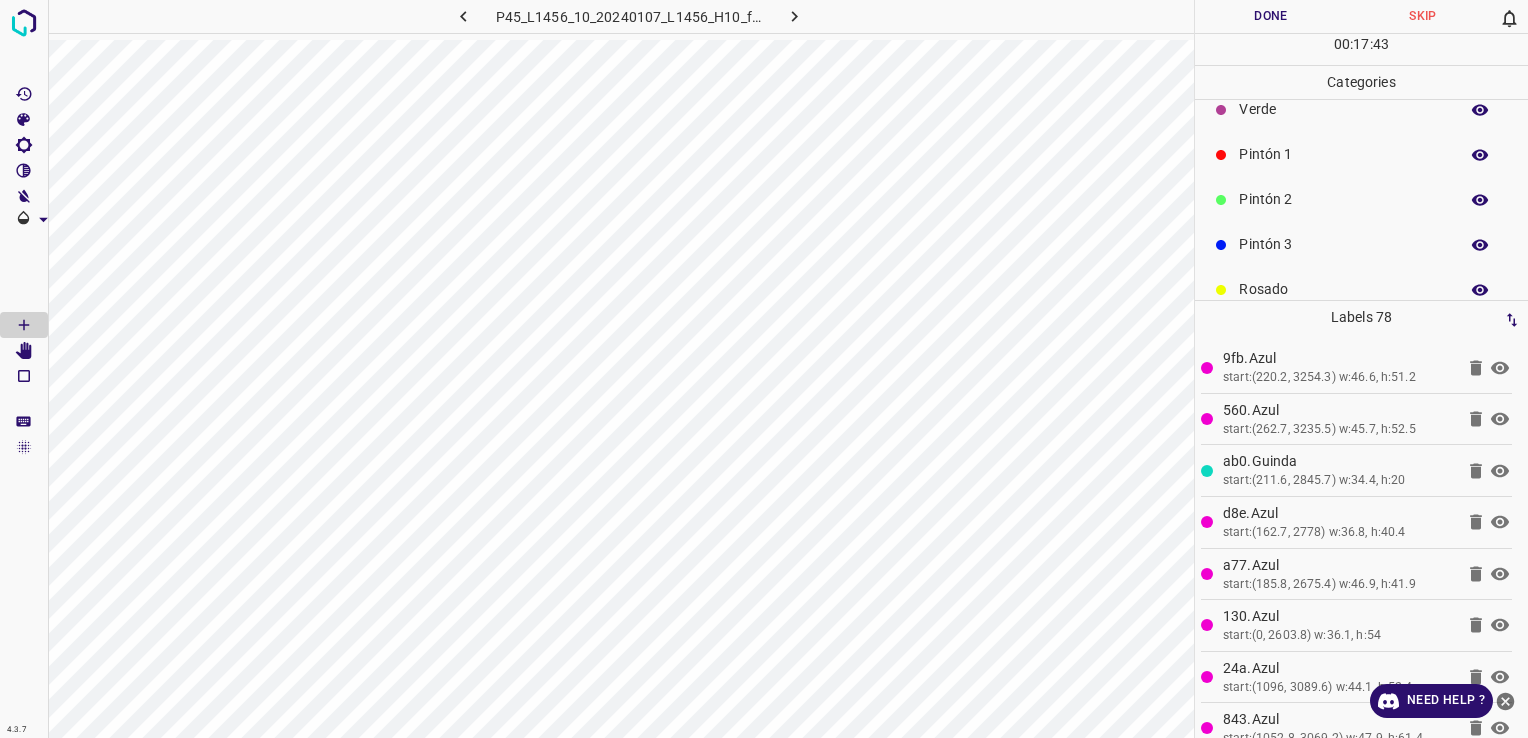 scroll, scrollTop: 0, scrollLeft: 0, axis: both 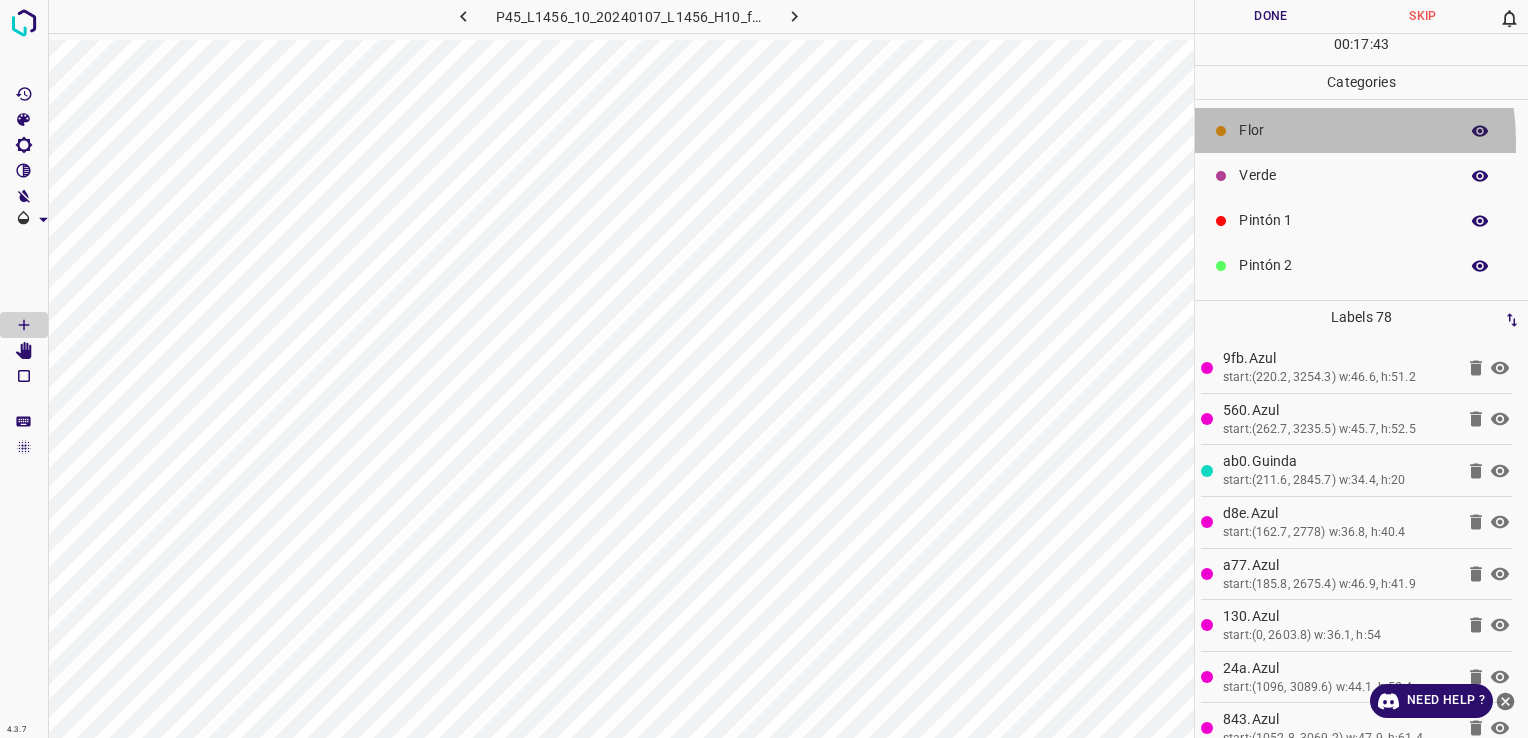 click on "Flor" at bounding box center [1361, 130] 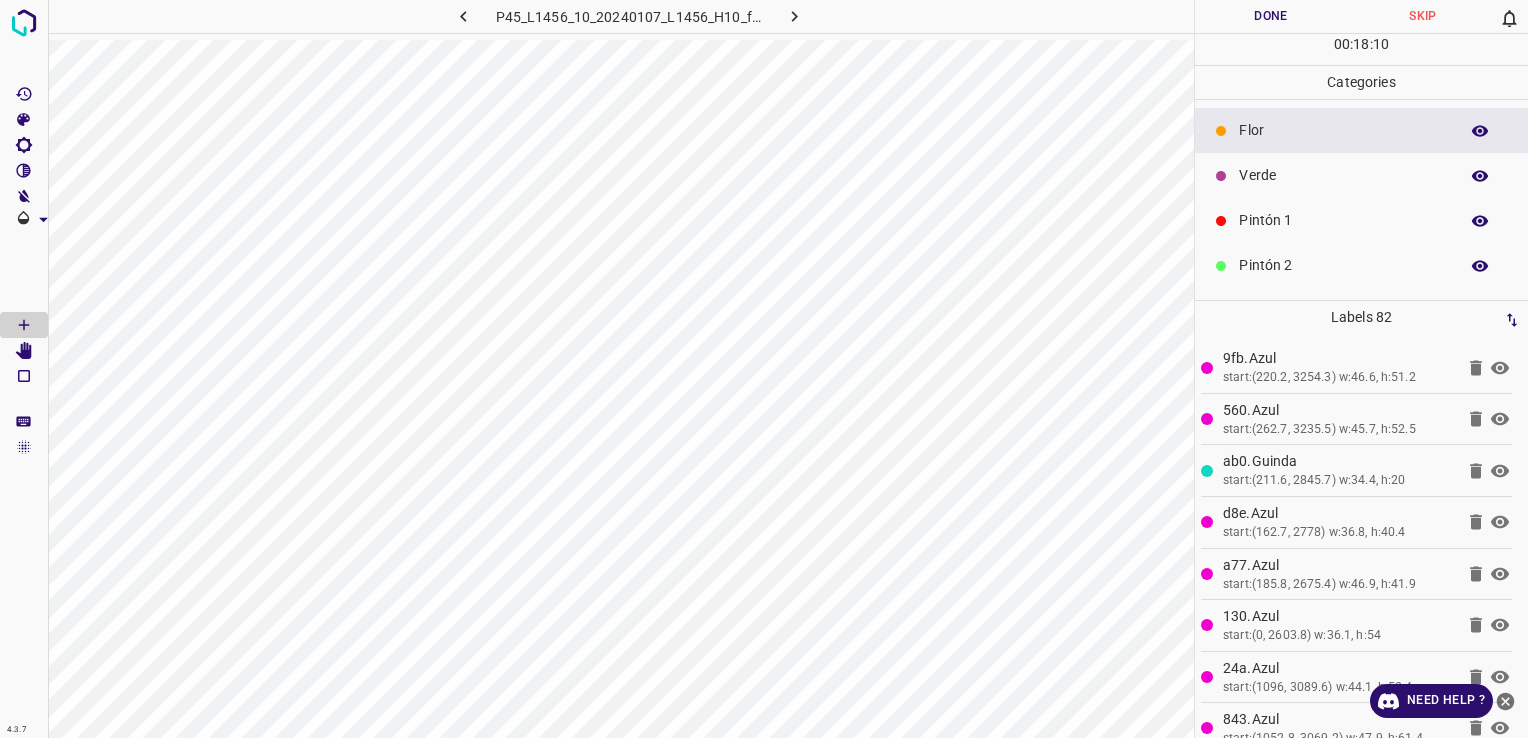 click on "Verde" at bounding box center (1343, 175) 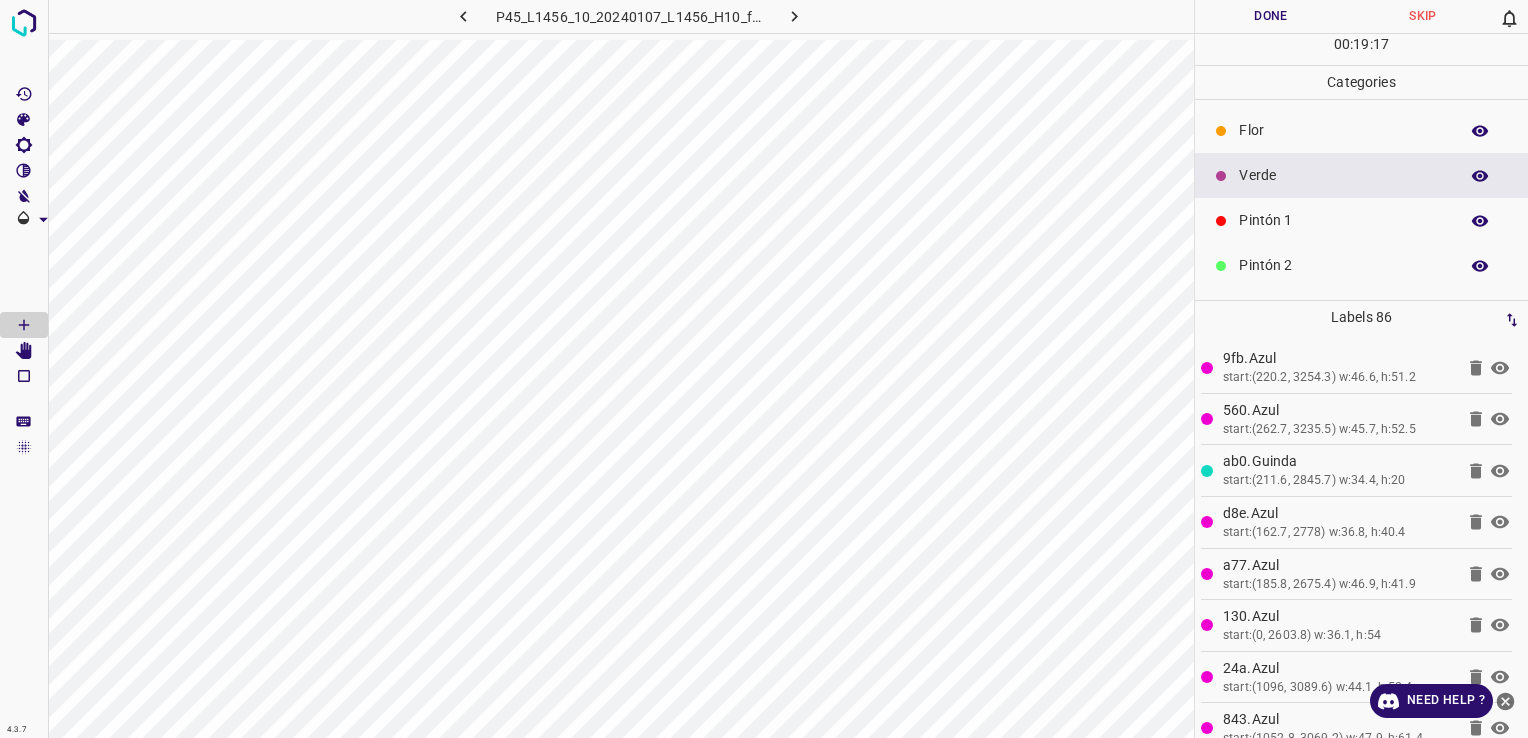 click on "Verde" at bounding box center (1343, 175) 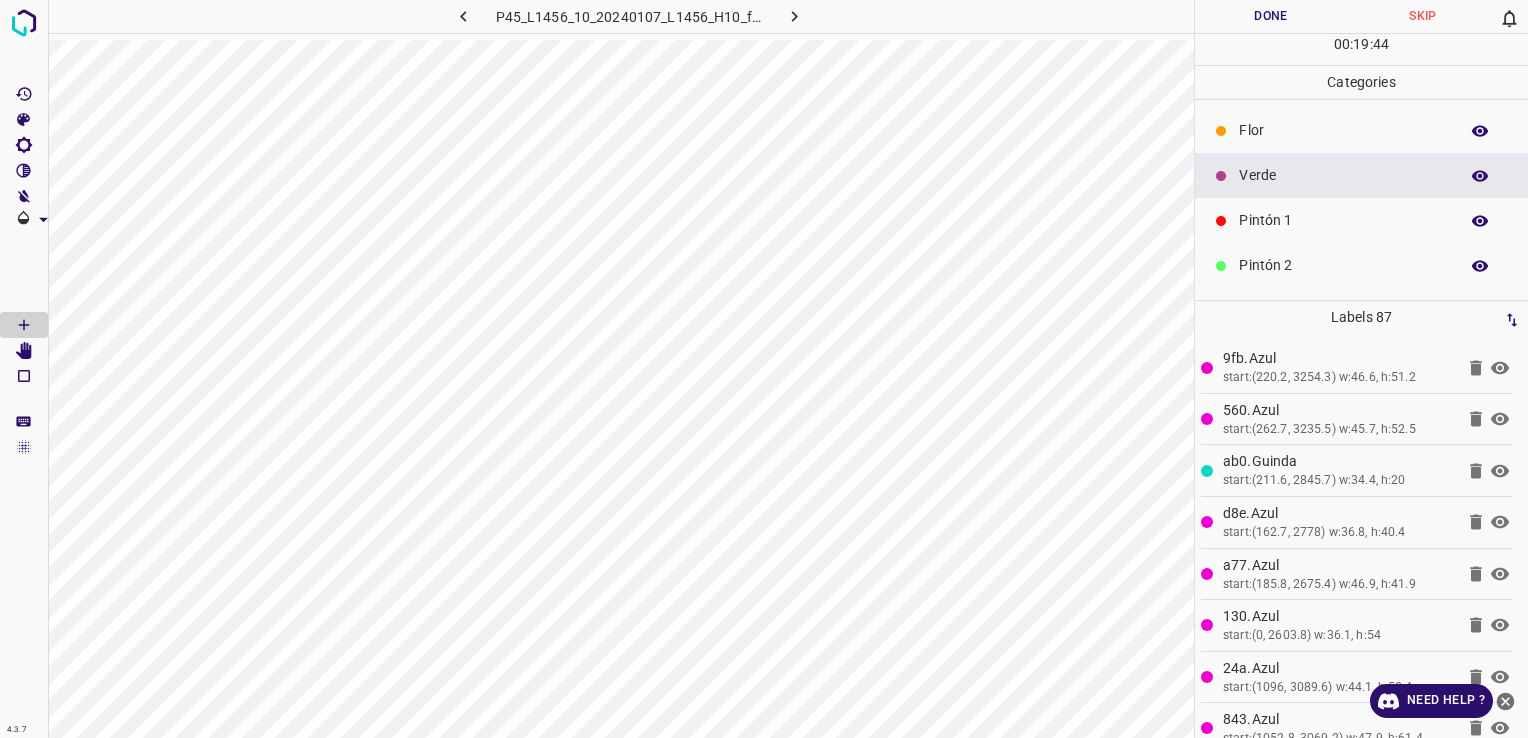 scroll, scrollTop: 176, scrollLeft: 0, axis: vertical 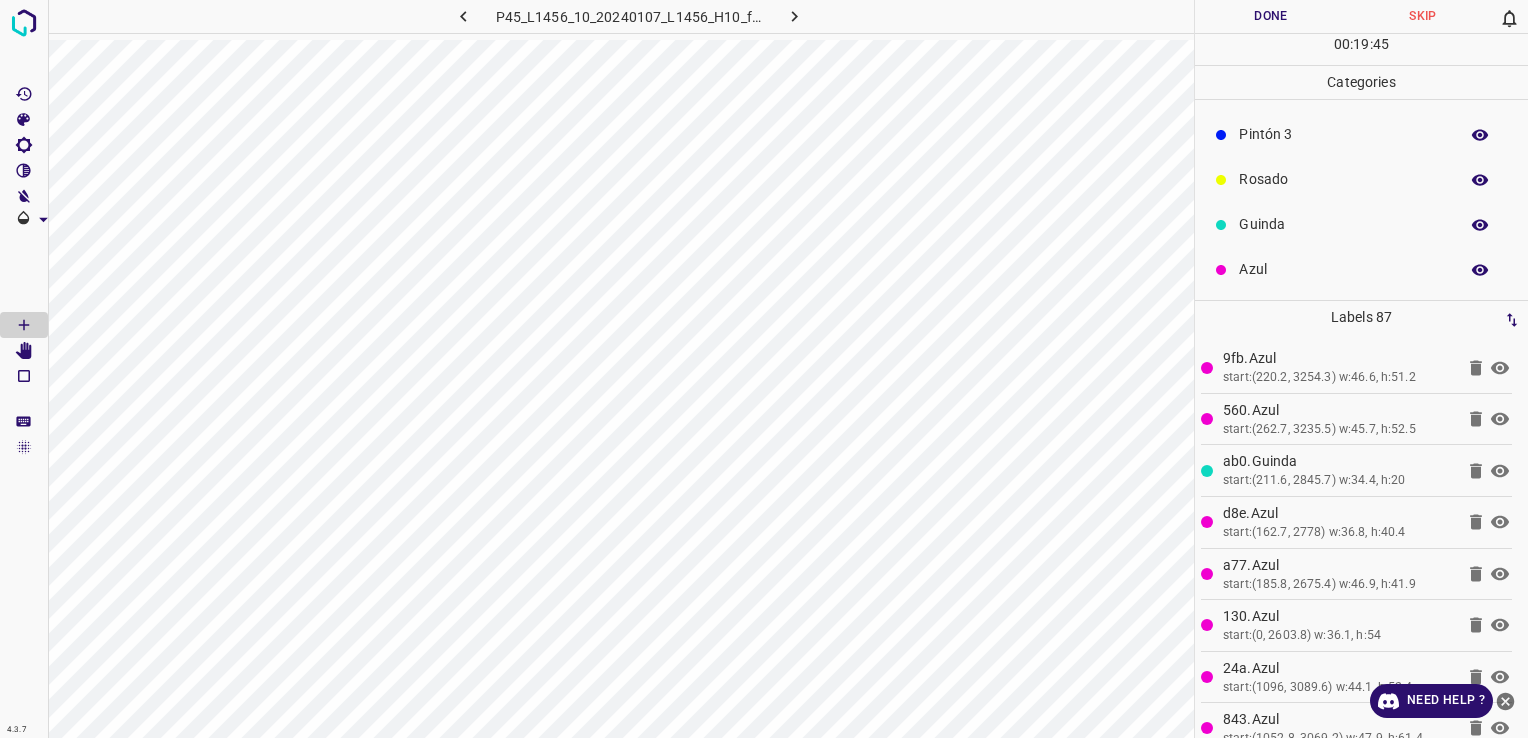click on "Rosado" at bounding box center [1343, 179] 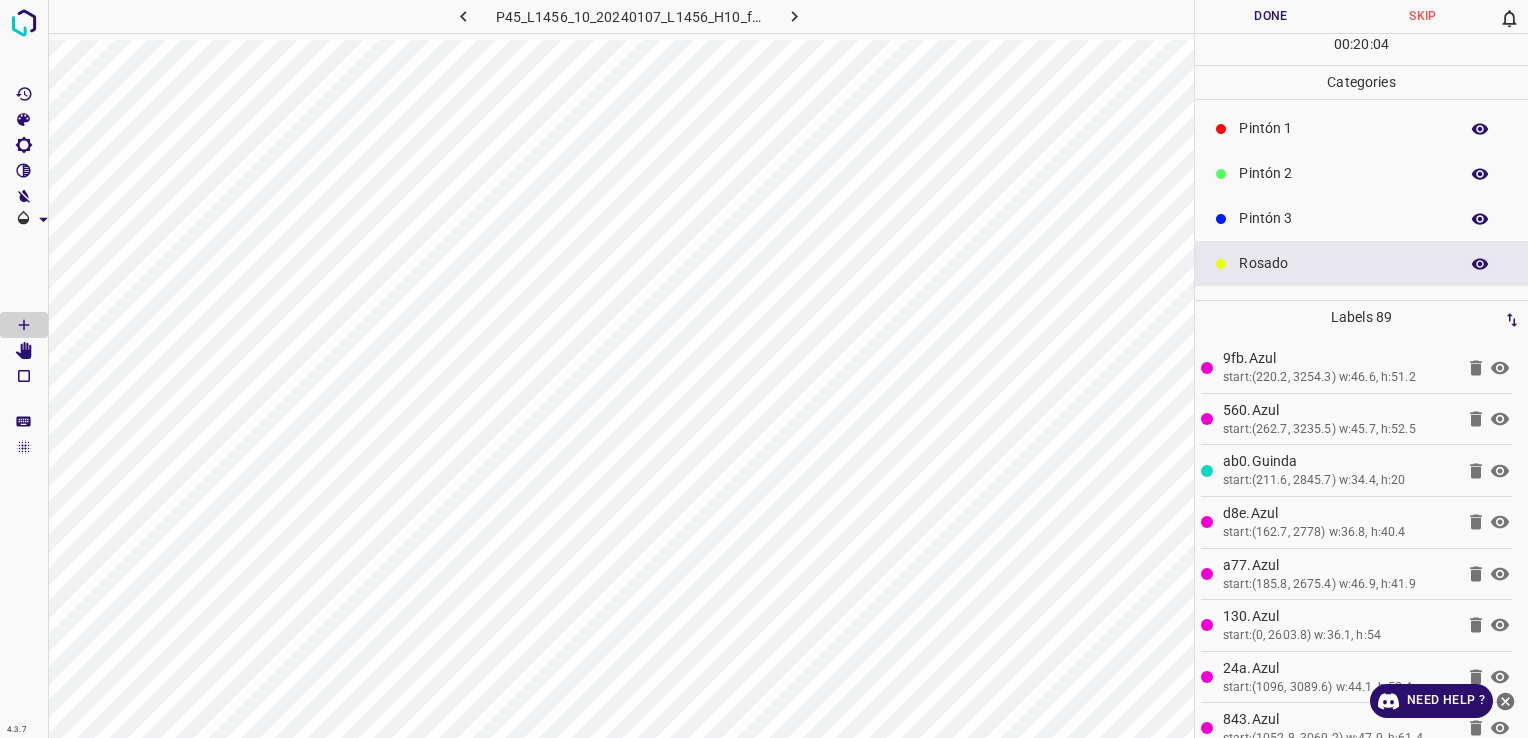 scroll, scrollTop: 0, scrollLeft: 0, axis: both 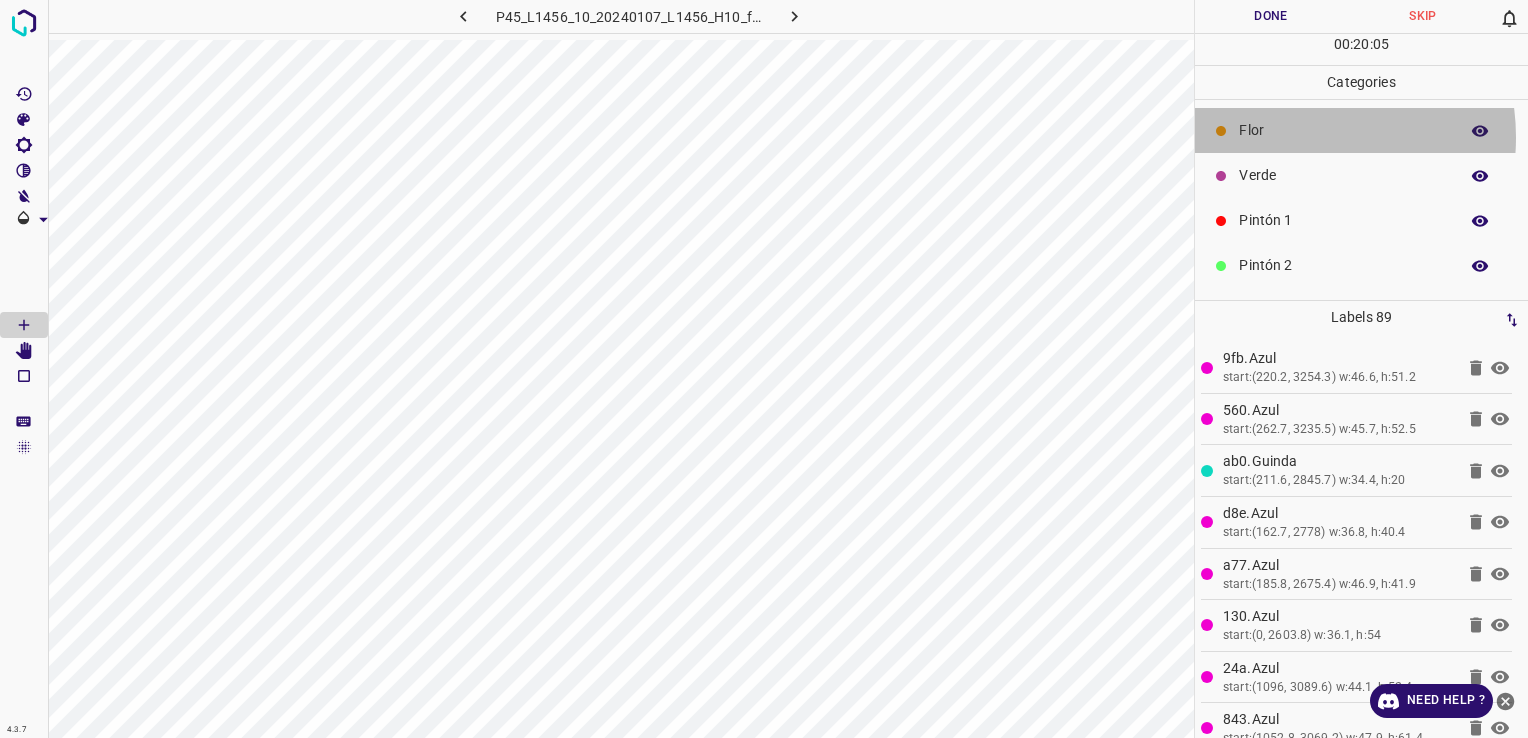 click on "Flor" at bounding box center (1343, 130) 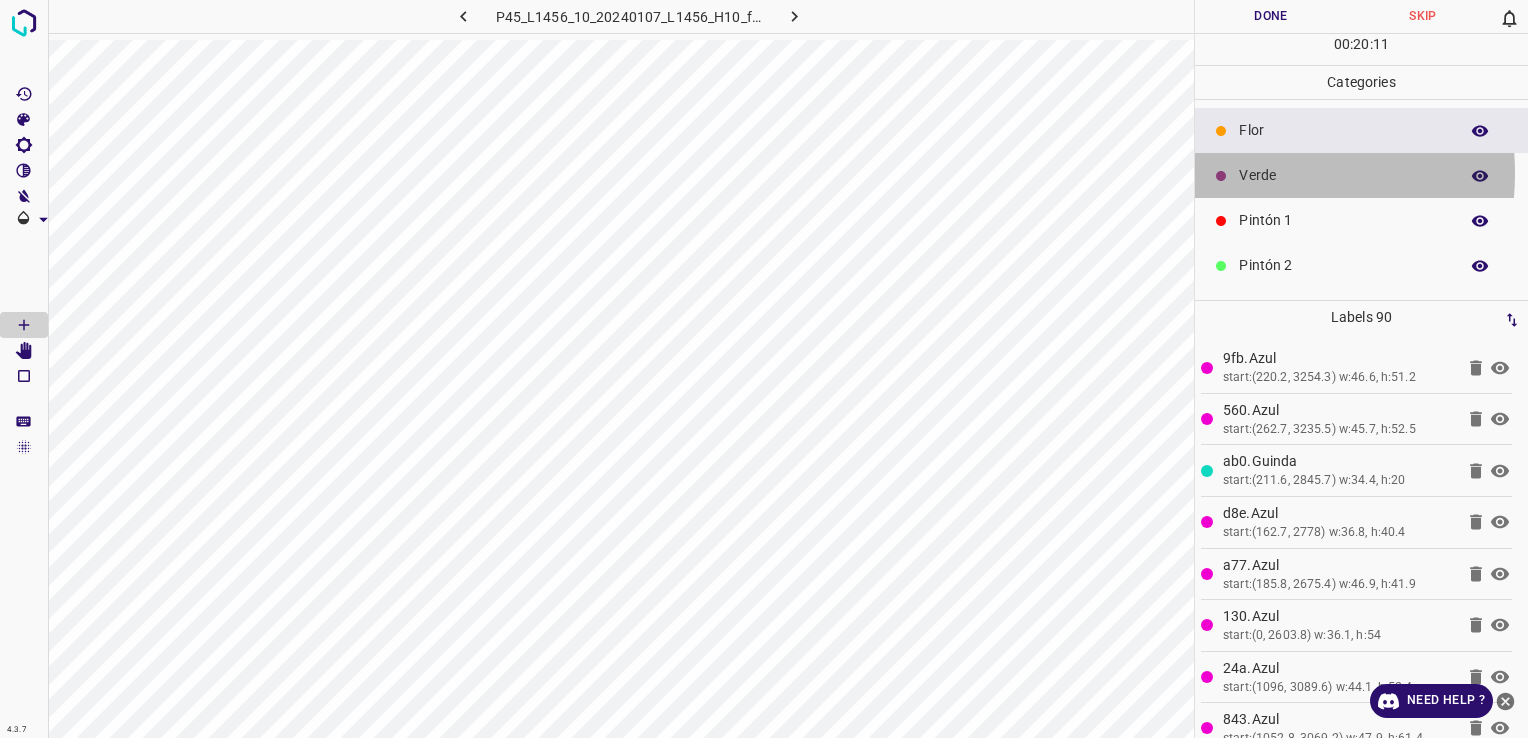 click on "Verde" at bounding box center [1343, 175] 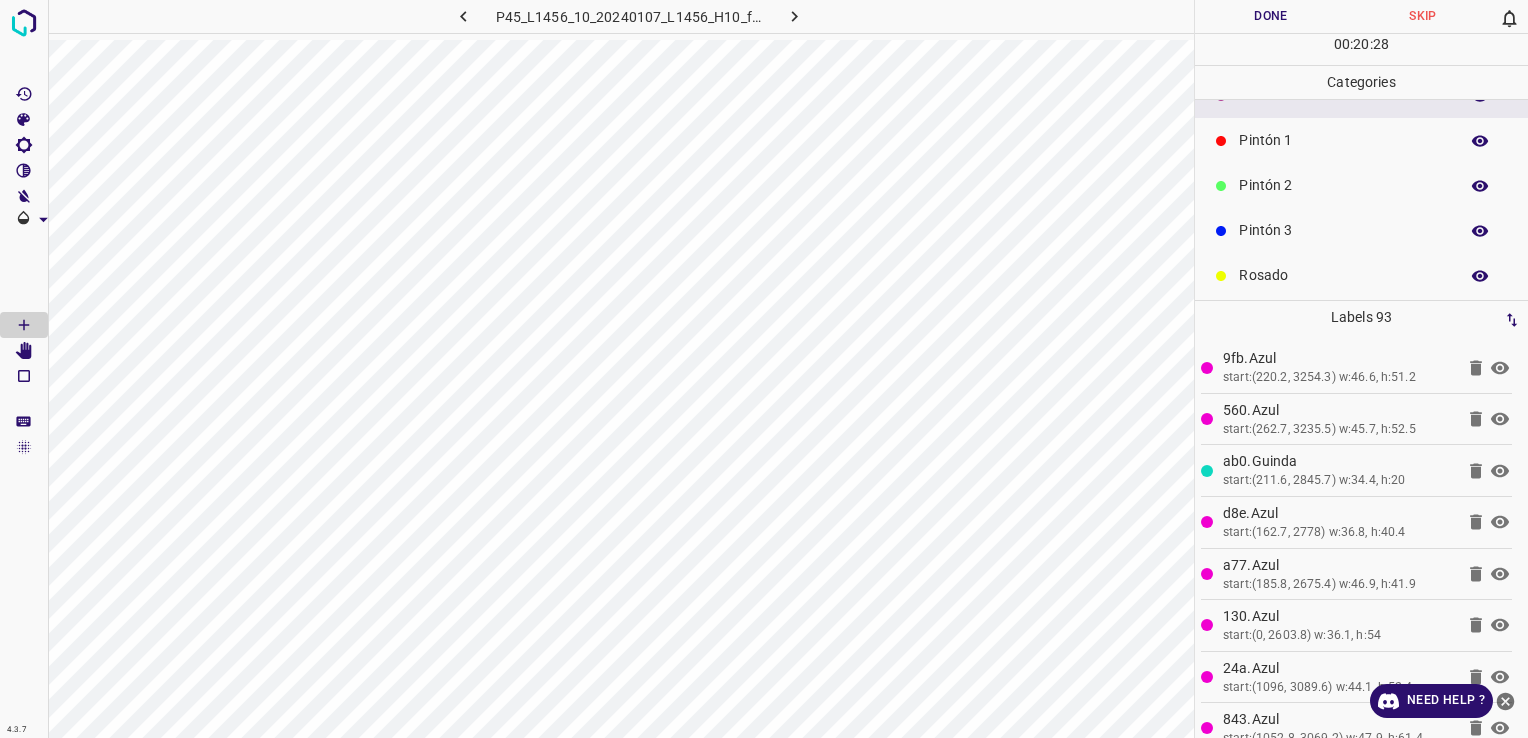 scroll, scrollTop: 176, scrollLeft: 0, axis: vertical 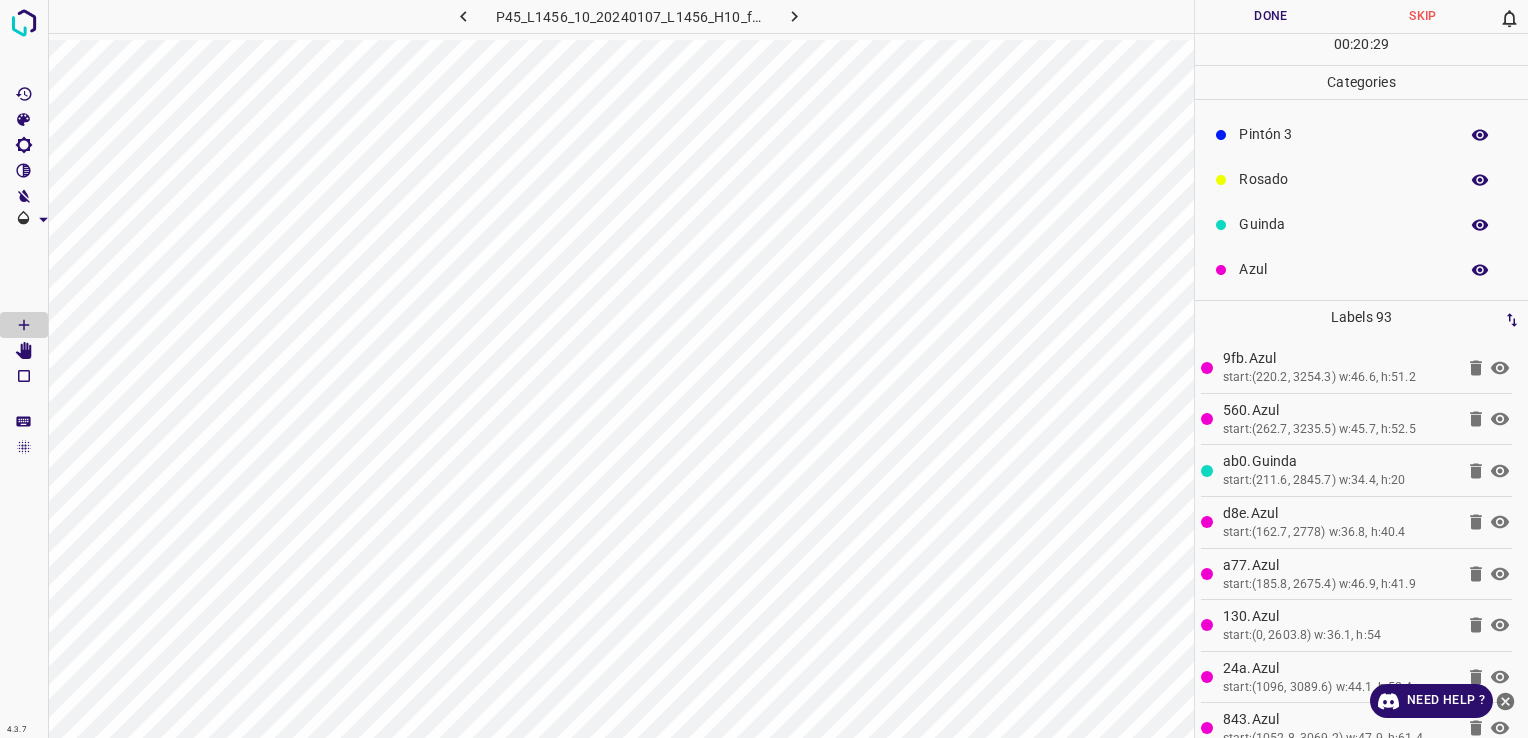click on "Azul" at bounding box center [1361, 269] 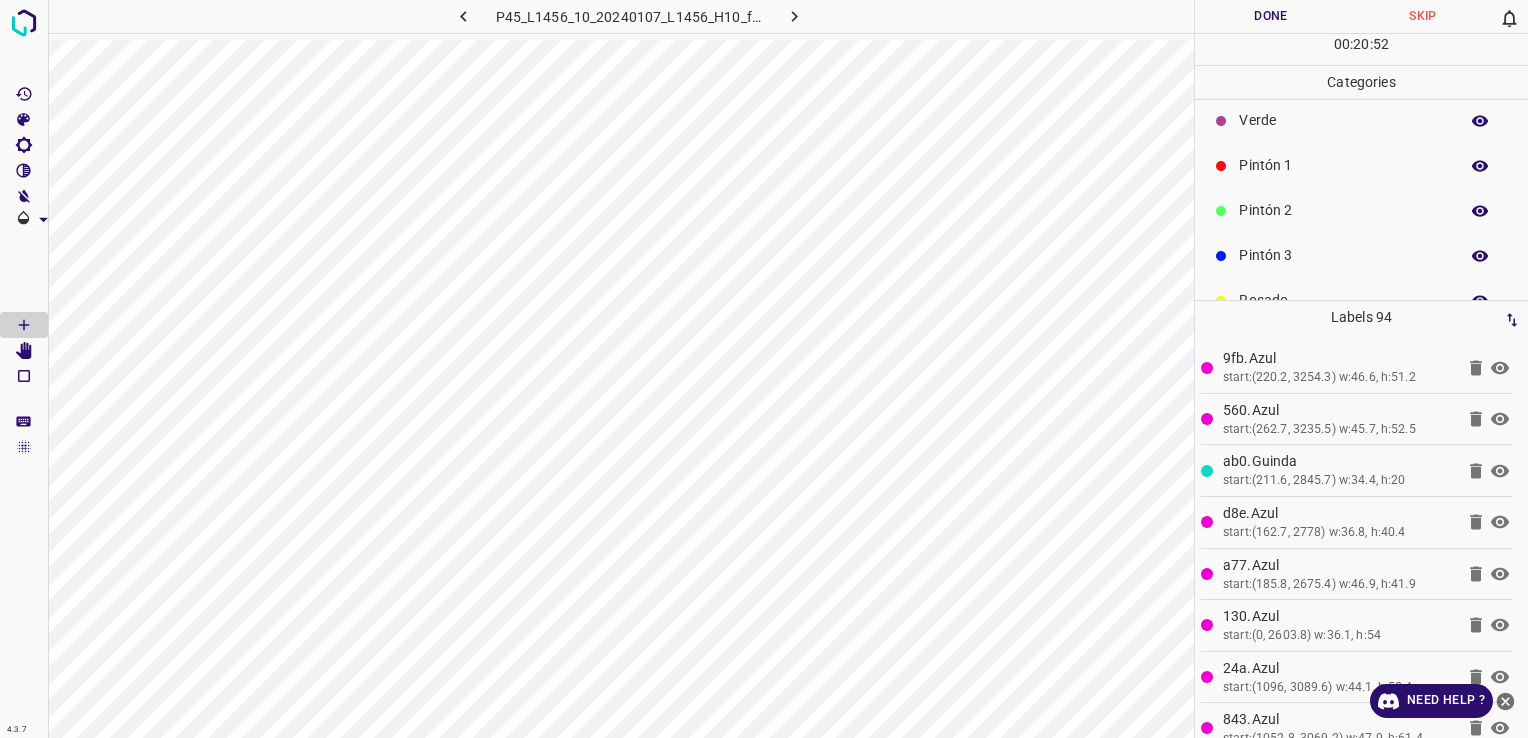 scroll, scrollTop: 0, scrollLeft: 0, axis: both 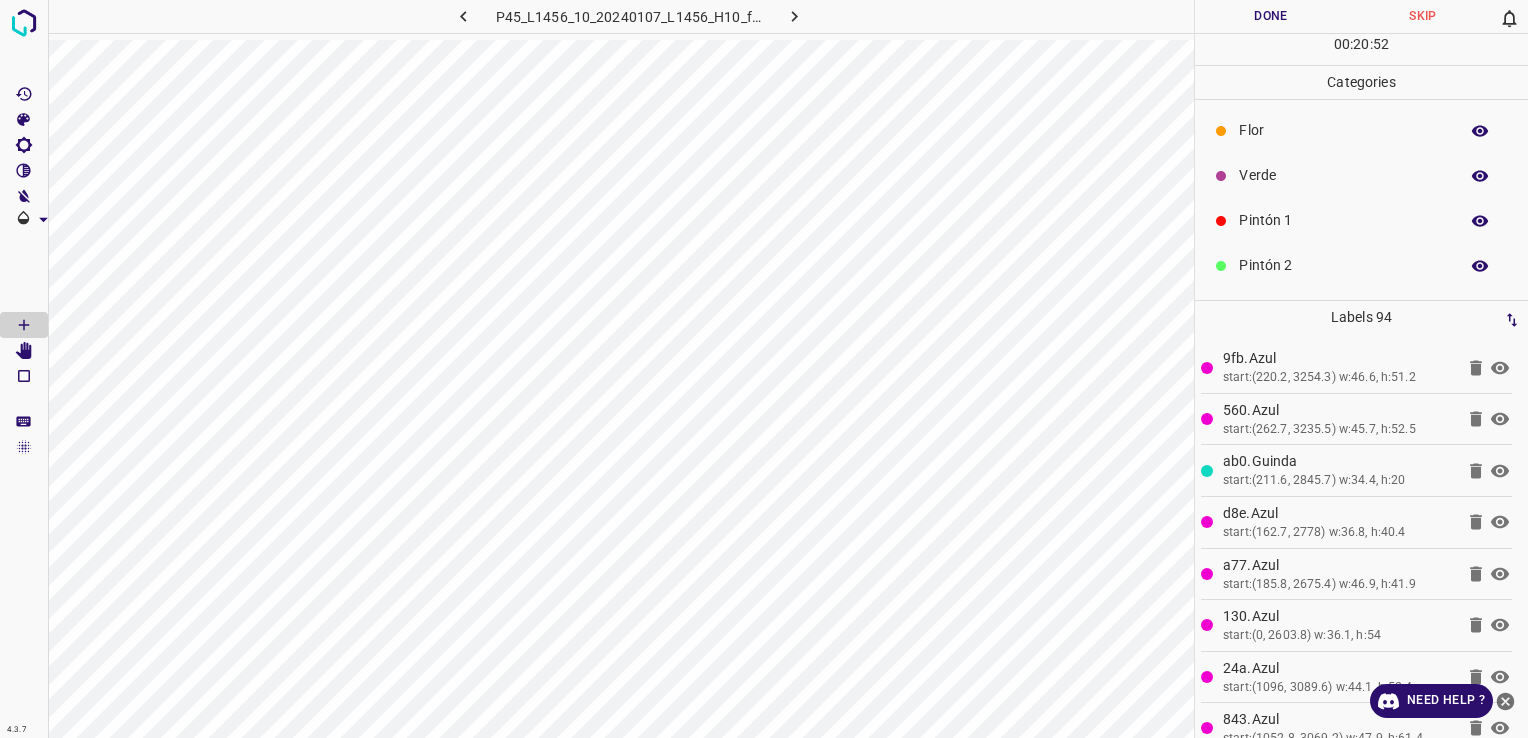 click on "Verde" at bounding box center [1343, 175] 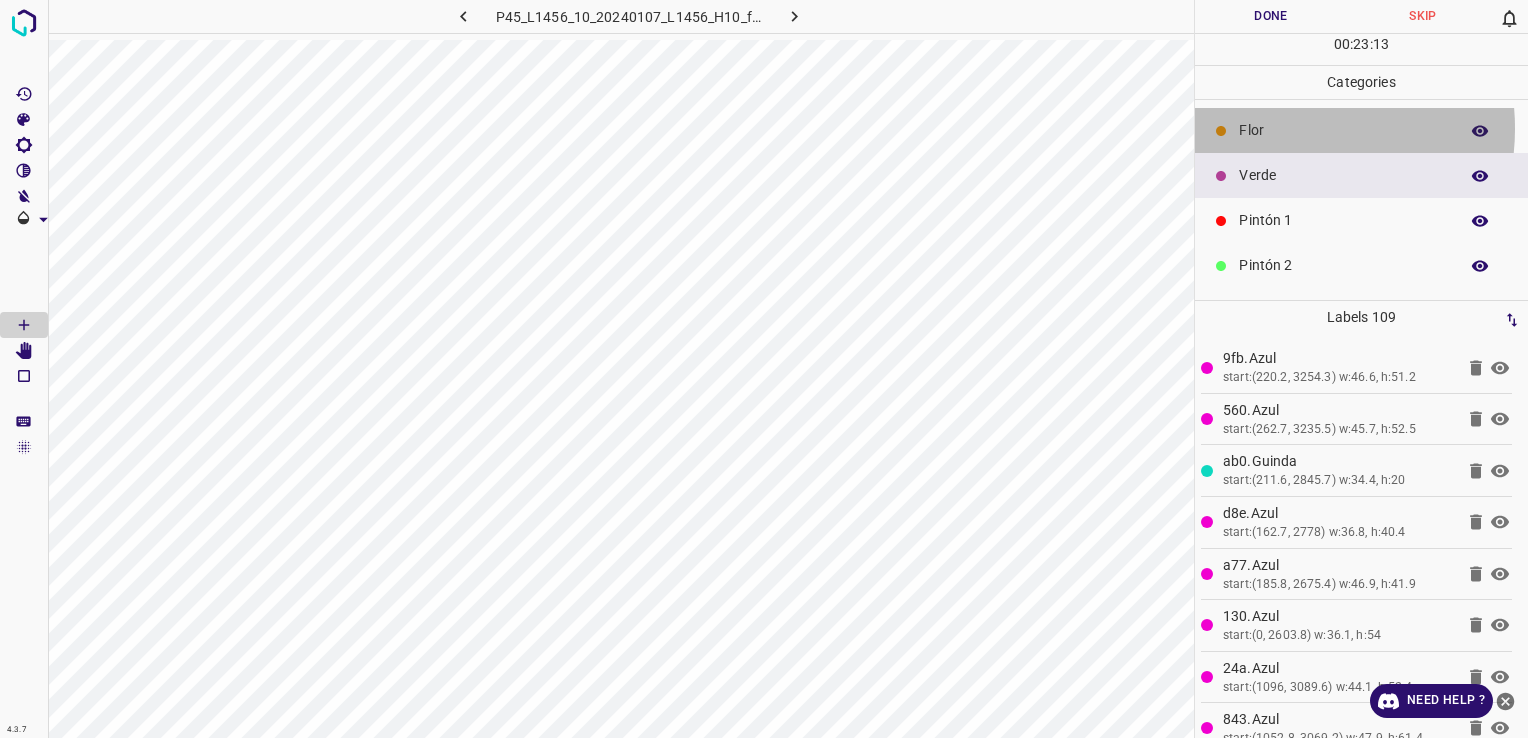 click on "Flor" at bounding box center (1343, 130) 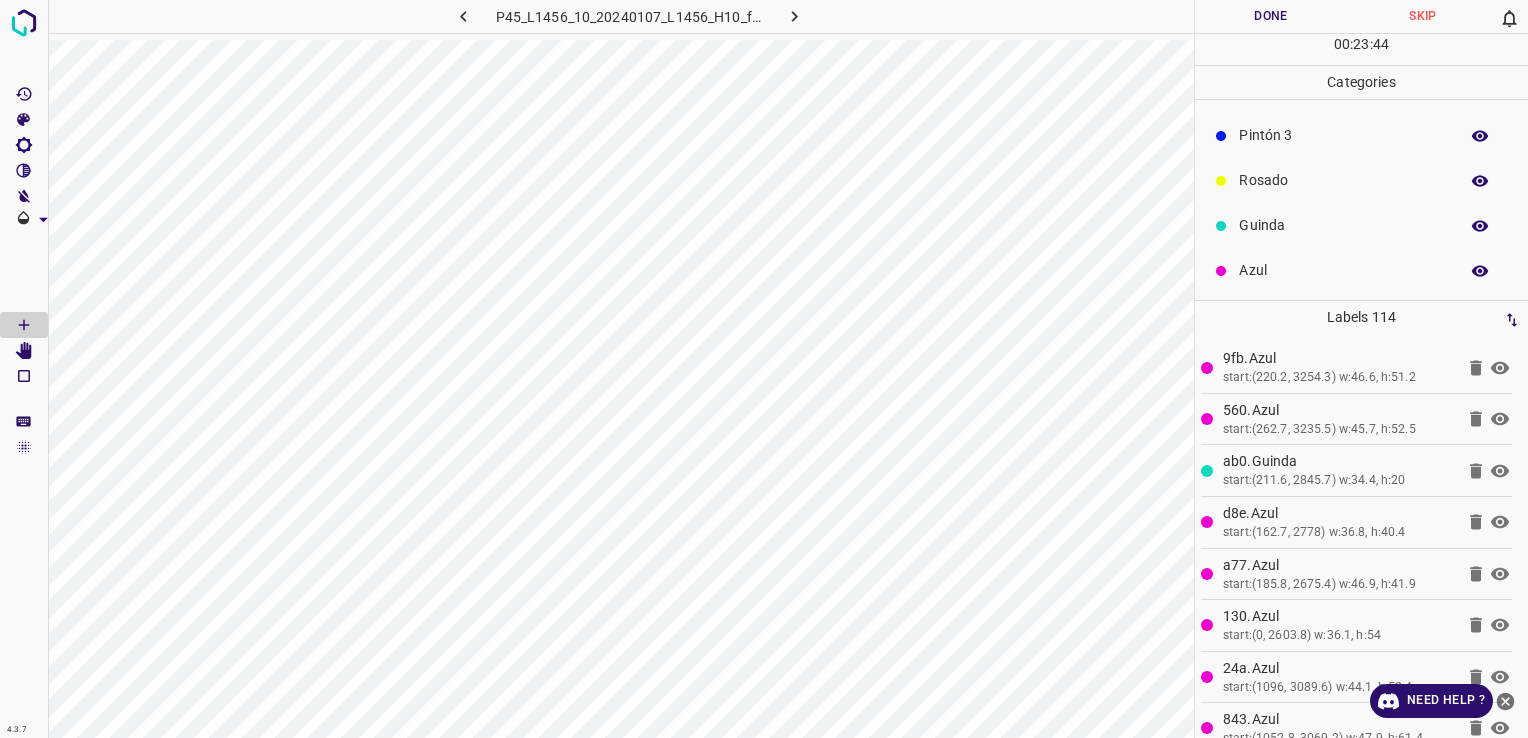 scroll, scrollTop: 176, scrollLeft: 0, axis: vertical 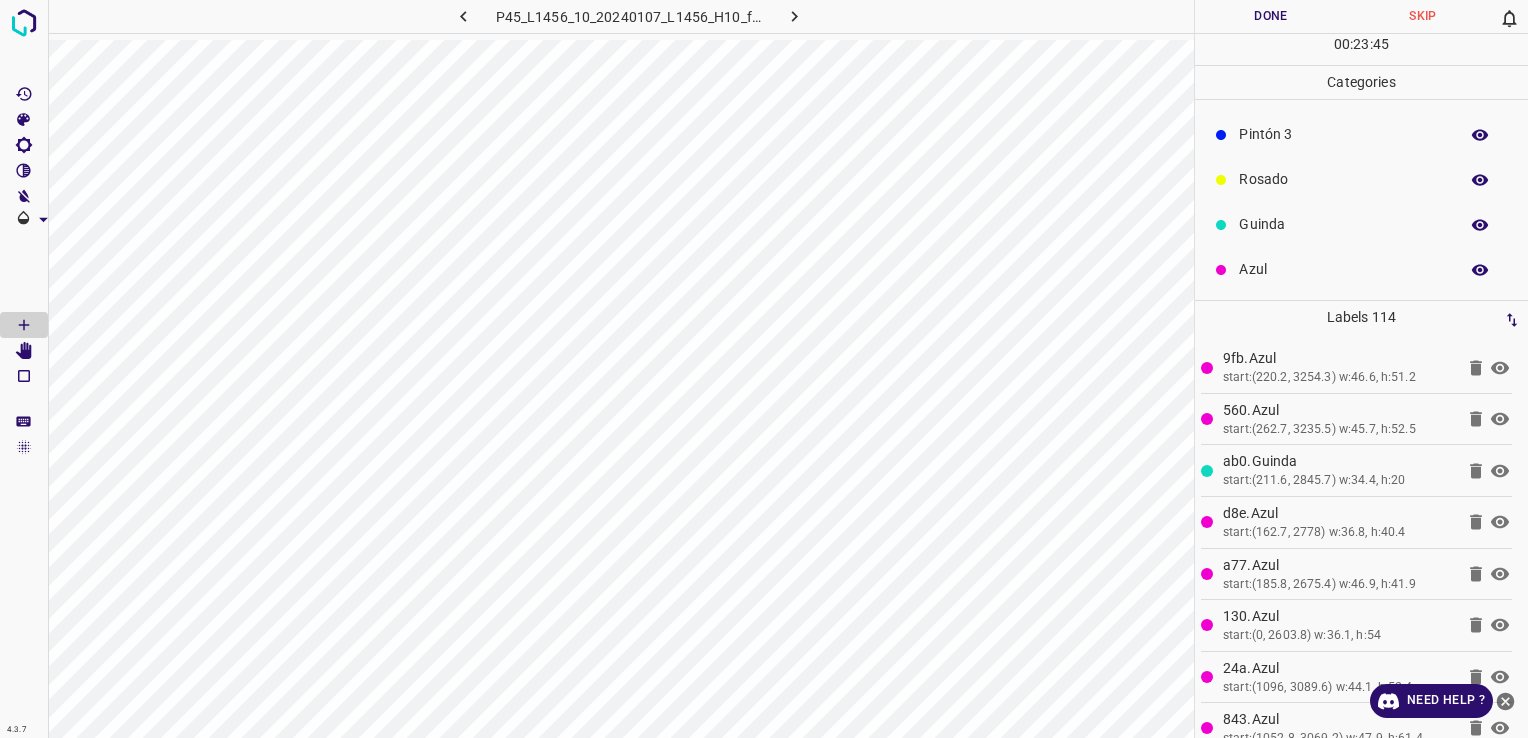 click on "Pintón 3" at bounding box center (1343, 134) 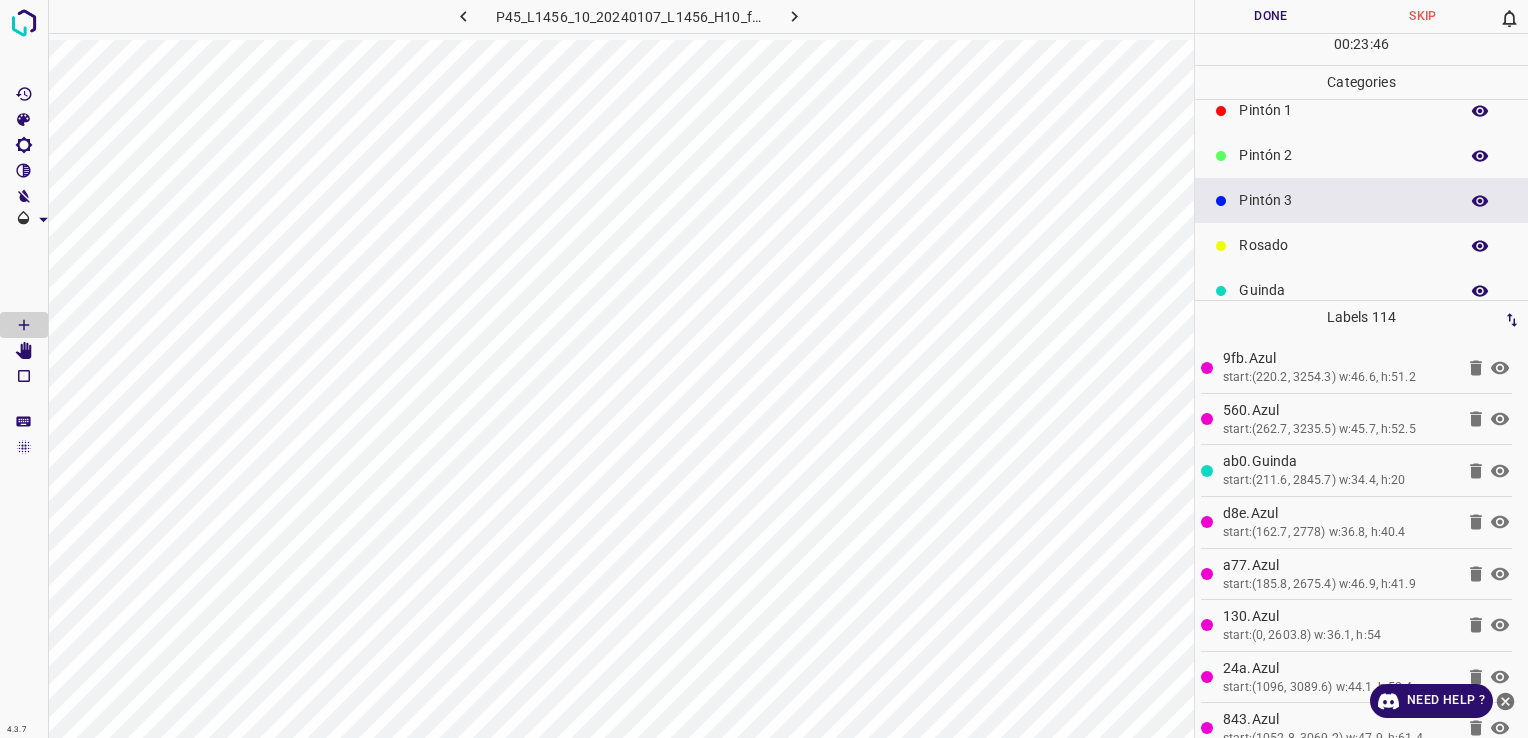 scroll, scrollTop: 76, scrollLeft: 0, axis: vertical 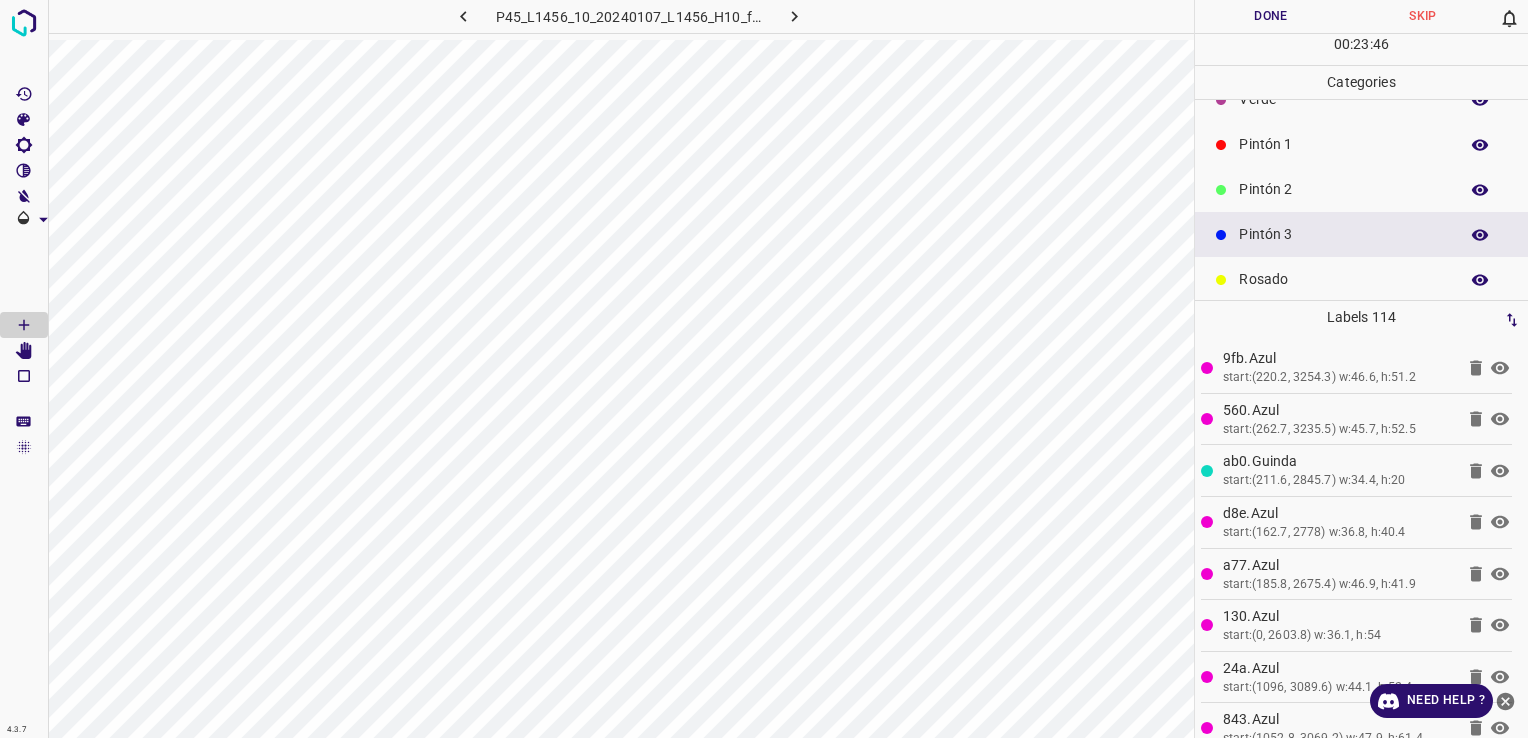 click on "Pintón 2" at bounding box center (1361, 189) 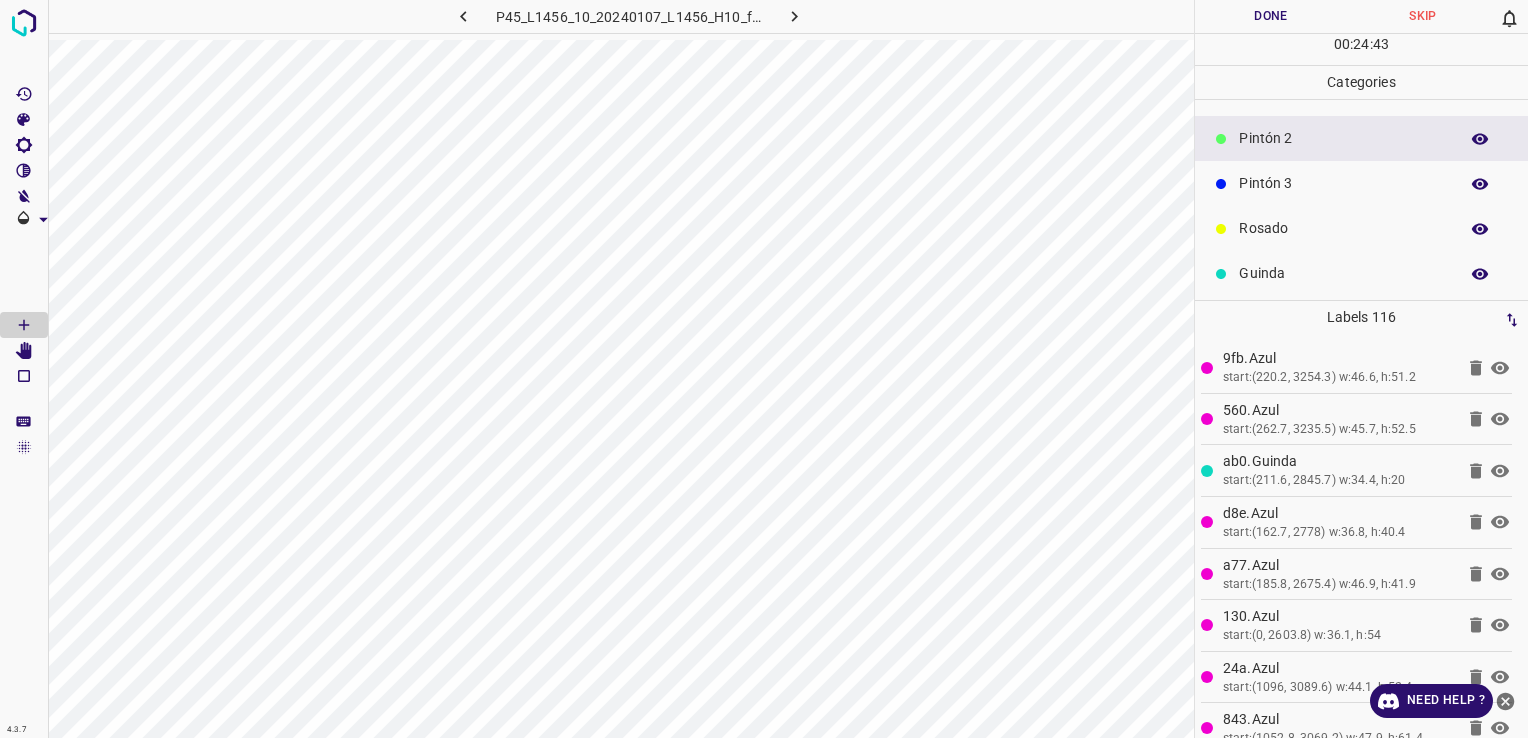 scroll, scrollTop: 176, scrollLeft: 0, axis: vertical 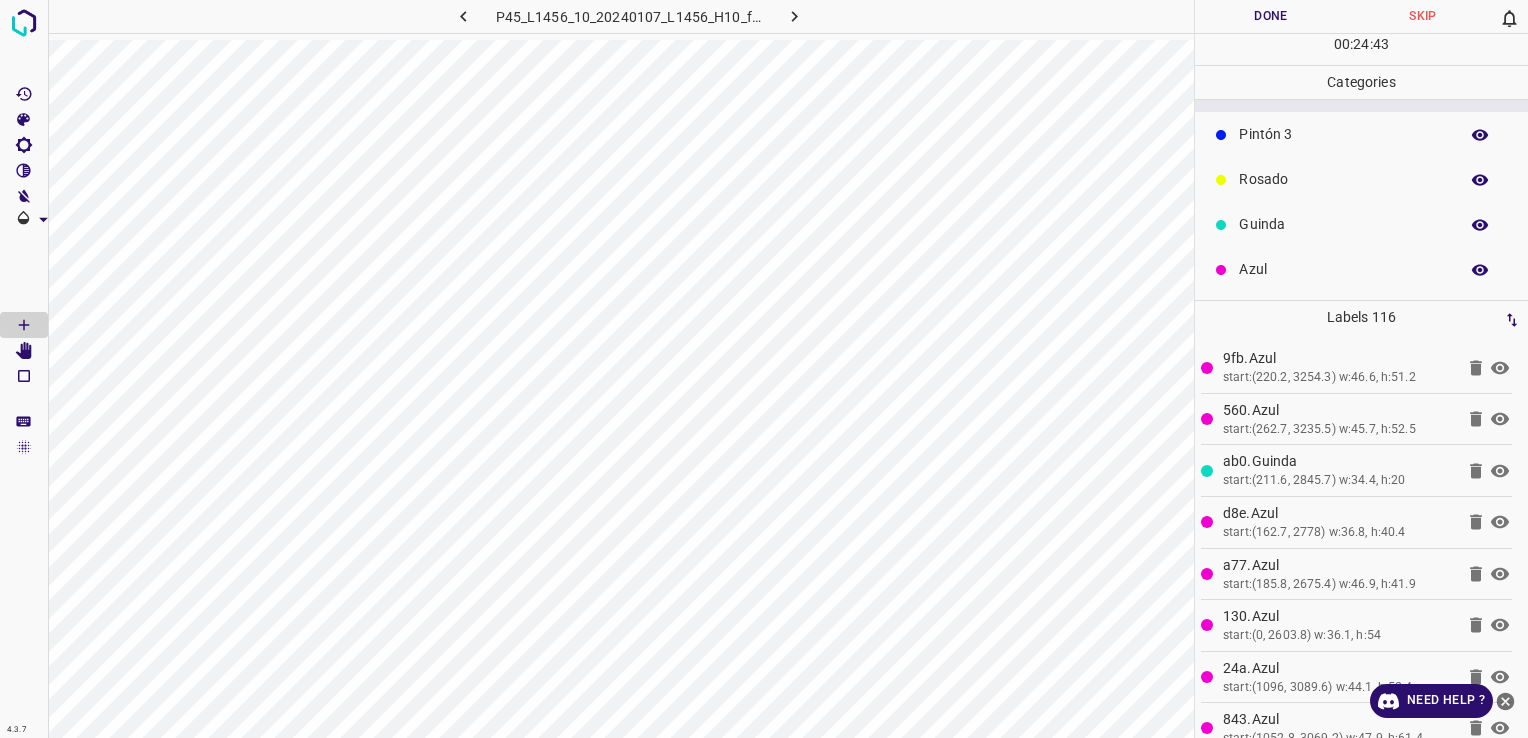 click on "Azul" at bounding box center [1343, 269] 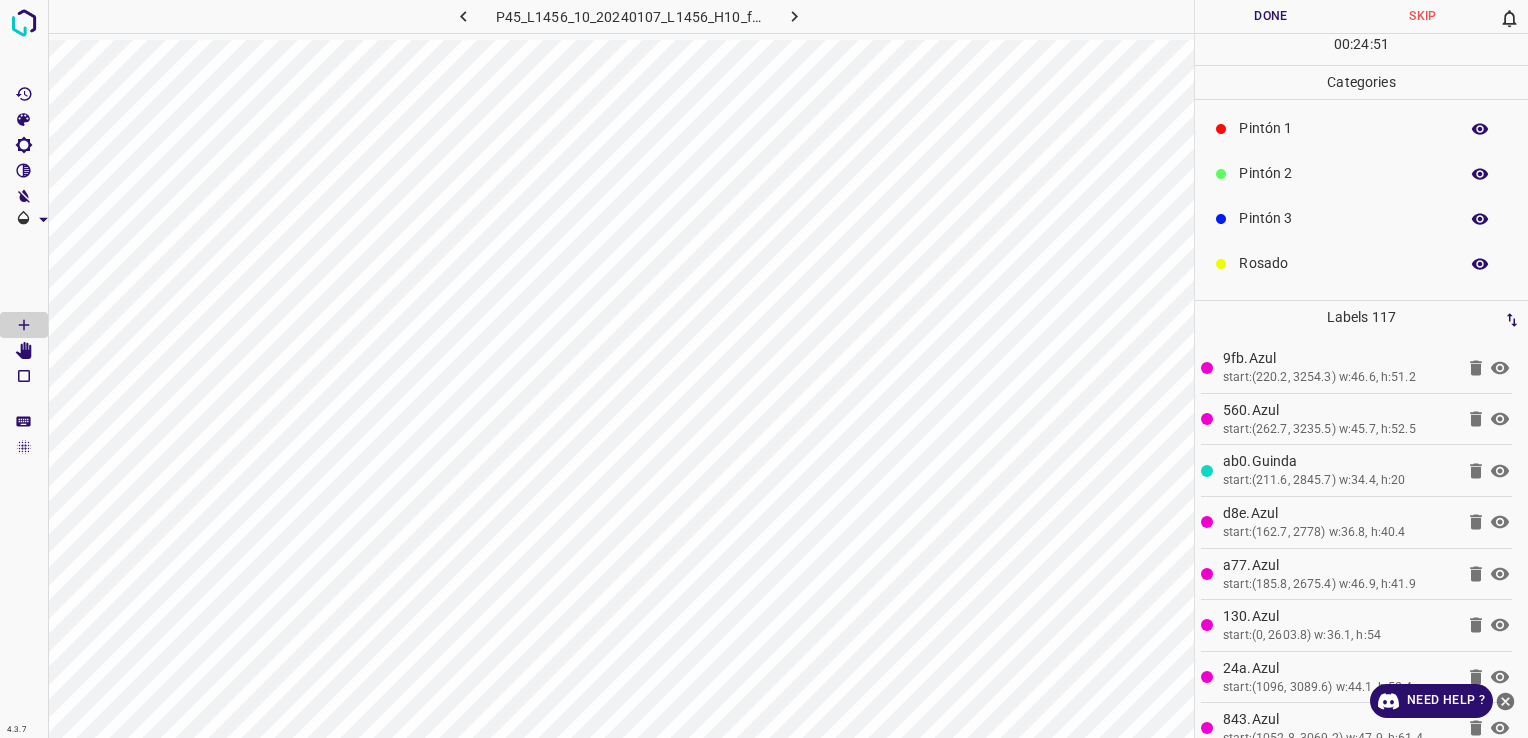 scroll, scrollTop: 0, scrollLeft: 0, axis: both 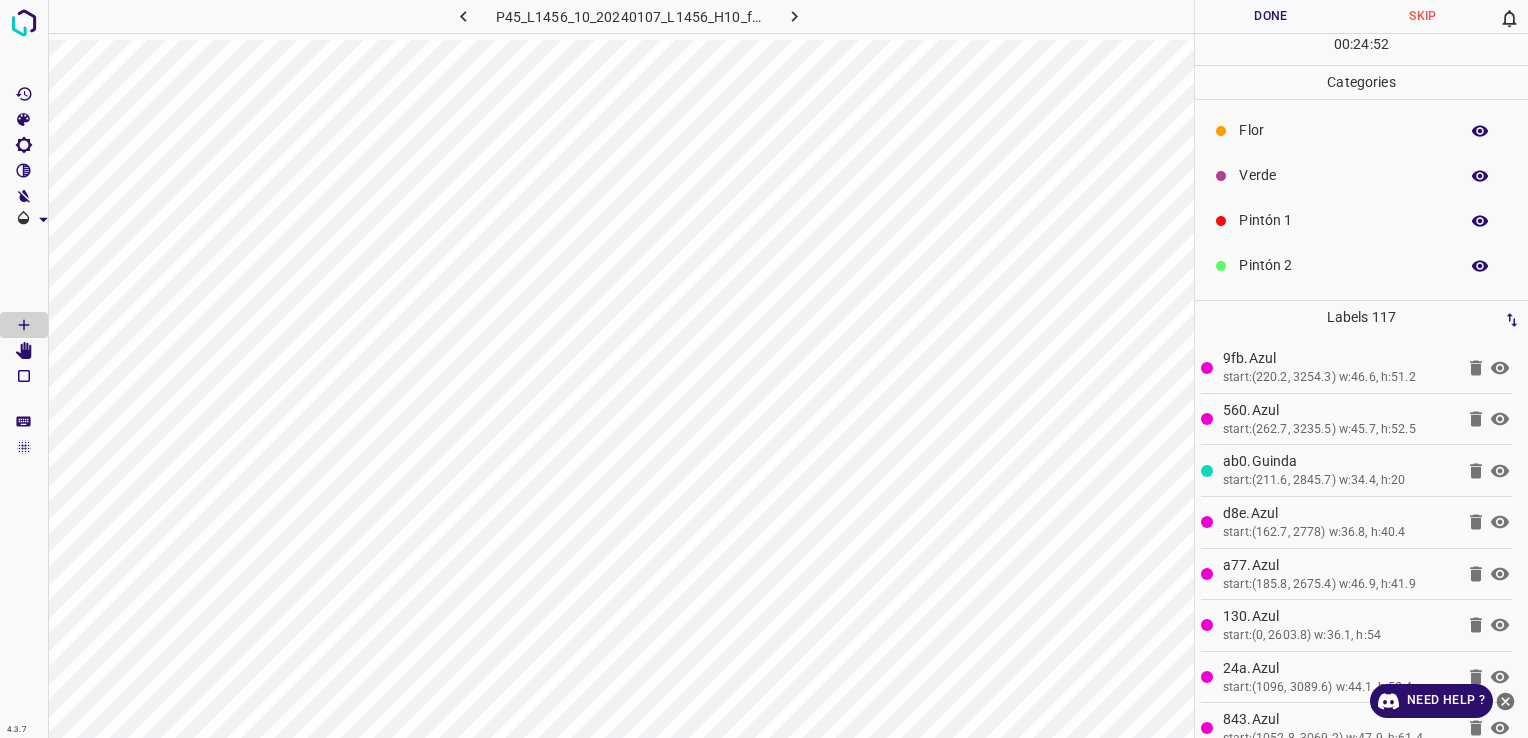 click on "Verde" at bounding box center [1343, 175] 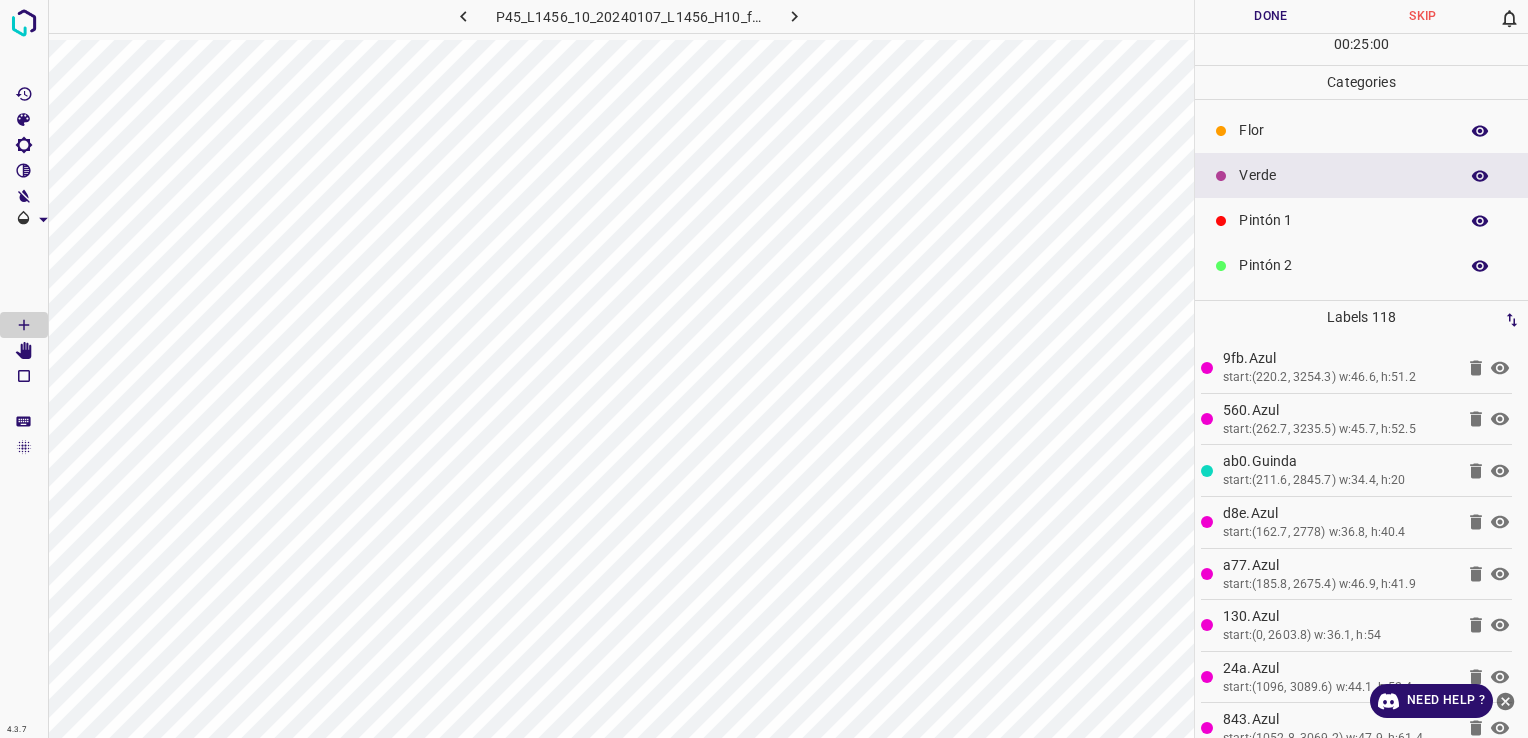 click on "Pintón 2" at bounding box center (1343, 265) 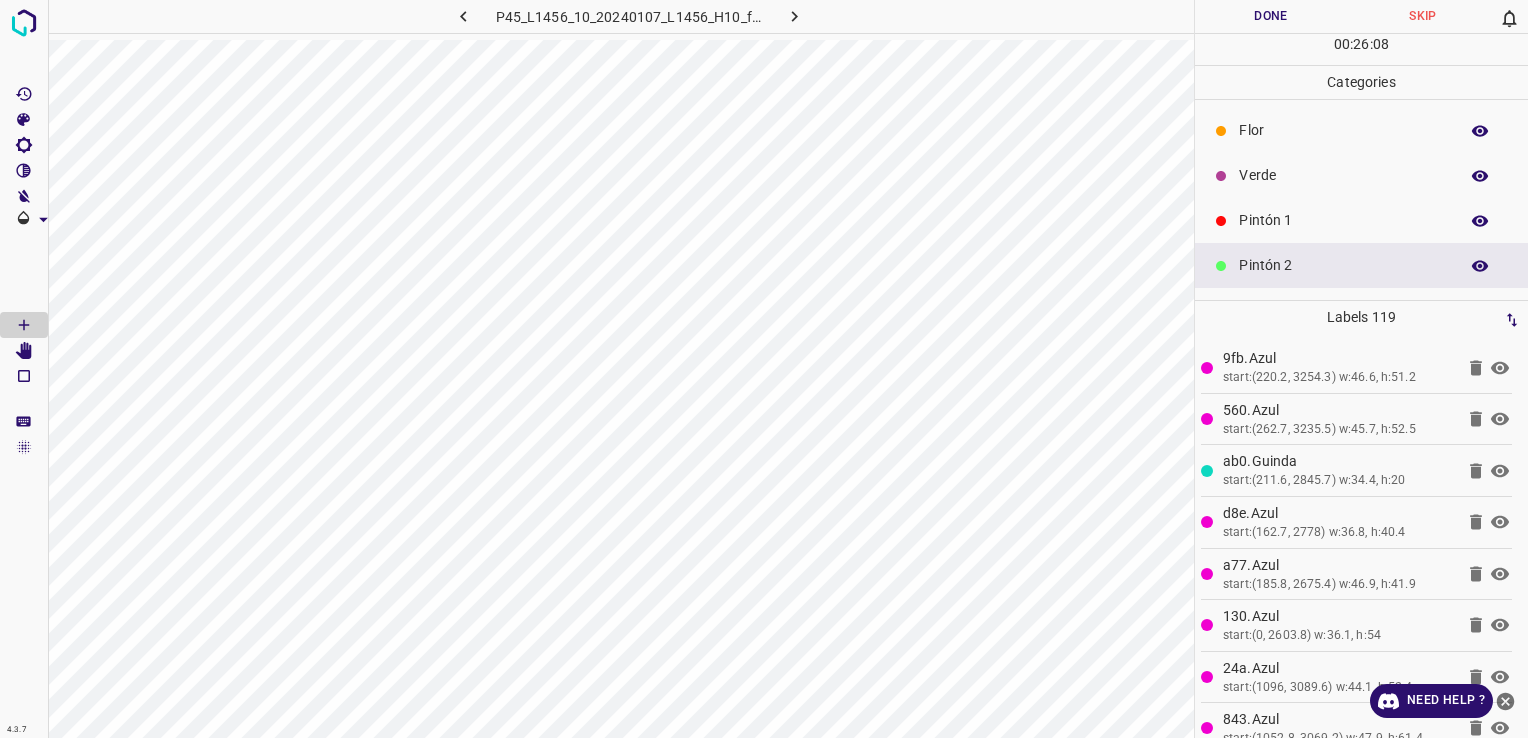 click on "Verde" at bounding box center [1361, 175] 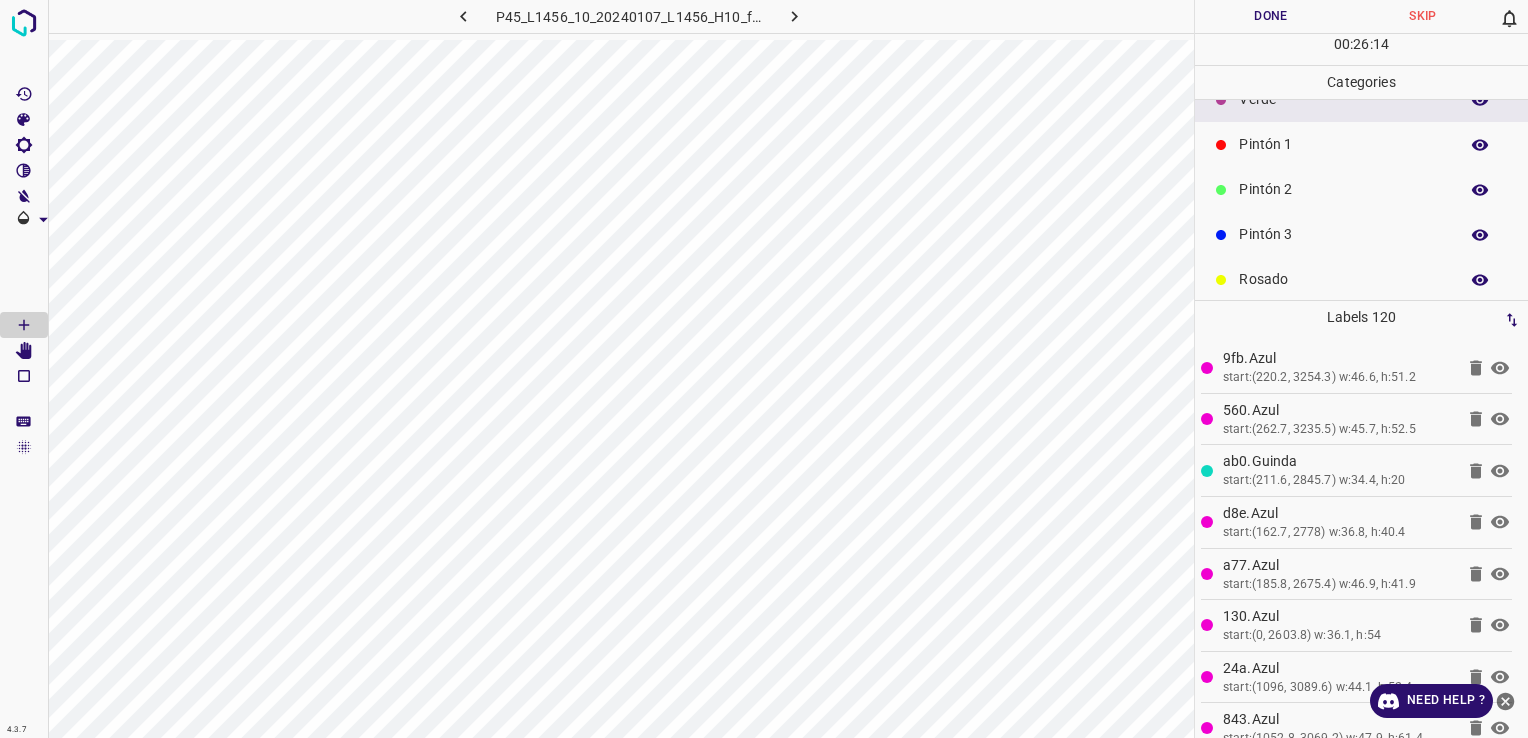 scroll, scrollTop: 176, scrollLeft: 0, axis: vertical 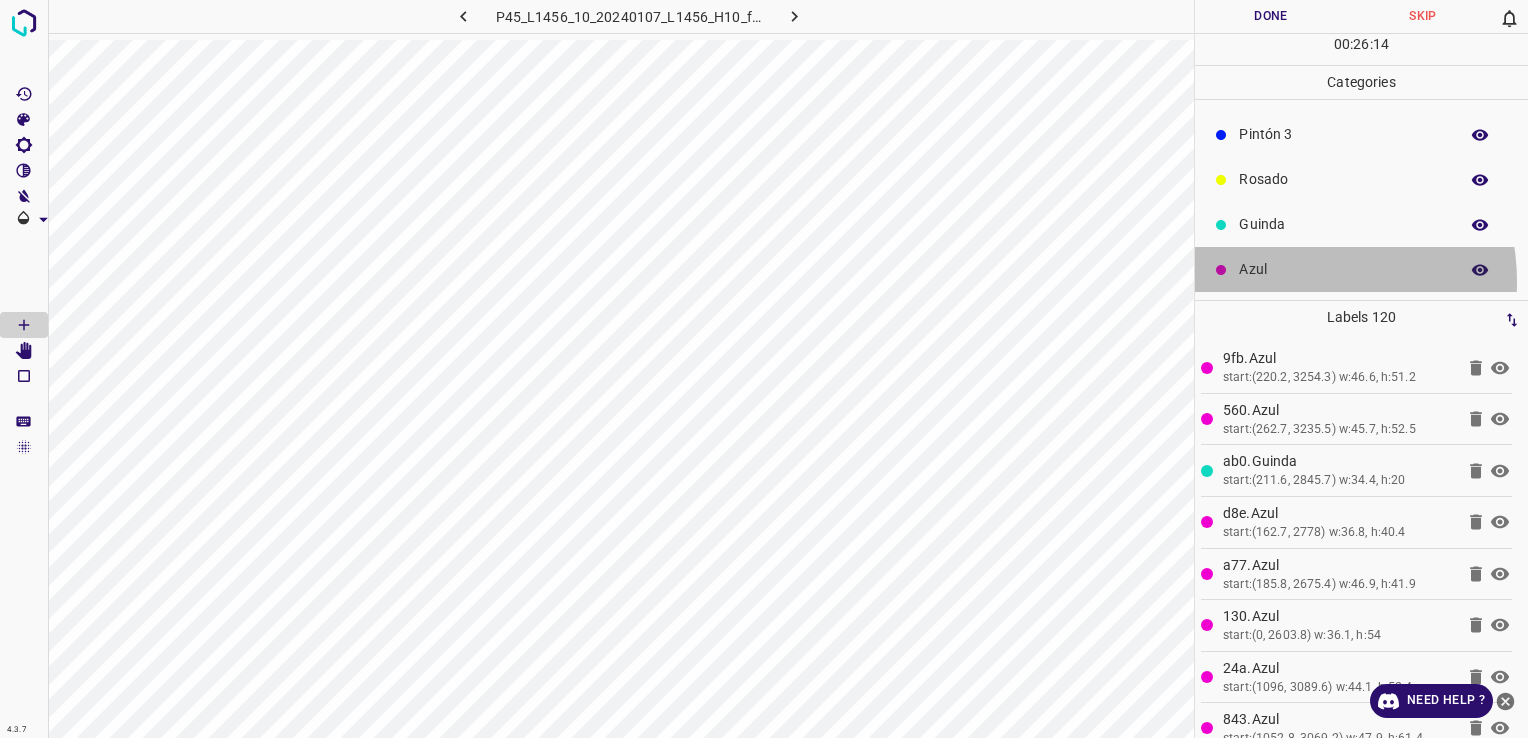 click on "Azul" at bounding box center [1361, 269] 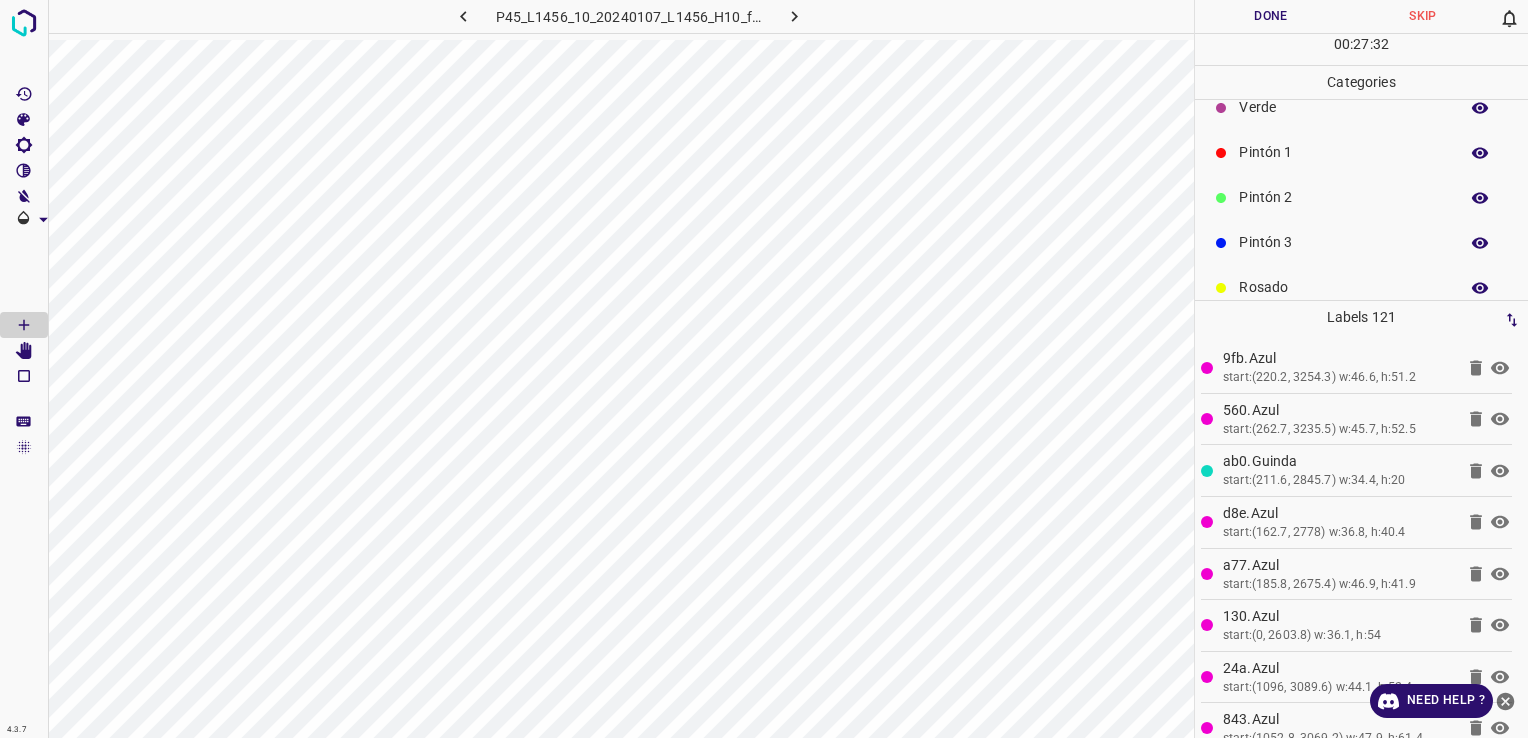 scroll, scrollTop: 100, scrollLeft: 0, axis: vertical 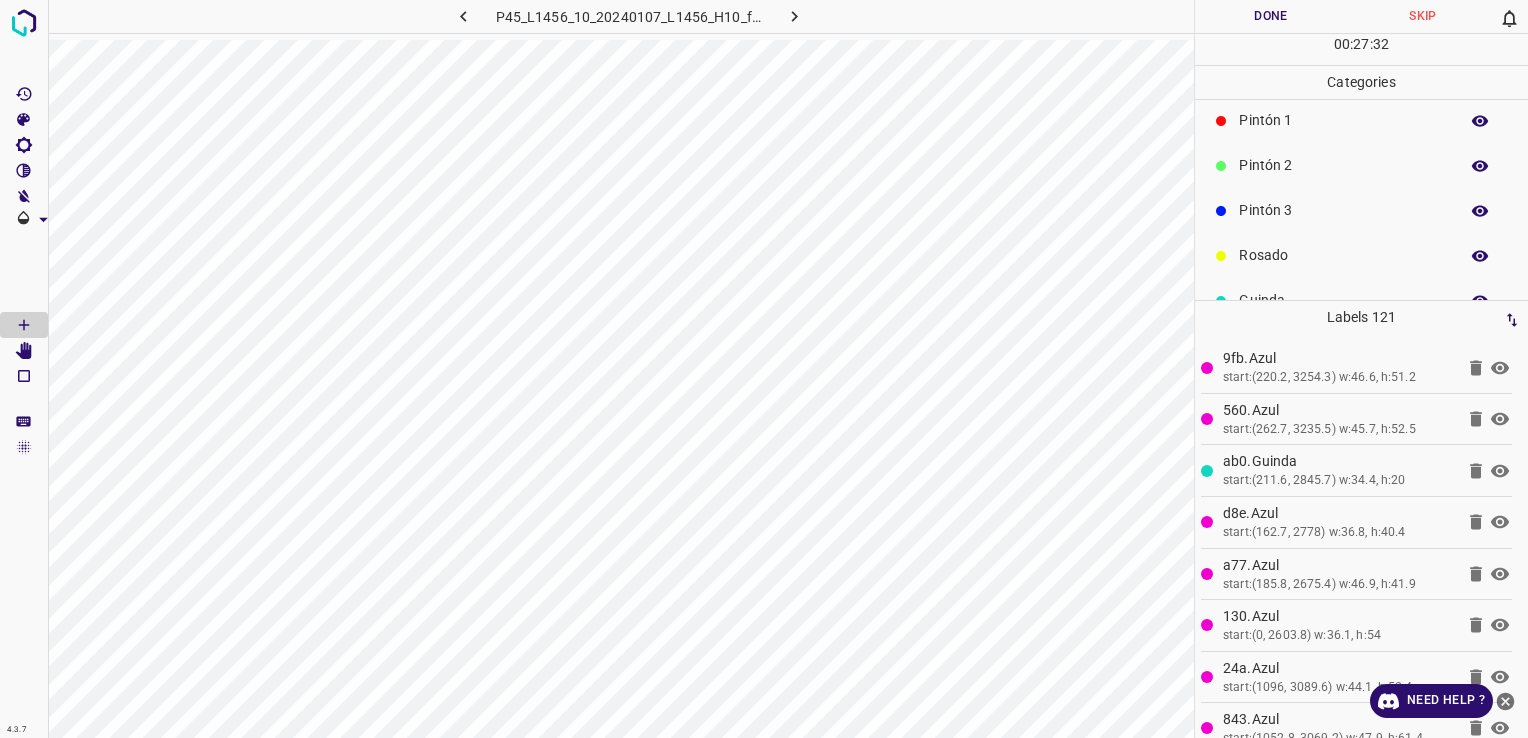 click on "Pintón 3" at bounding box center [1343, 210] 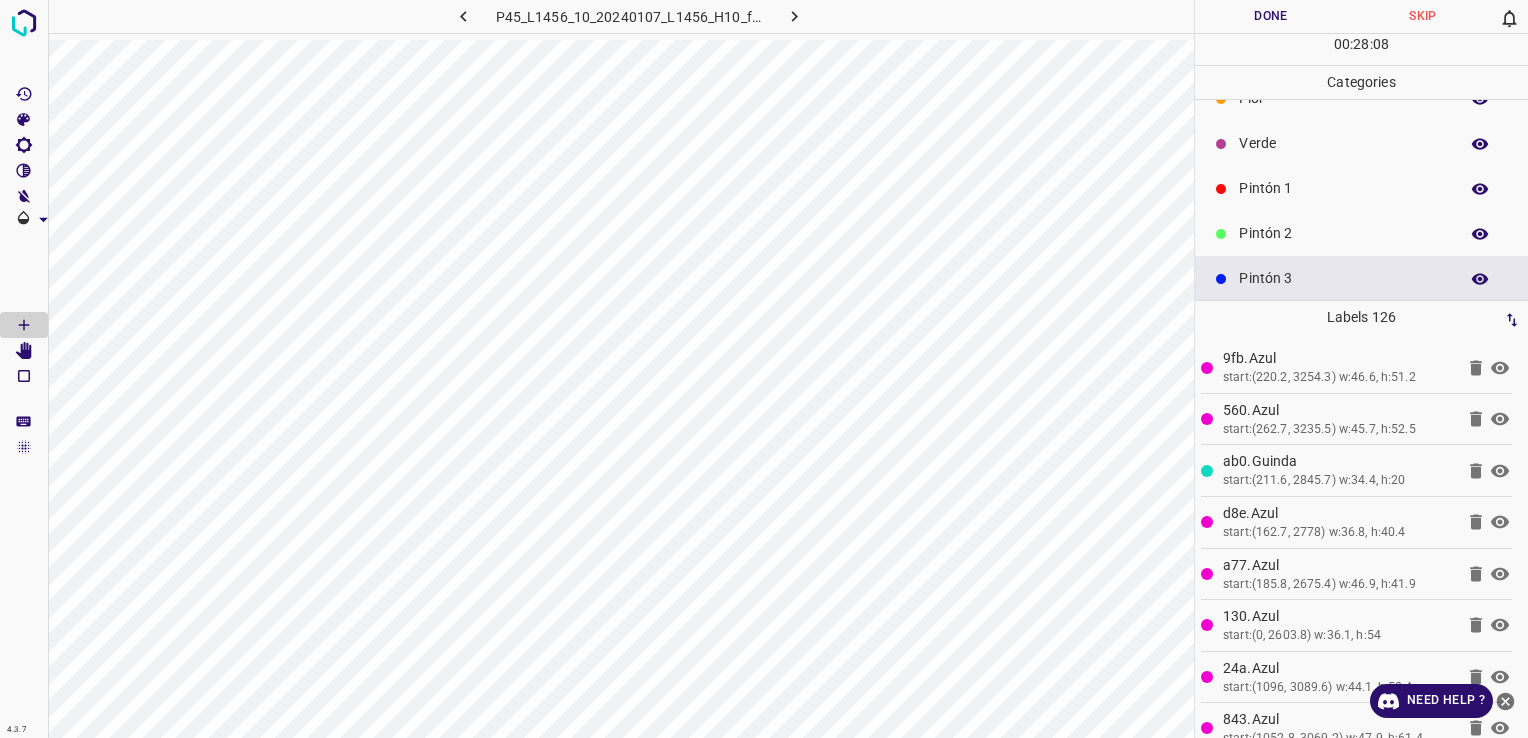 scroll, scrollTop: 0, scrollLeft: 0, axis: both 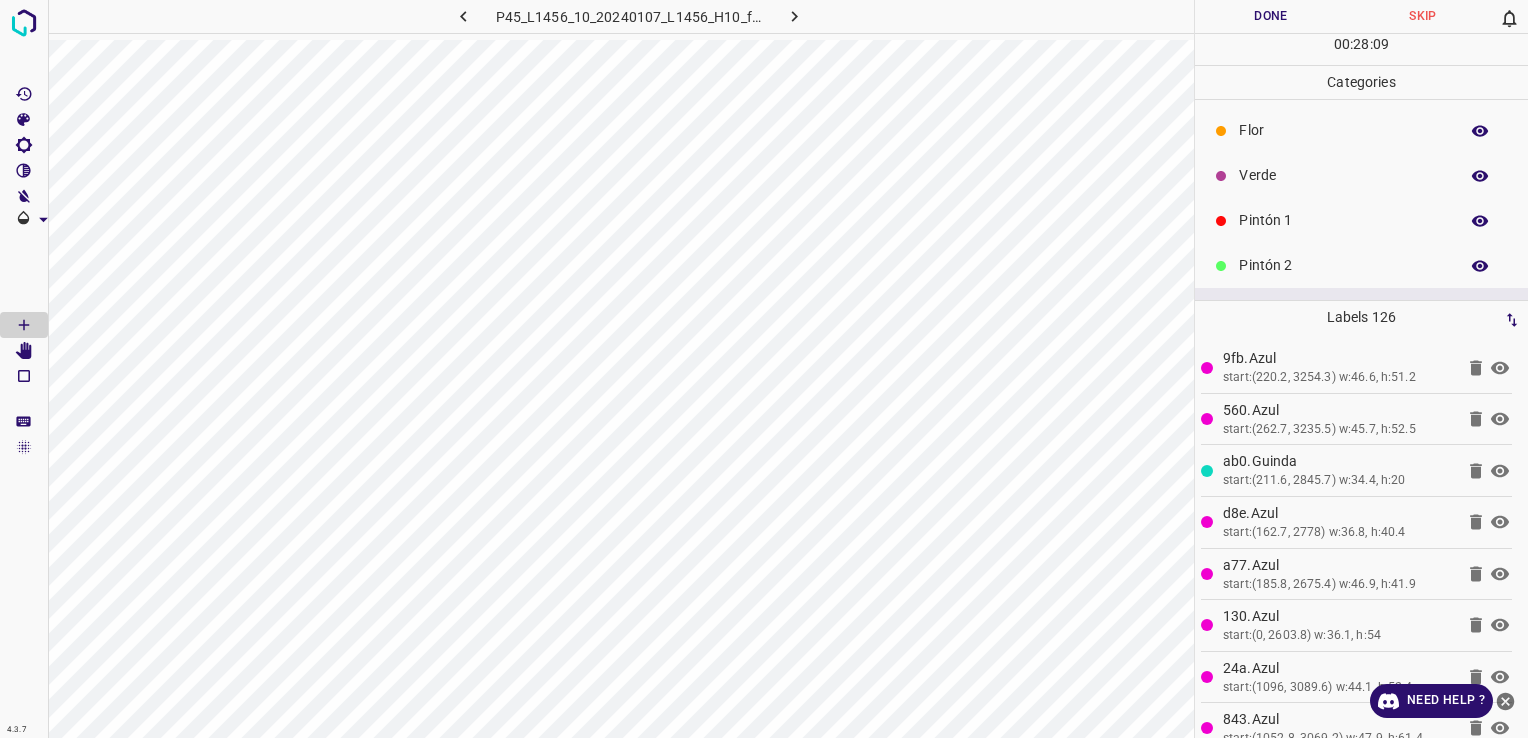 click on "Verde" at bounding box center (1343, 175) 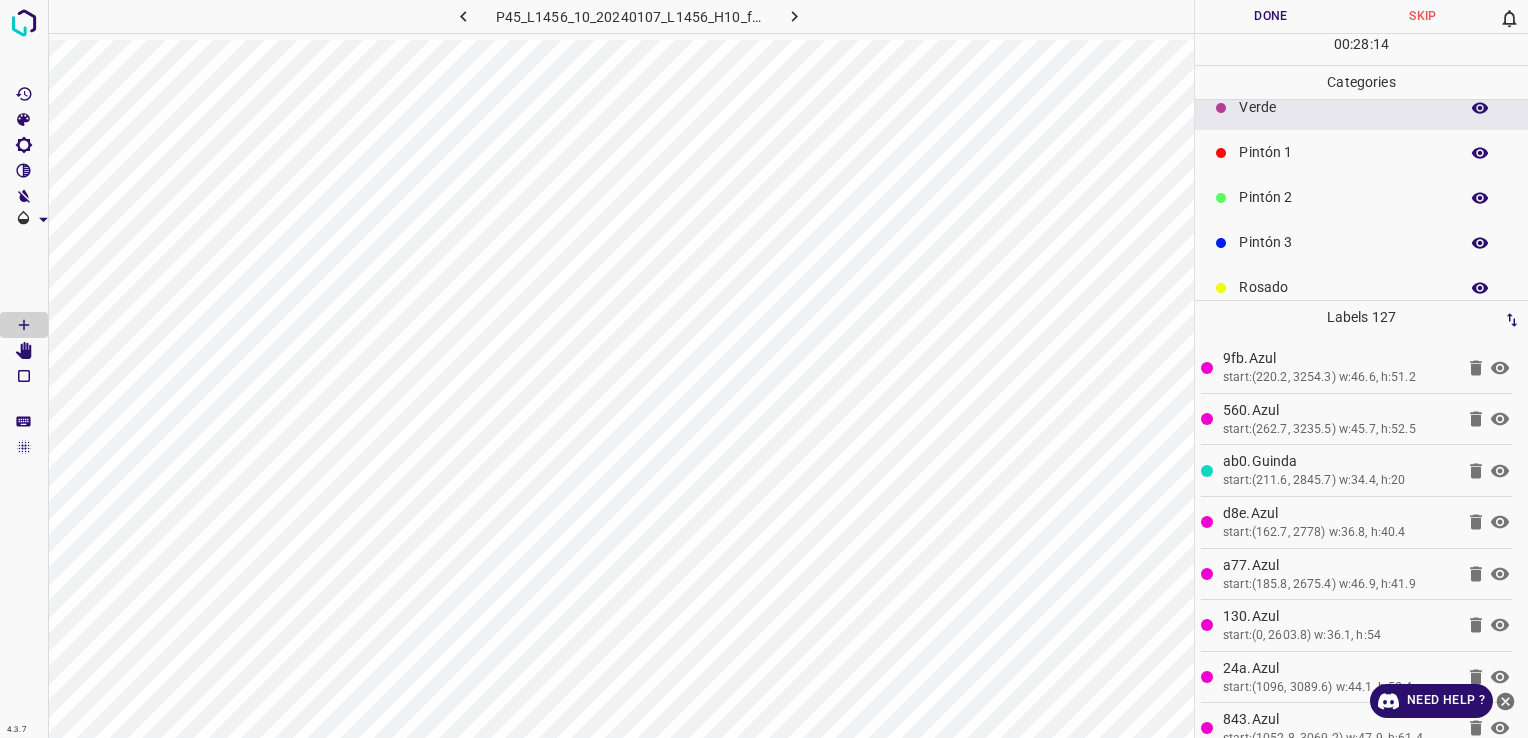 scroll, scrollTop: 100, scrollLeft: 0, axis: vertical 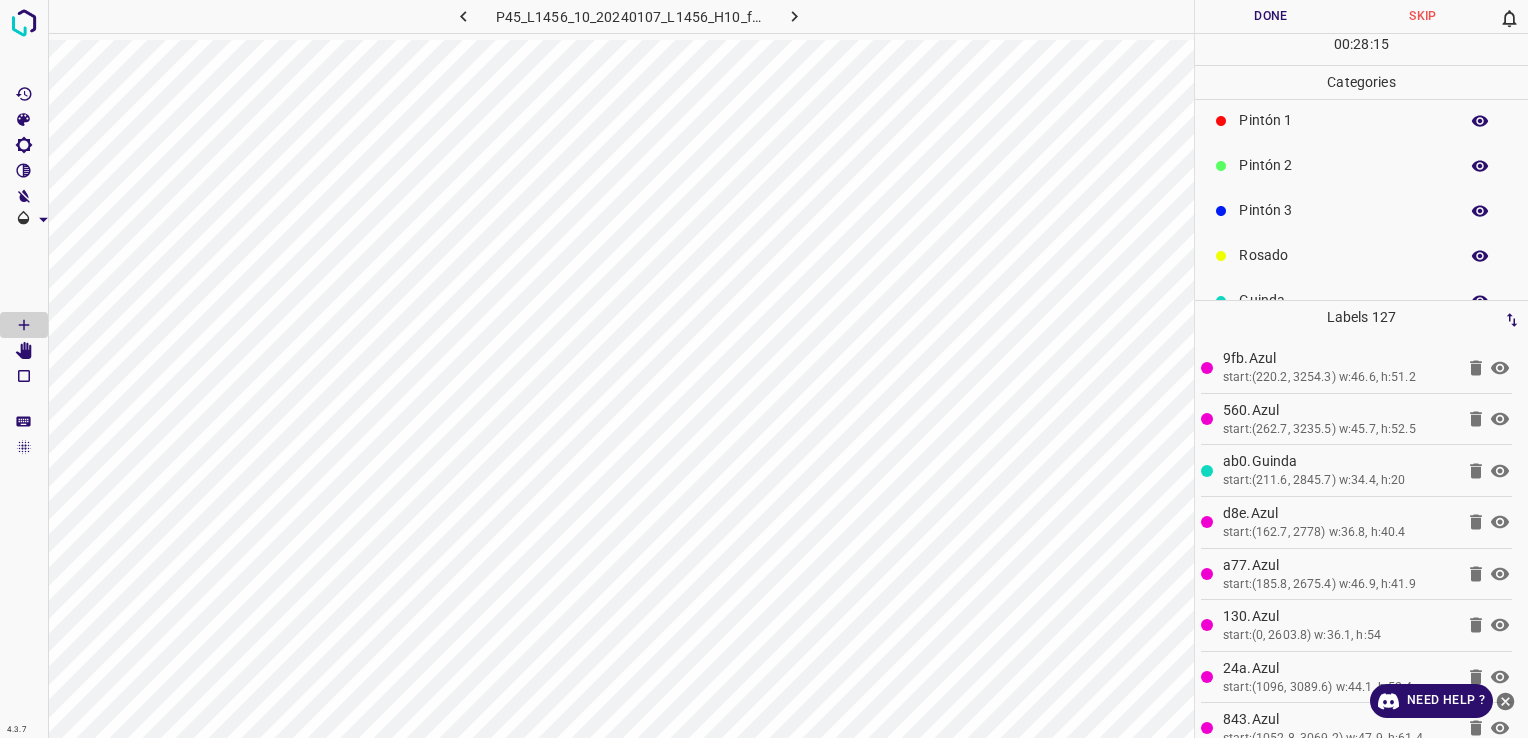 click on "Pintón 3" at bounding box center (1361, 210) 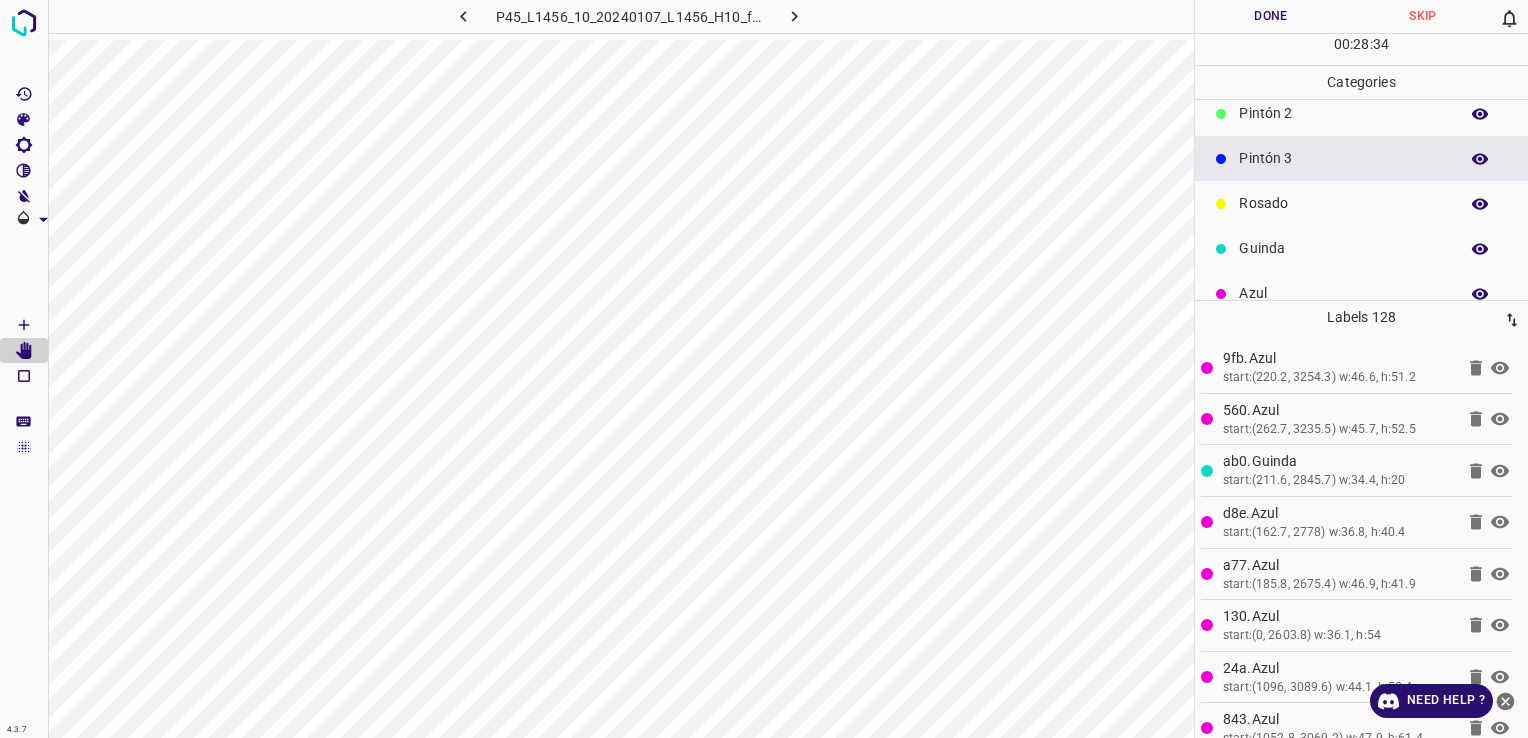 scroll, scrollTop: 176, scrollLeft: 0, axis: vertical 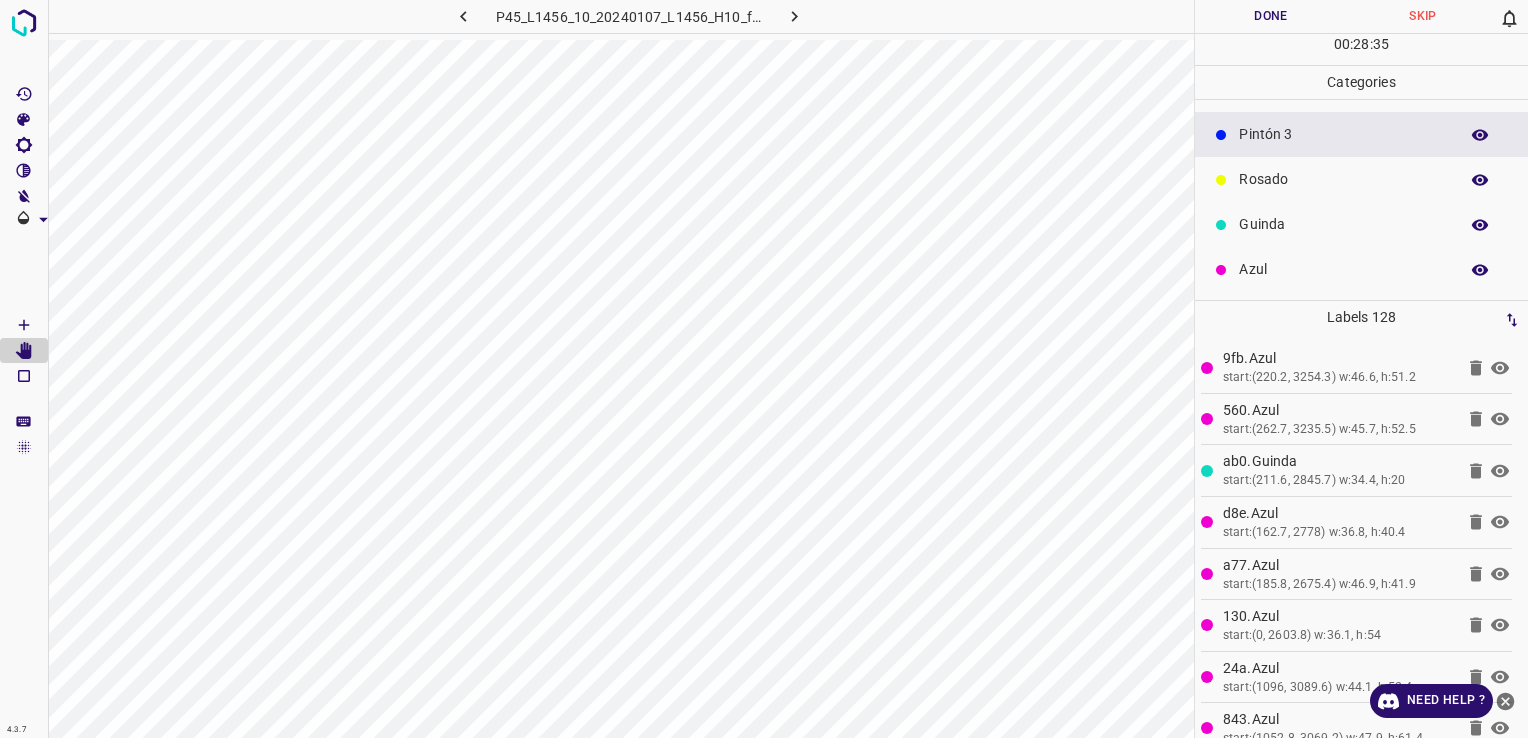 click on "Azul" at bounding box center (1343, 269) 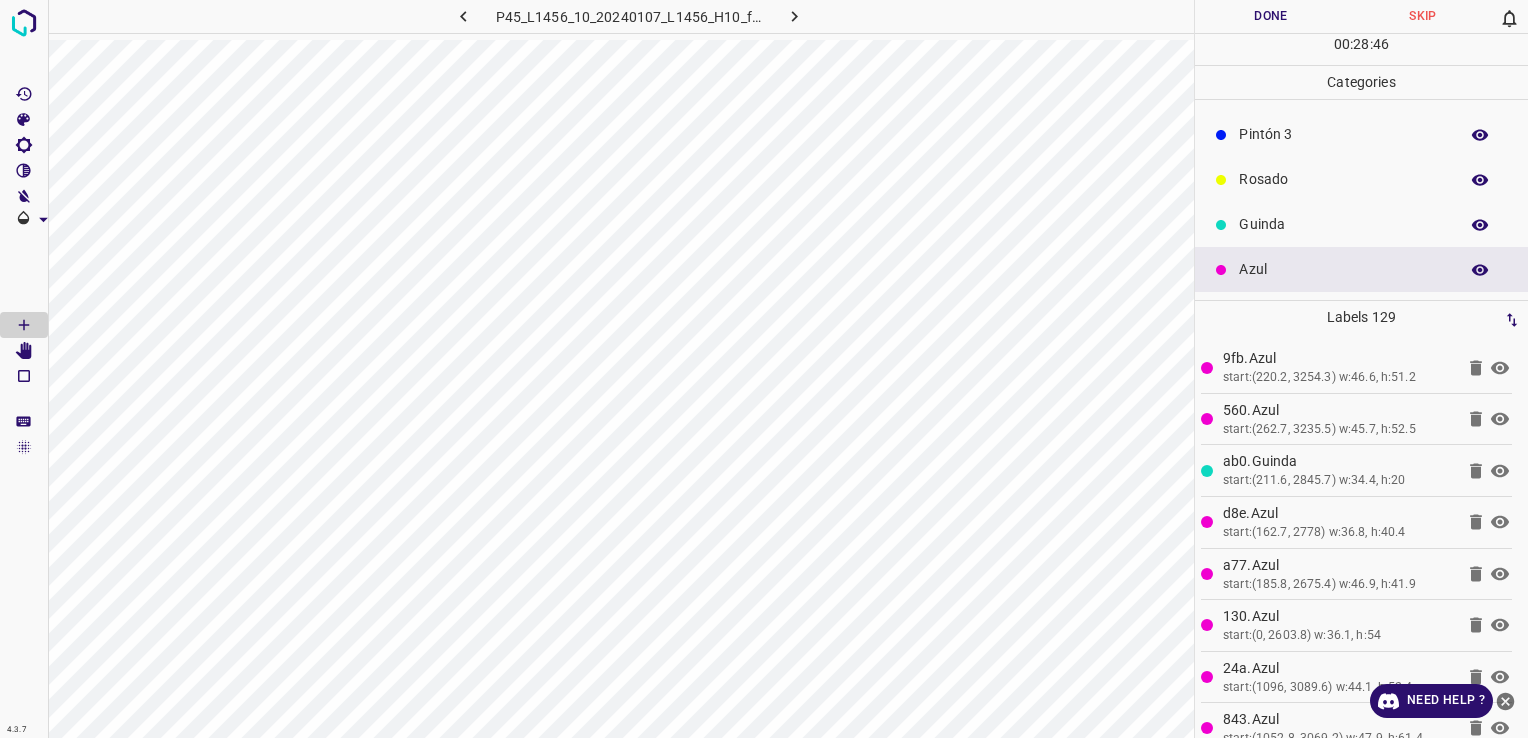 click on "Rosado" at bounding box center [1343, 179] 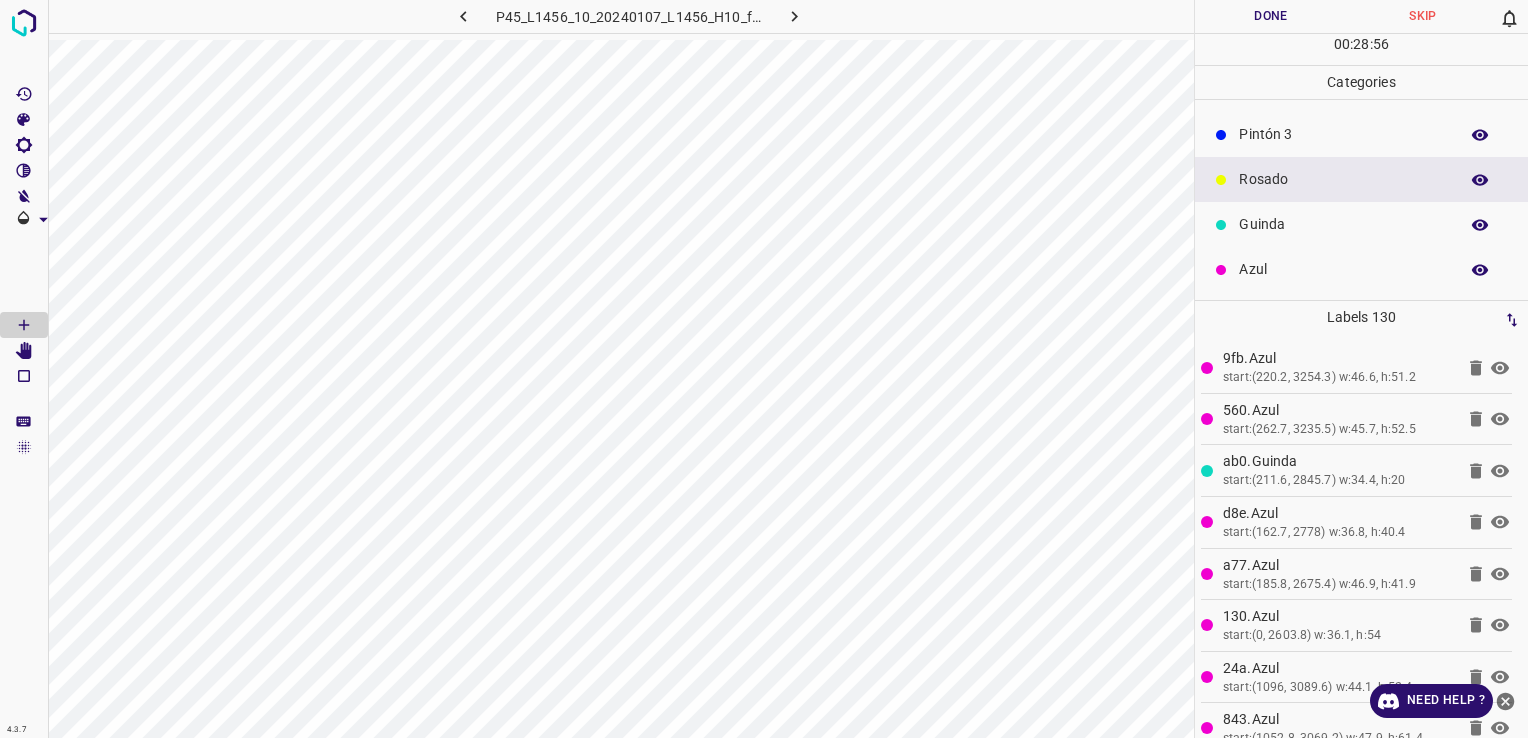 scroll, scrollTop: 0, scrollLeft: 0, axis: both 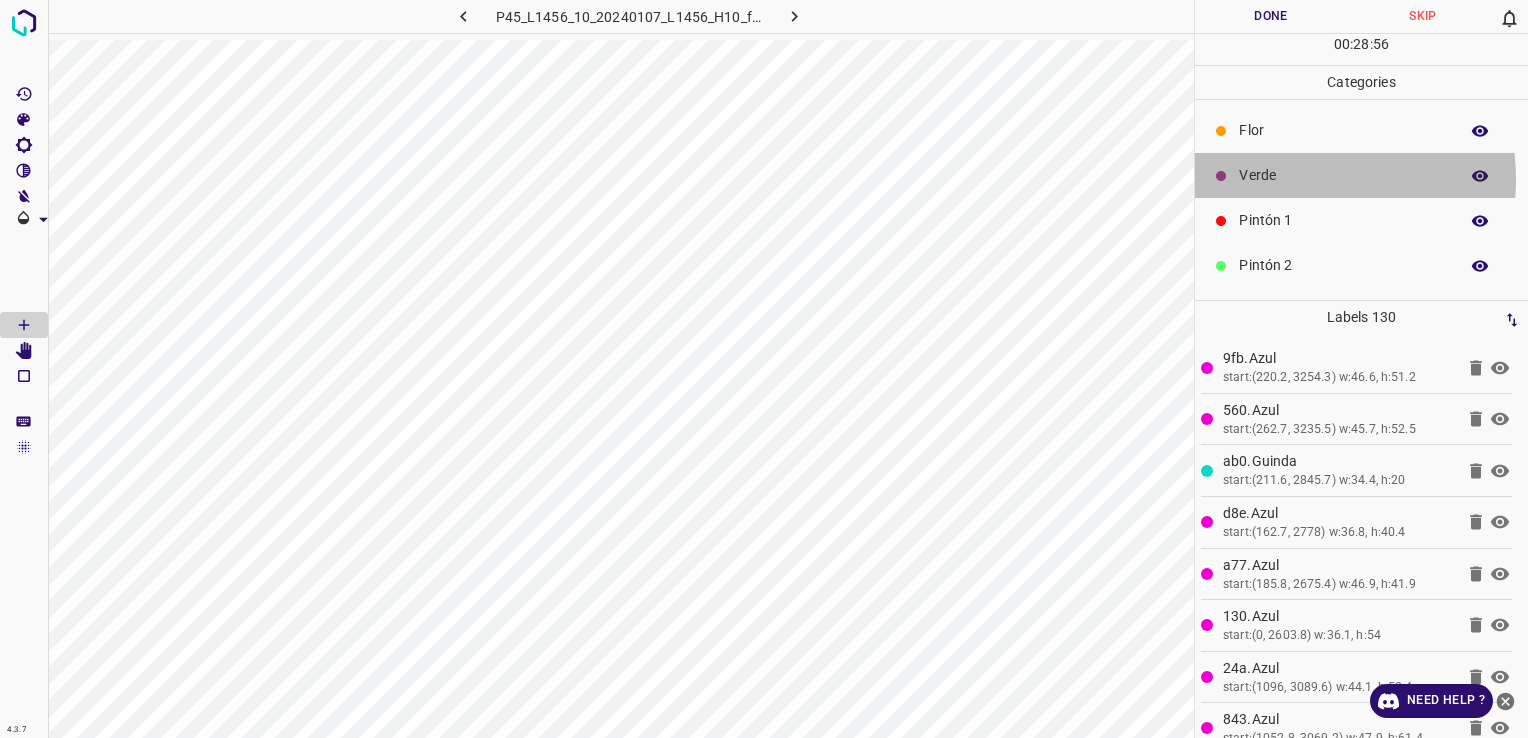 click on "Verde" at bounding box center [1343, 175] 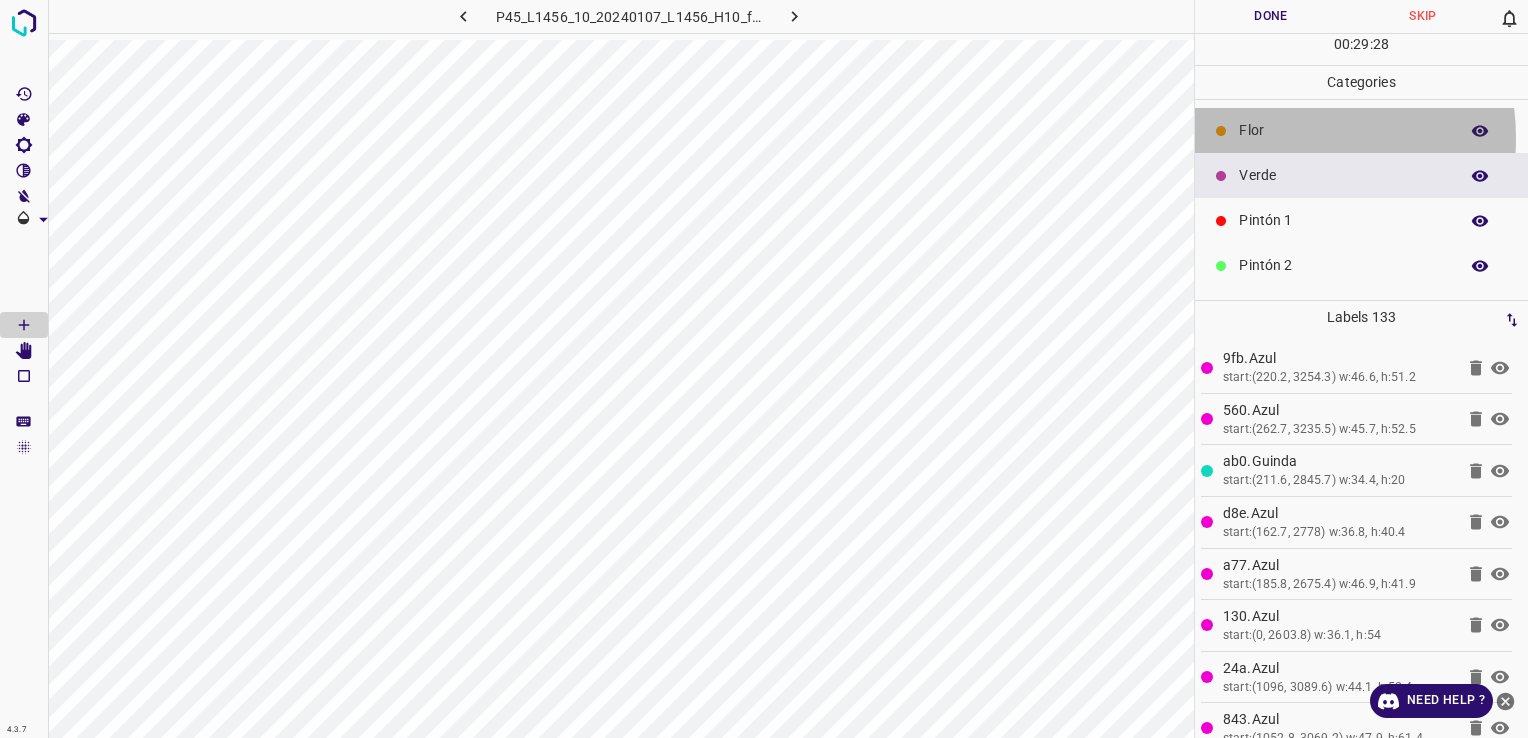 click on "Flor" at bounding box center [1343, 130] 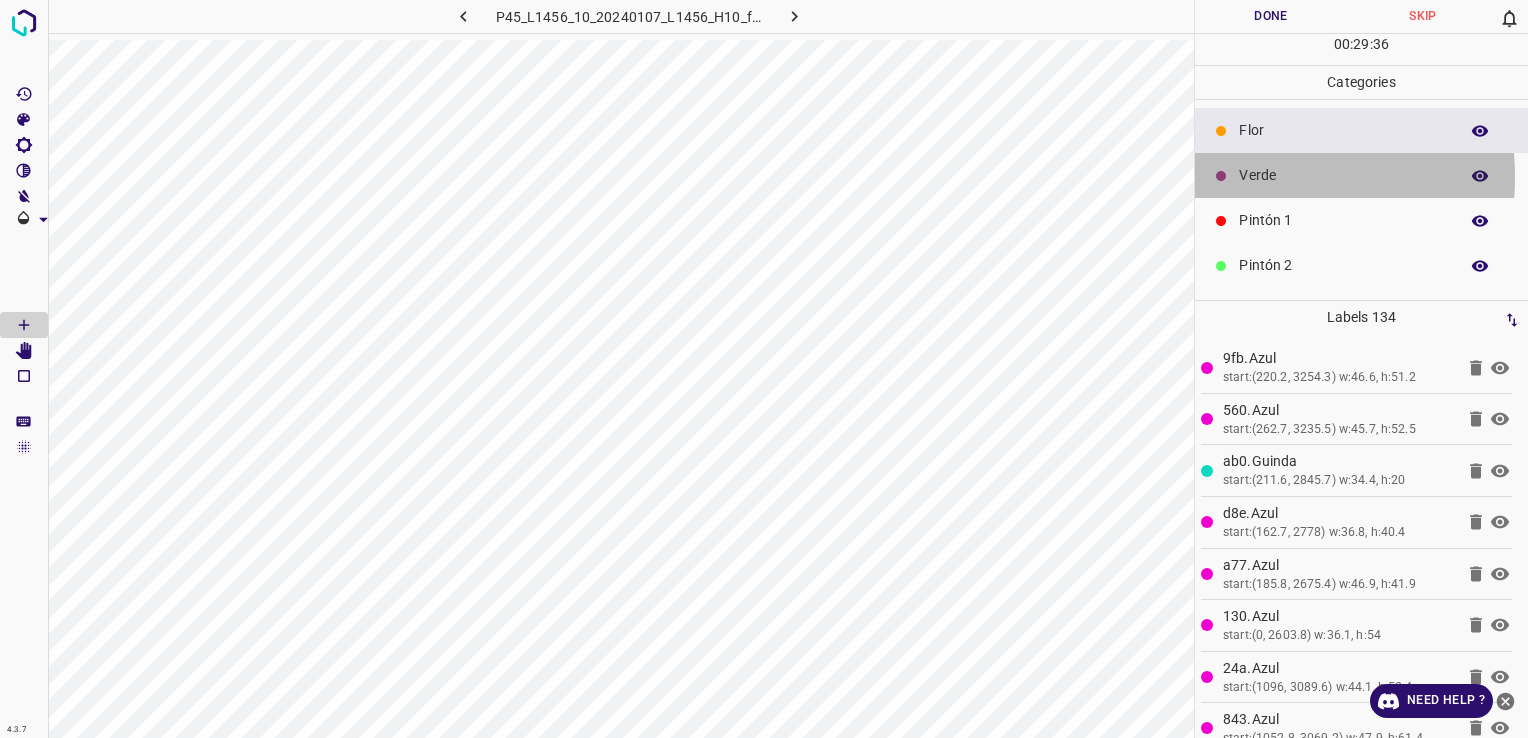 click on "Verde" at bounding box center [1343, 175] 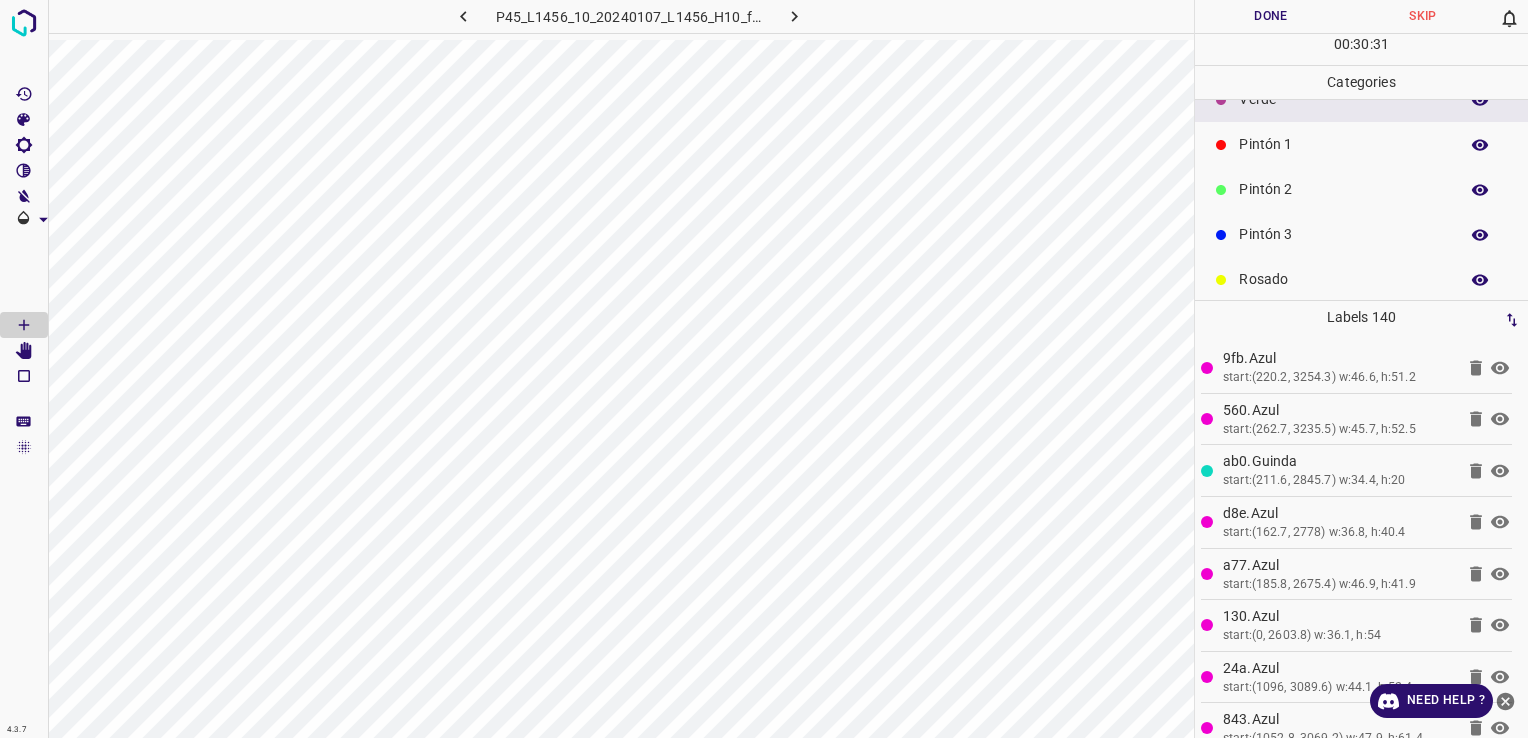 click on "Rosado" at bounding box center [1343, 279] 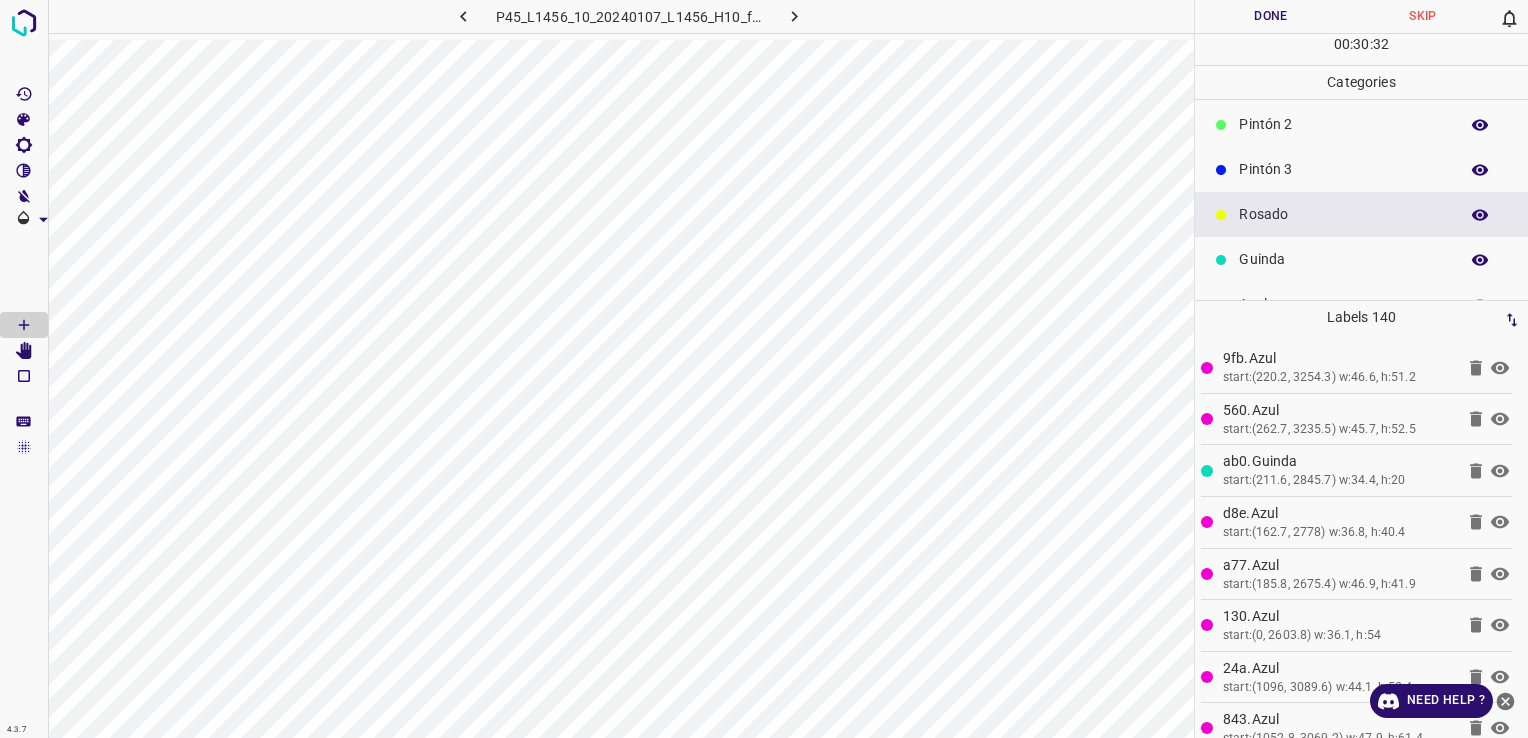 scroll, scrollTop: 176, scrollLeft: 0, axis: vertical 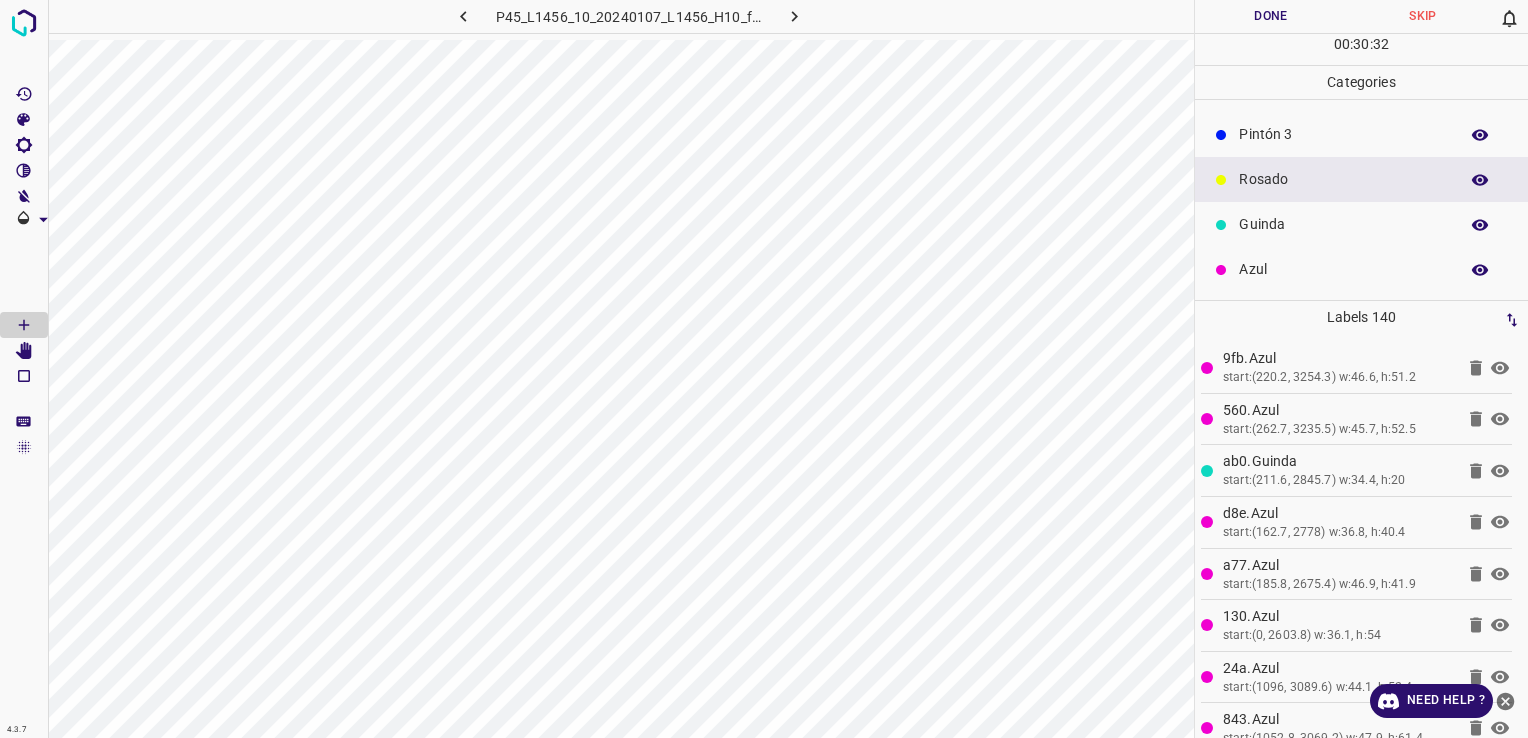 click on "Azul" at bounding box center [1343, 269] 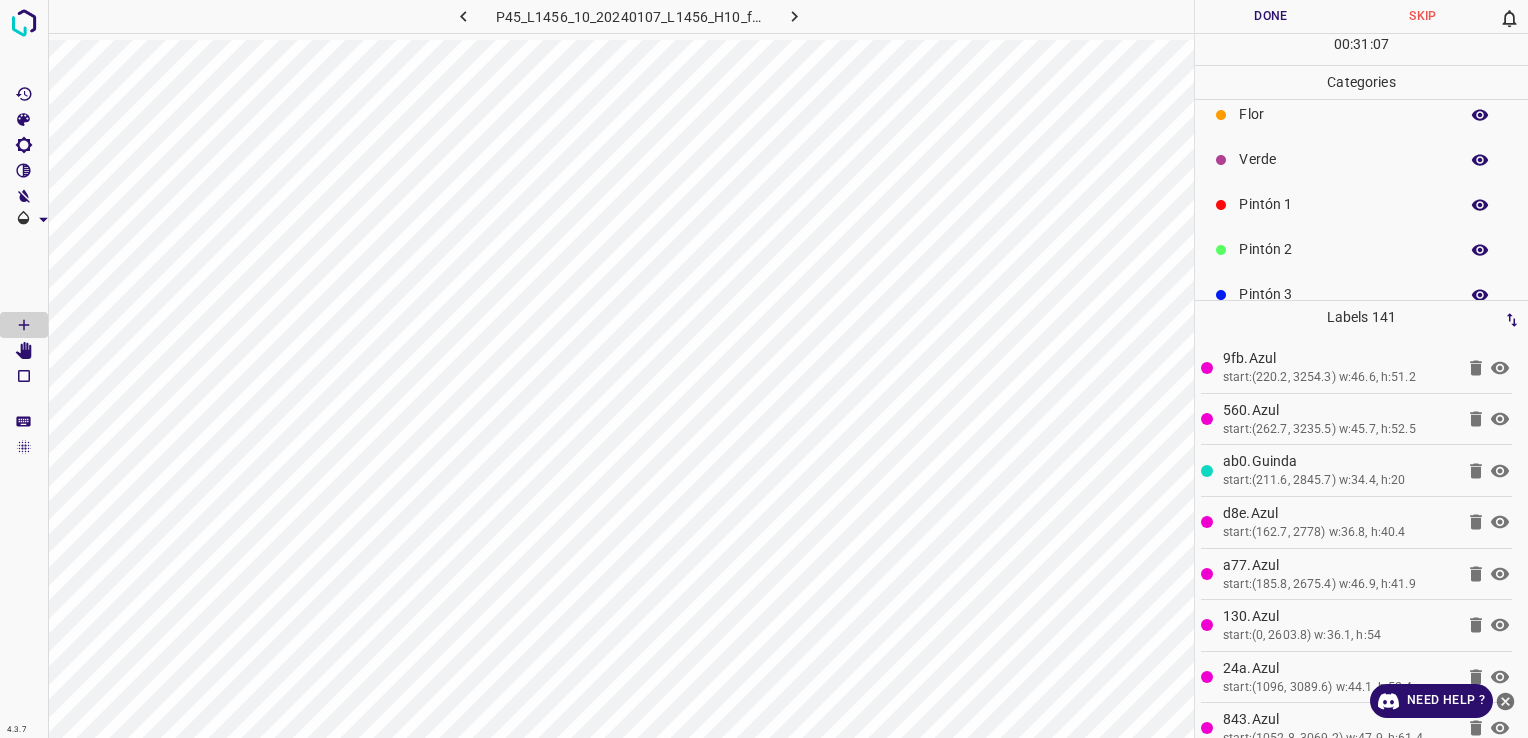 scroll, scrollTop: 0, scrollLeft: 0, axis: both 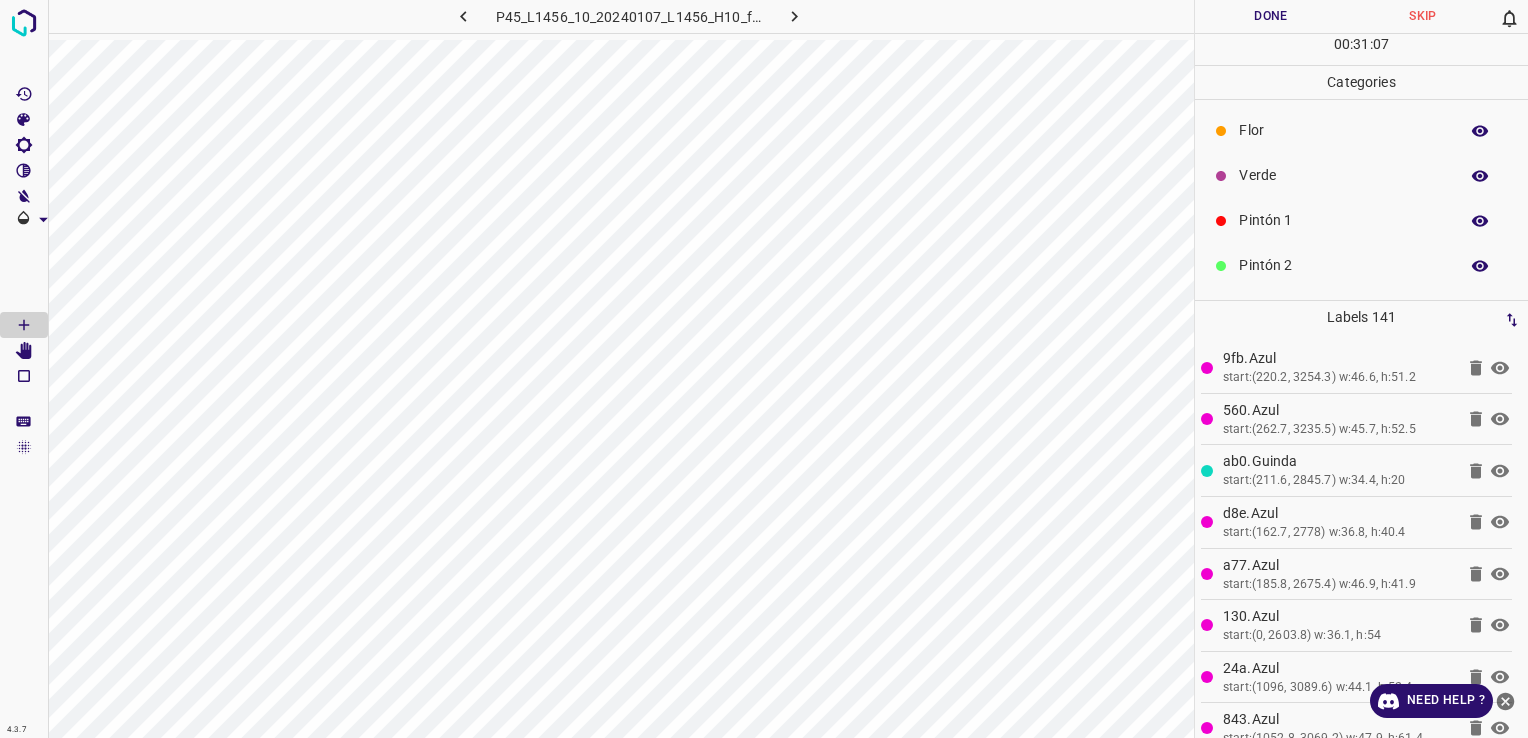 click on "Verde" at bounding box center (1343, 175) 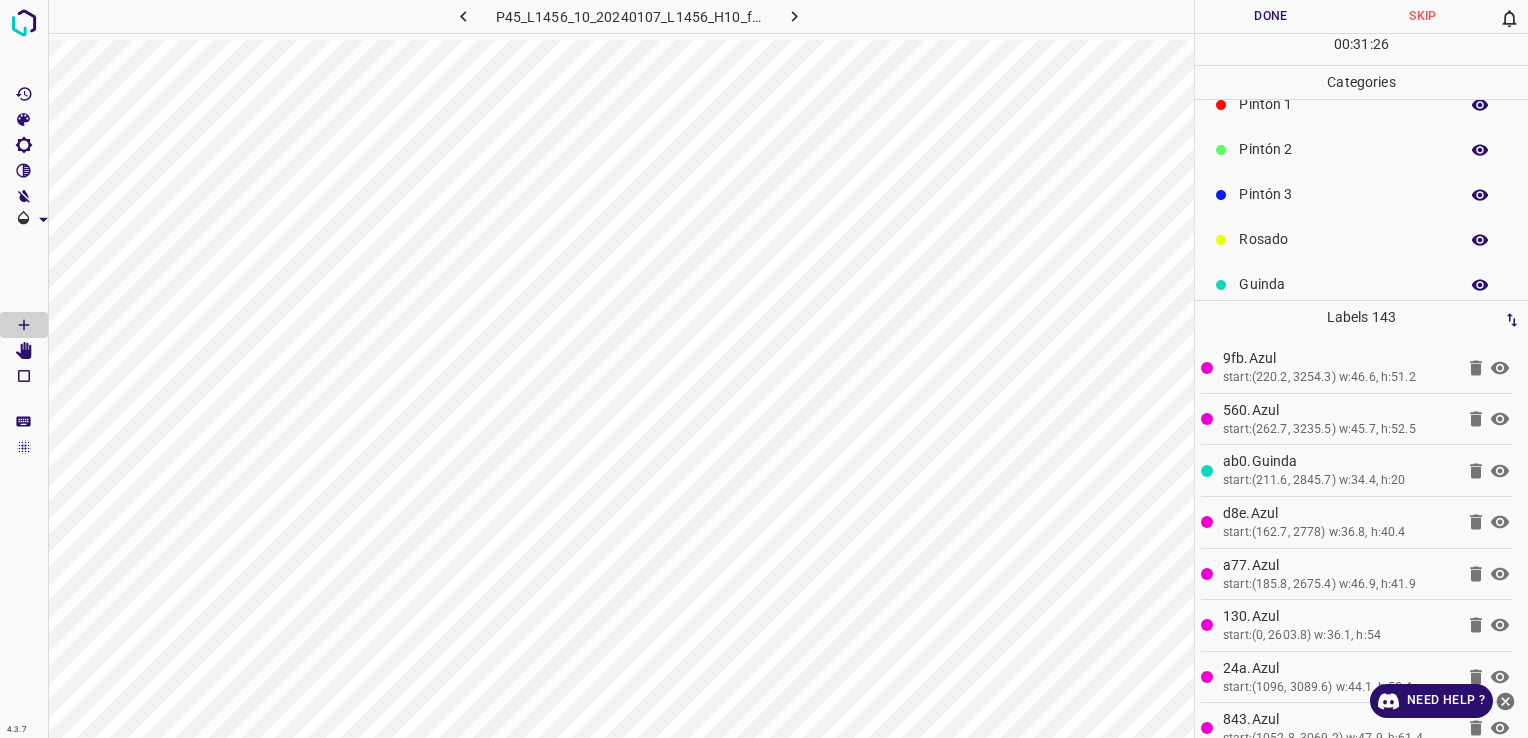 scroll, scrollTop: 176, scrollLeft: 0, axis: vertical 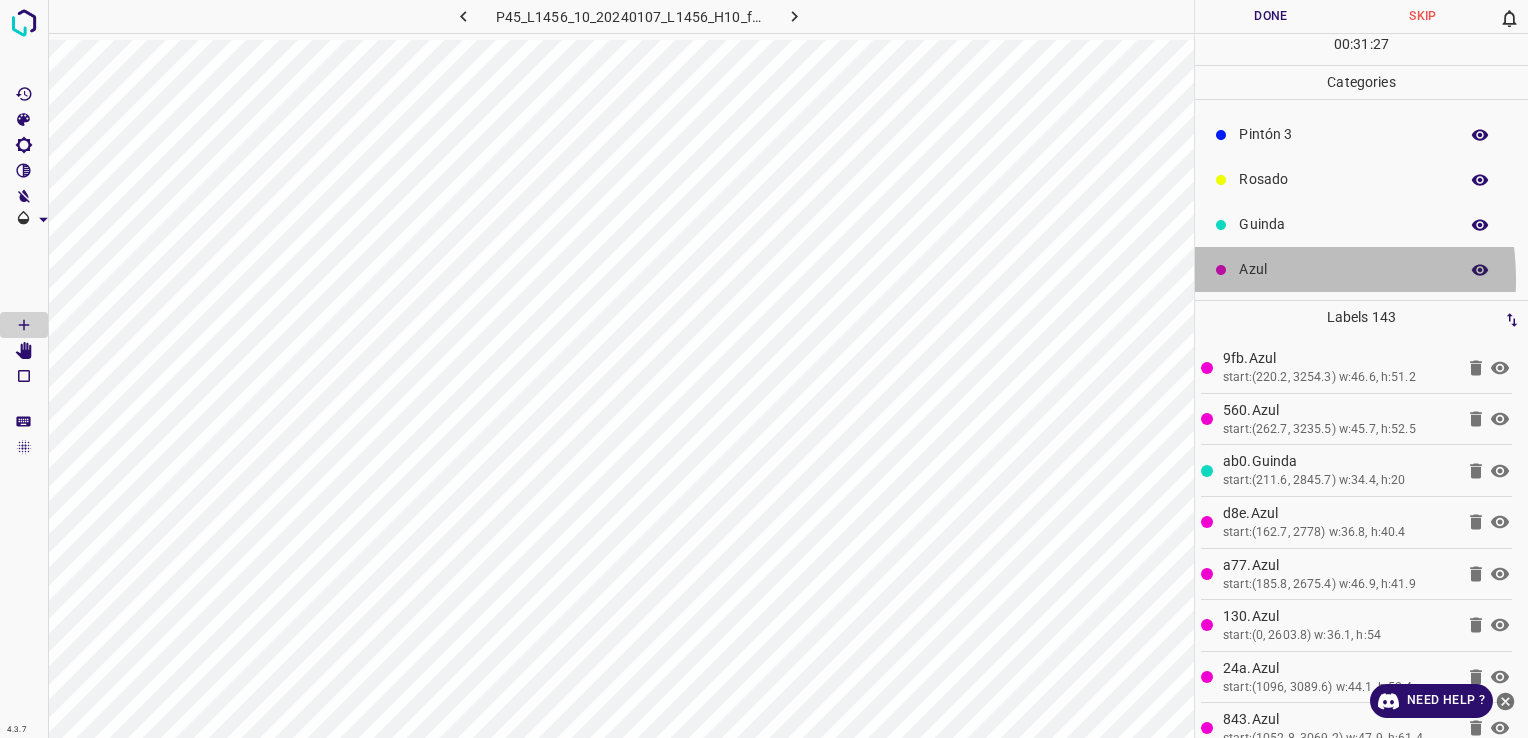 click on "Azul" at bounding box center [1343, 269] 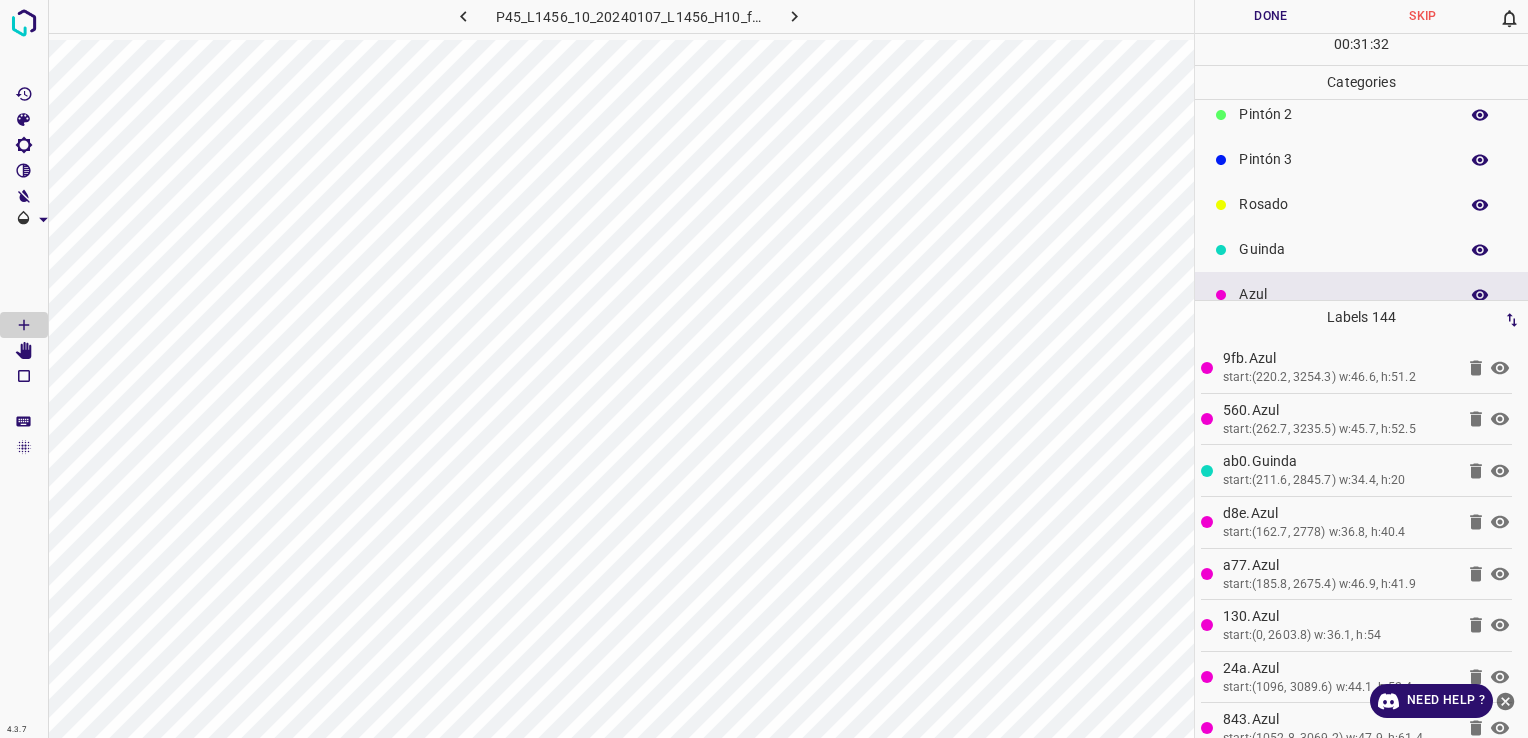 scroll, scrollTop: 0, scrollLeft: 0, axis: both 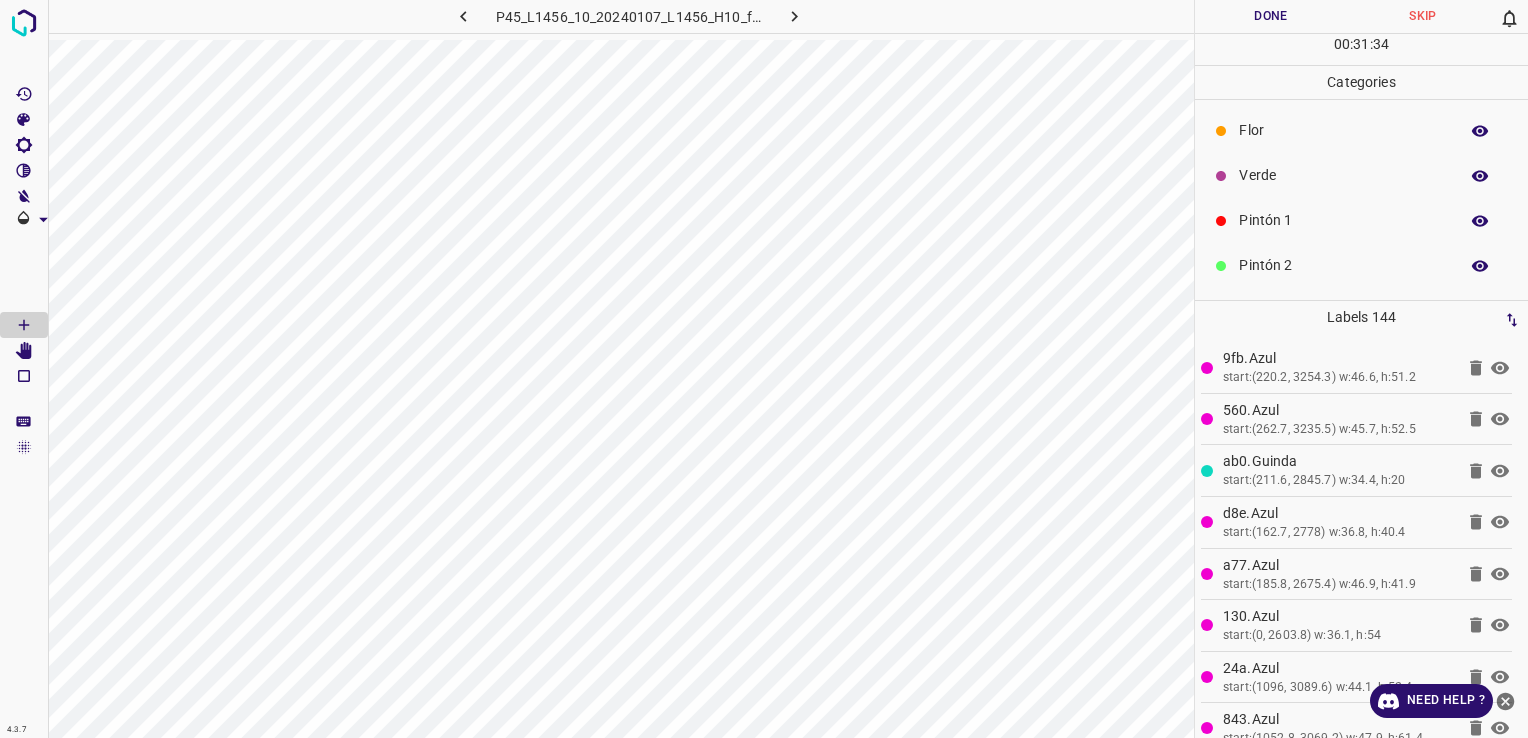 click on "Pintón 1" at bounding box center [1343, 220] 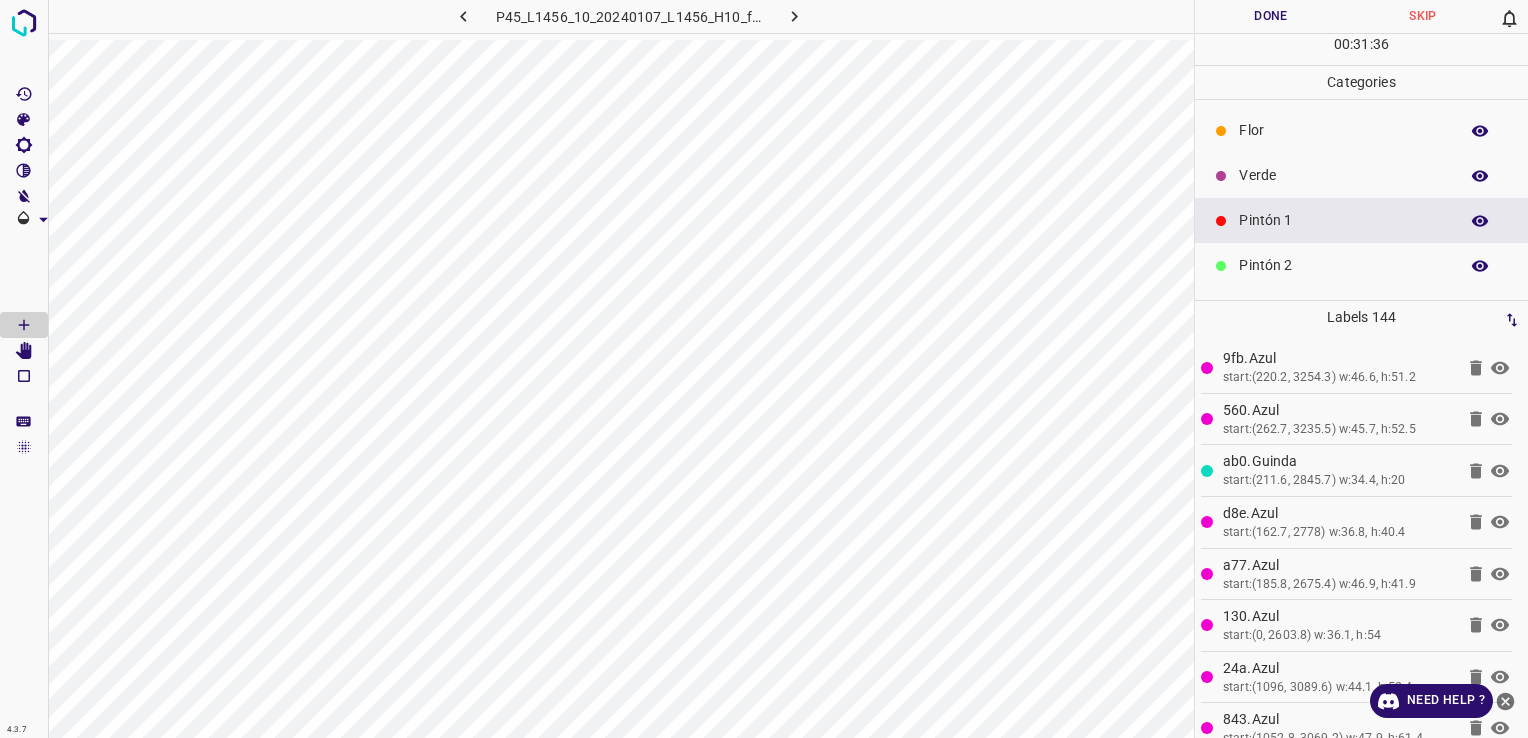 scroll, scrollTop: 100, scrollLeft: 0, axis: vertical 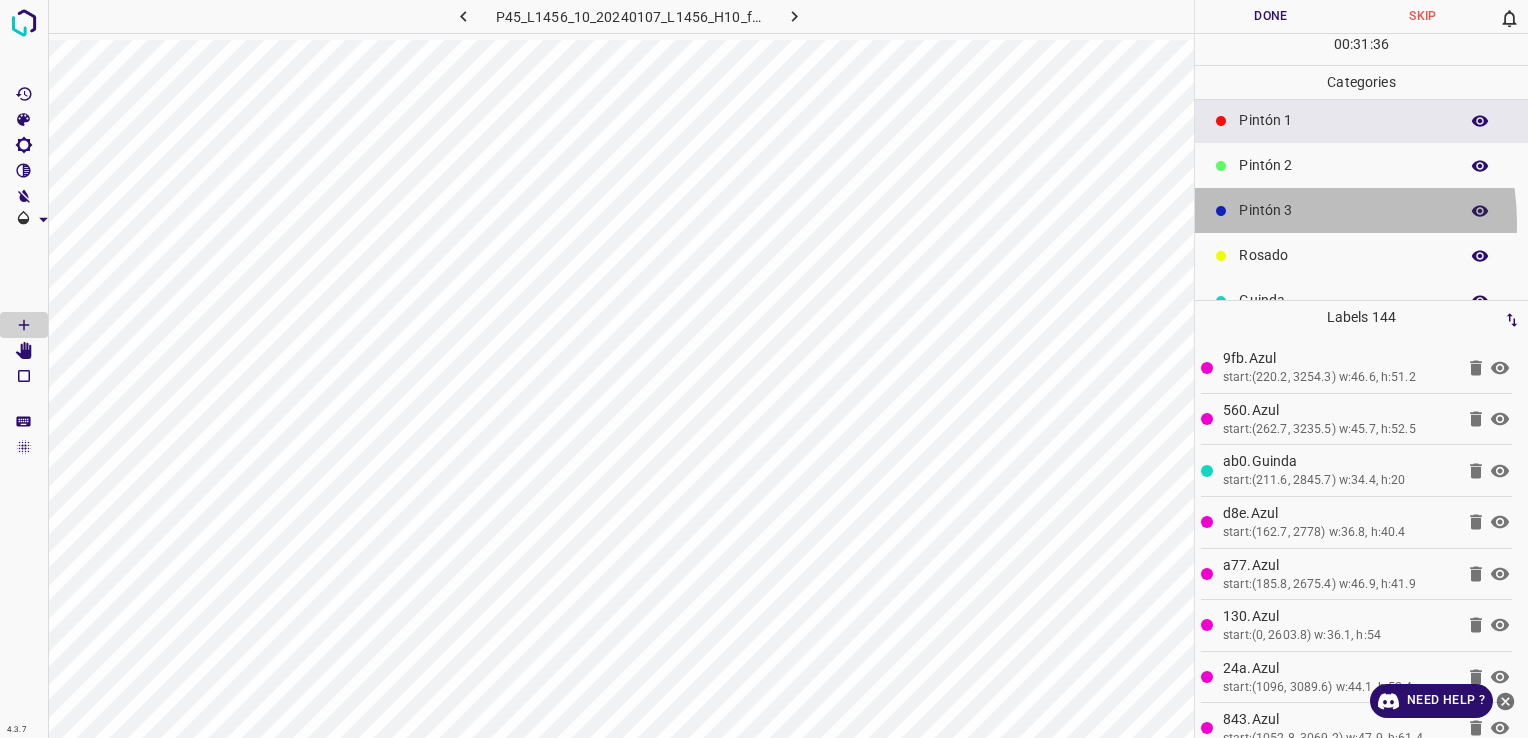 click on "Pintón 3" at bounding box center (1361, 210) 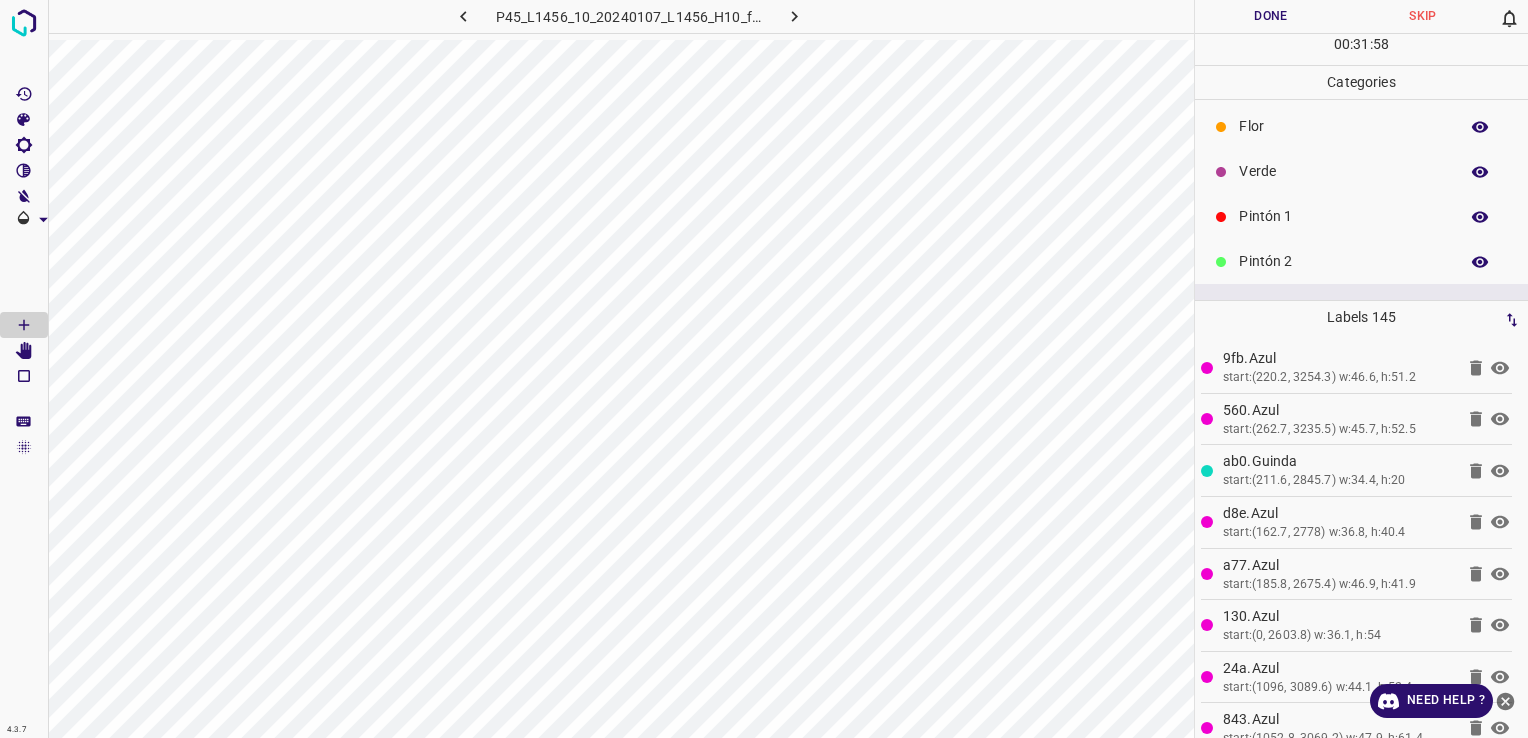 scroll, scrollTop: 0, scrollLeft: 0, axis: both 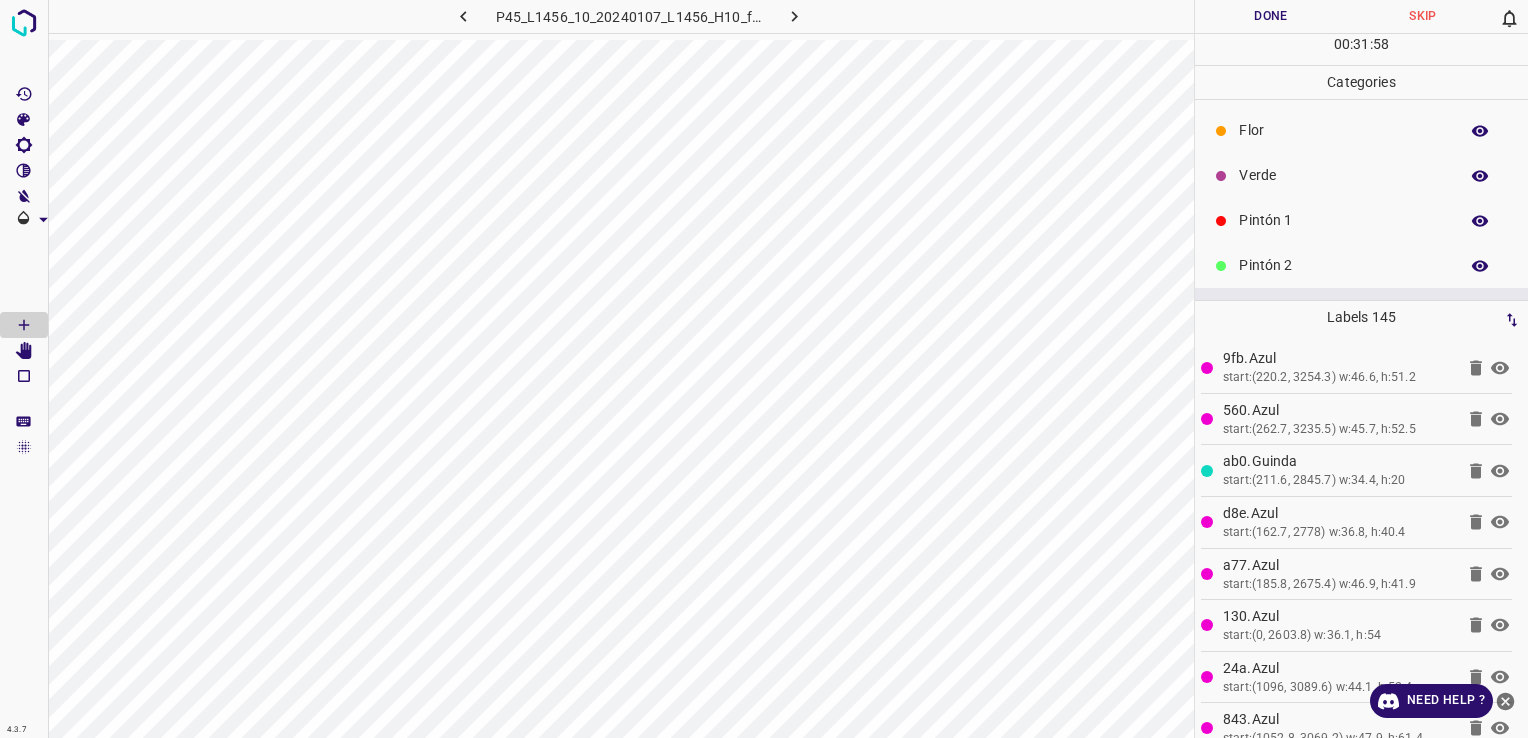 click on "Verde" at bounding box center (1343, 175) 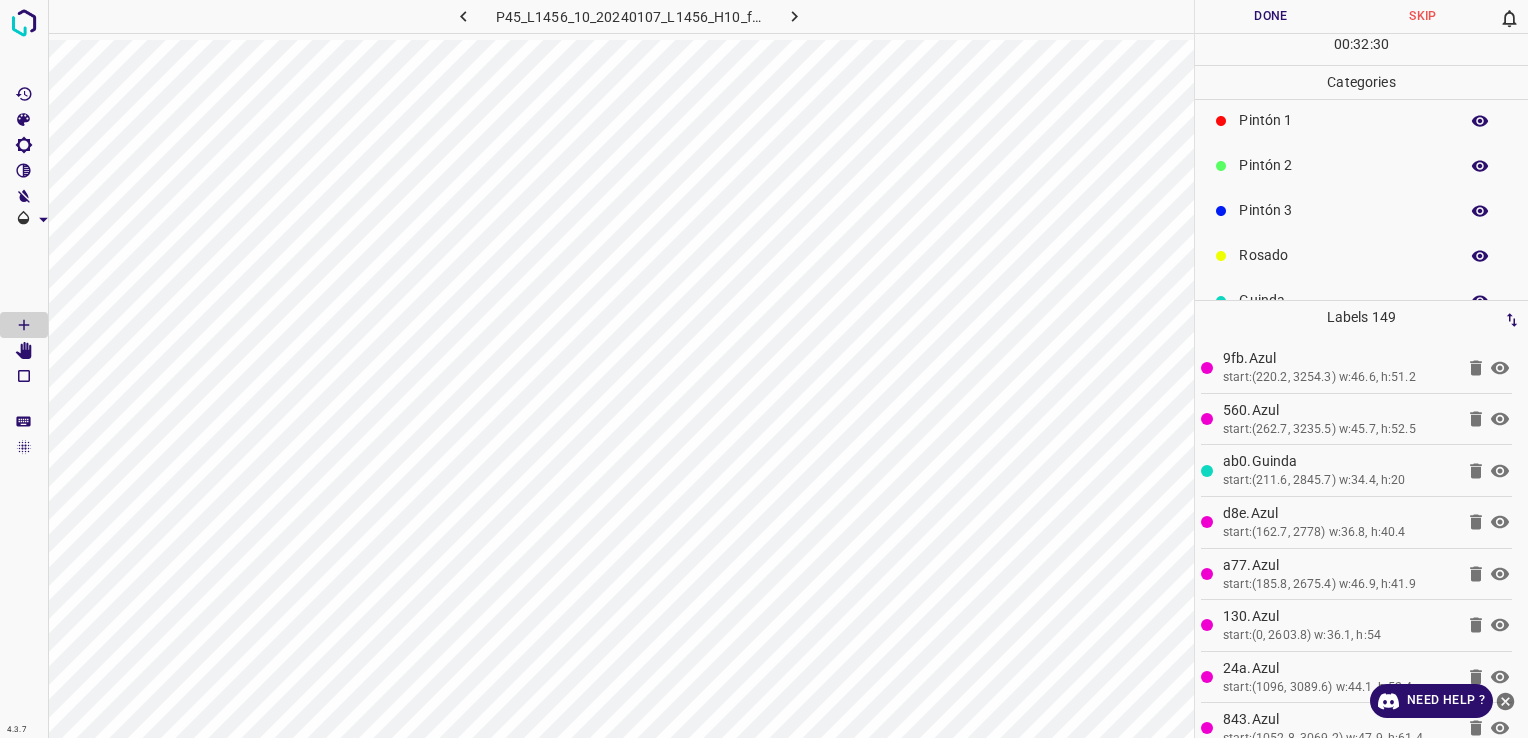 scroll, scrollTop: 176, scrollLeft: 0, axis: vertical 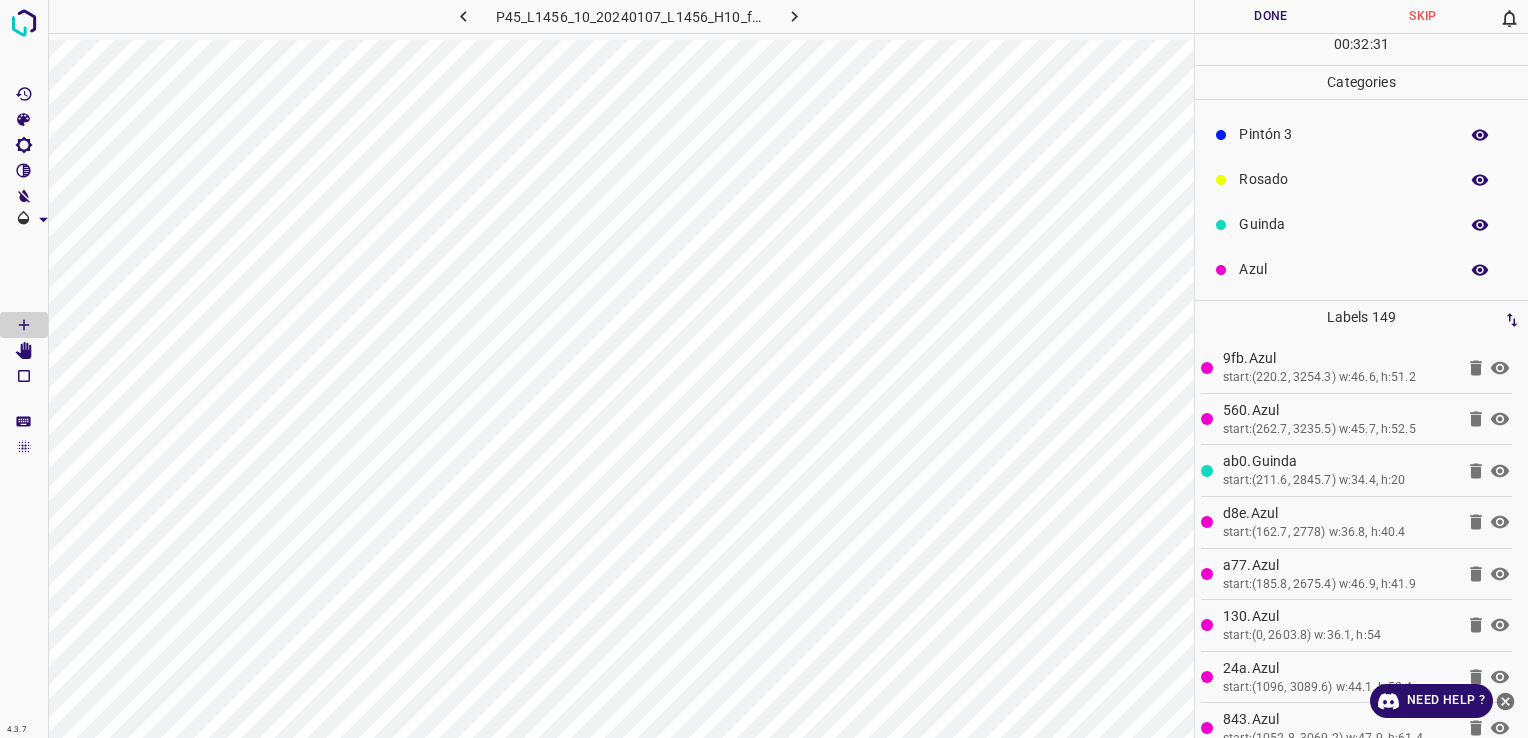 click on "Azul" at bounding box center (1343, 269) 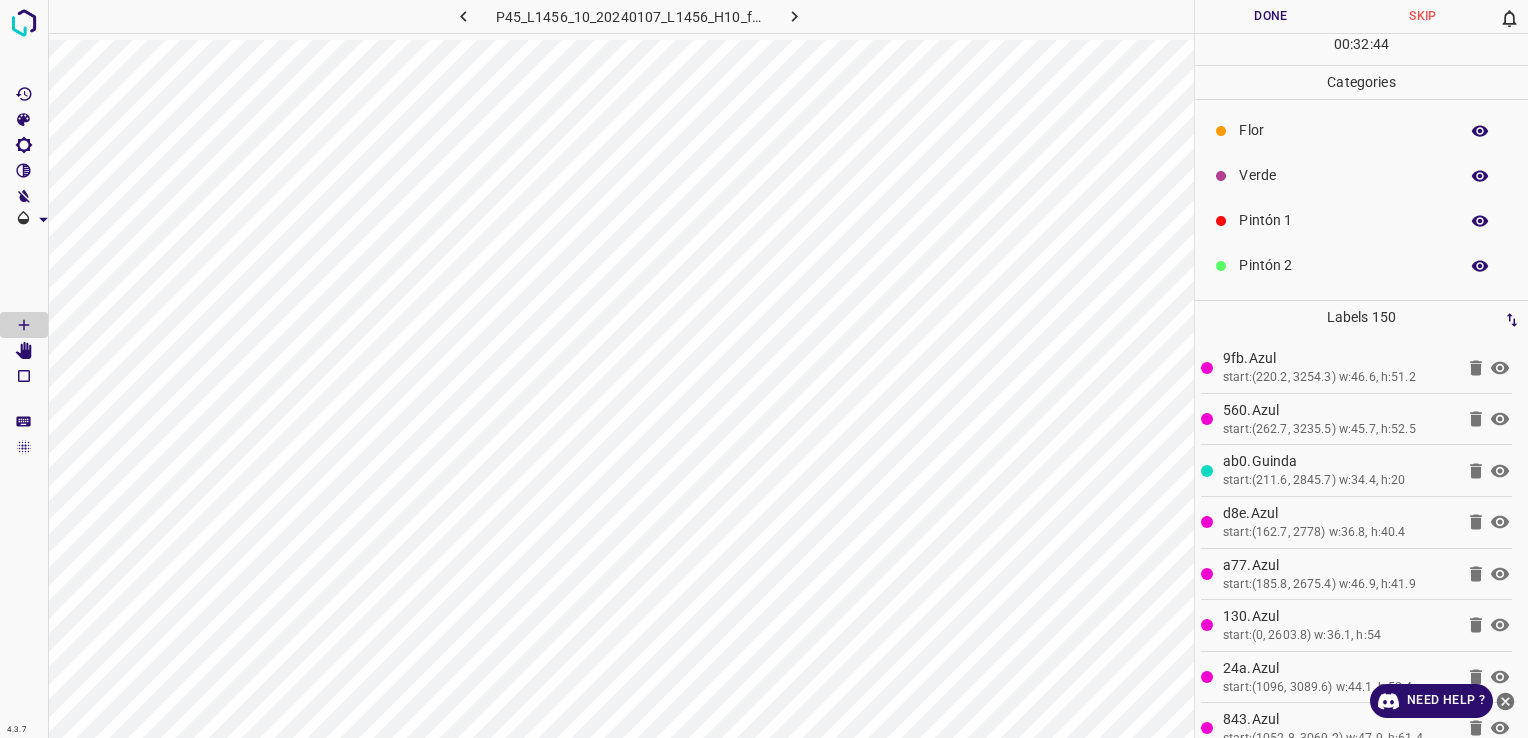 scroll, scrollTop: 100, scrollLeft: 0, axis: vertical 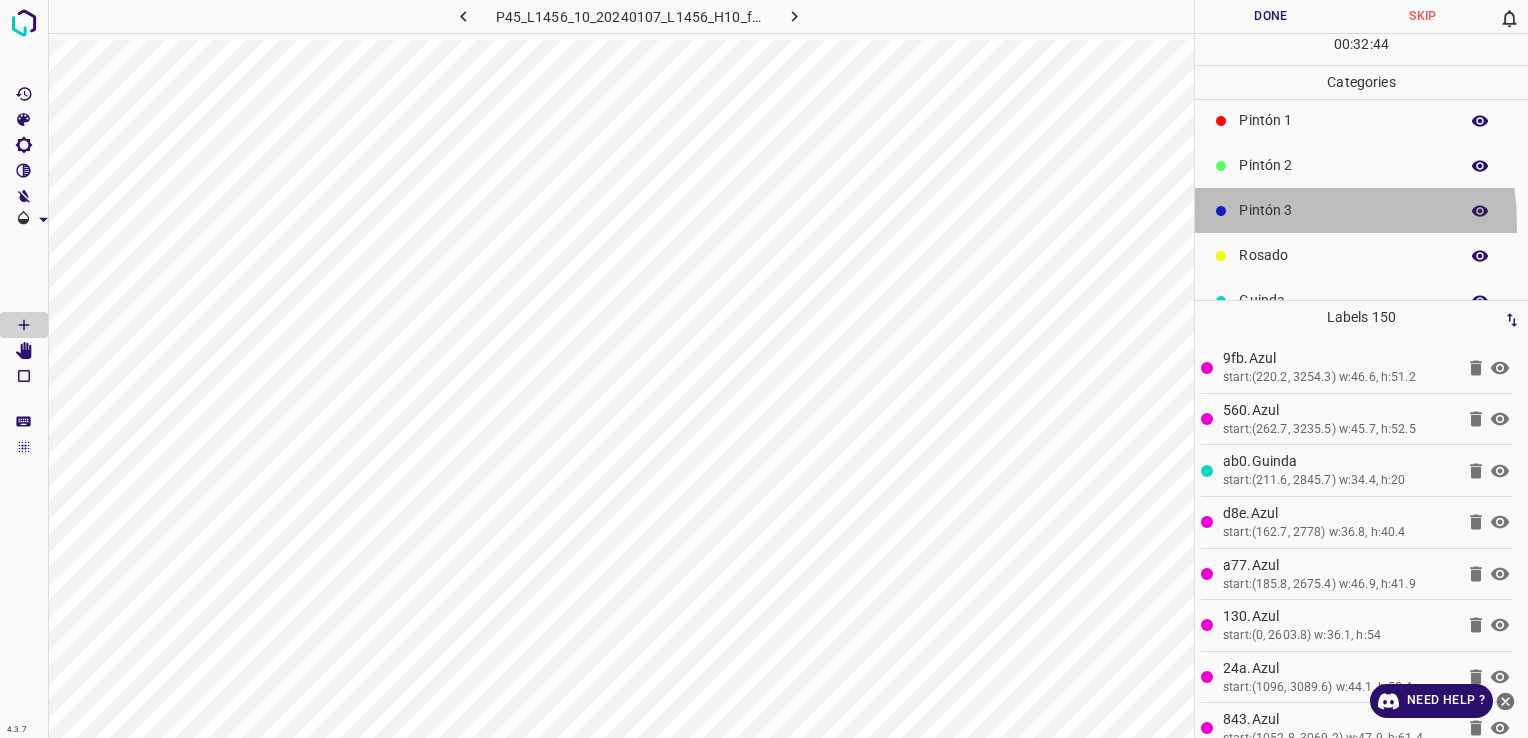 click on "Pintón 3" at bounding box center (1361, 210) 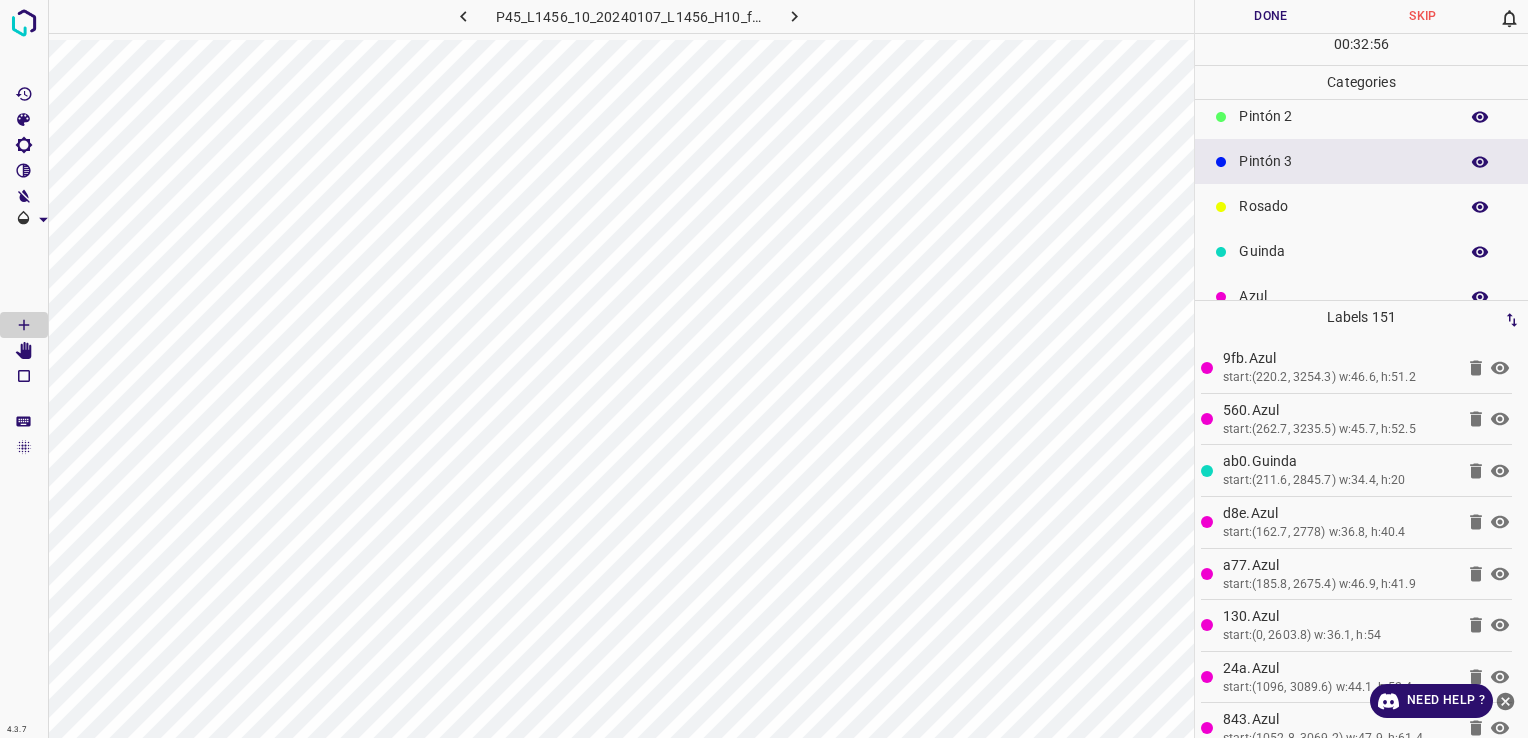 scroll, scrollTop: 176, scrollLeft: 0, axis: vertical 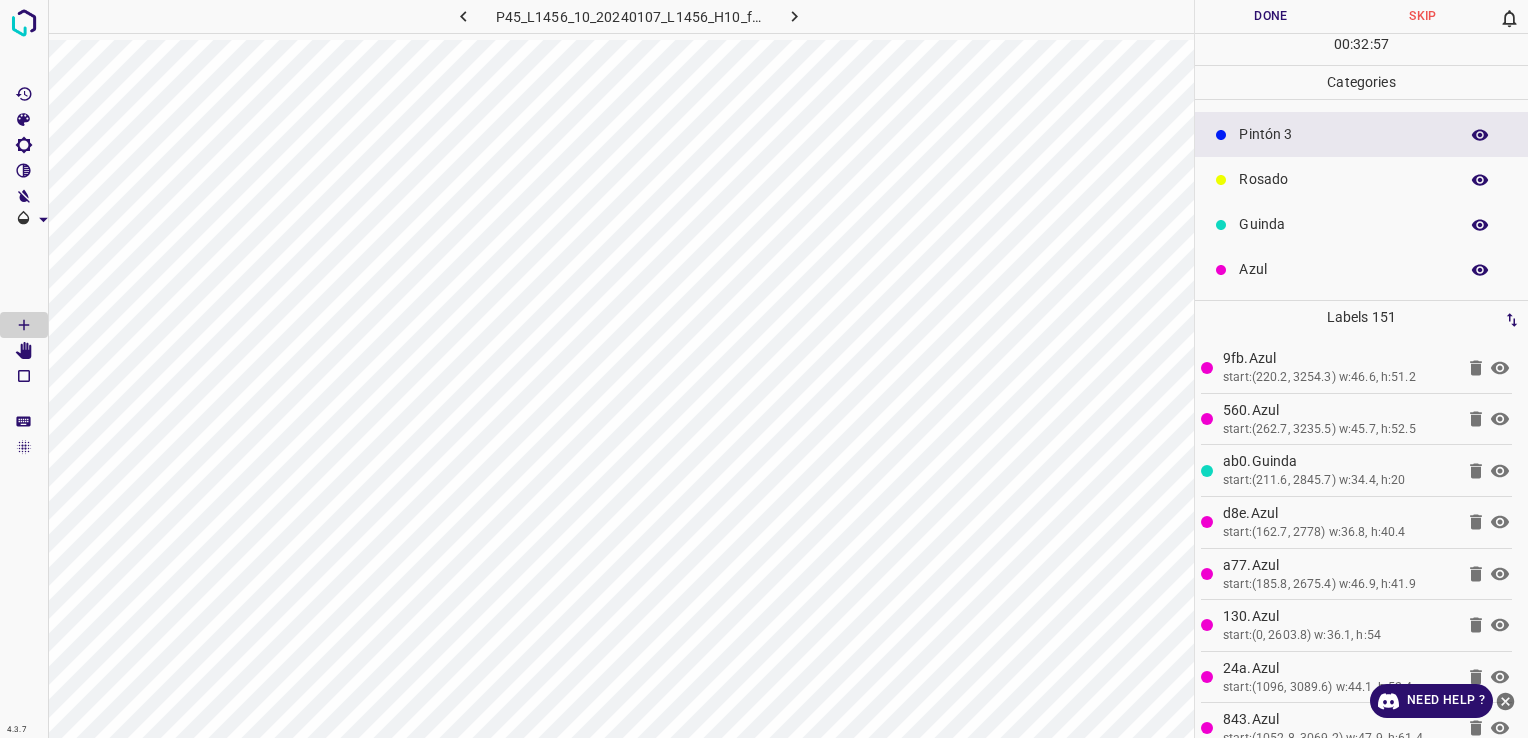 click on "Azul" at bounding box center (1343, 269) 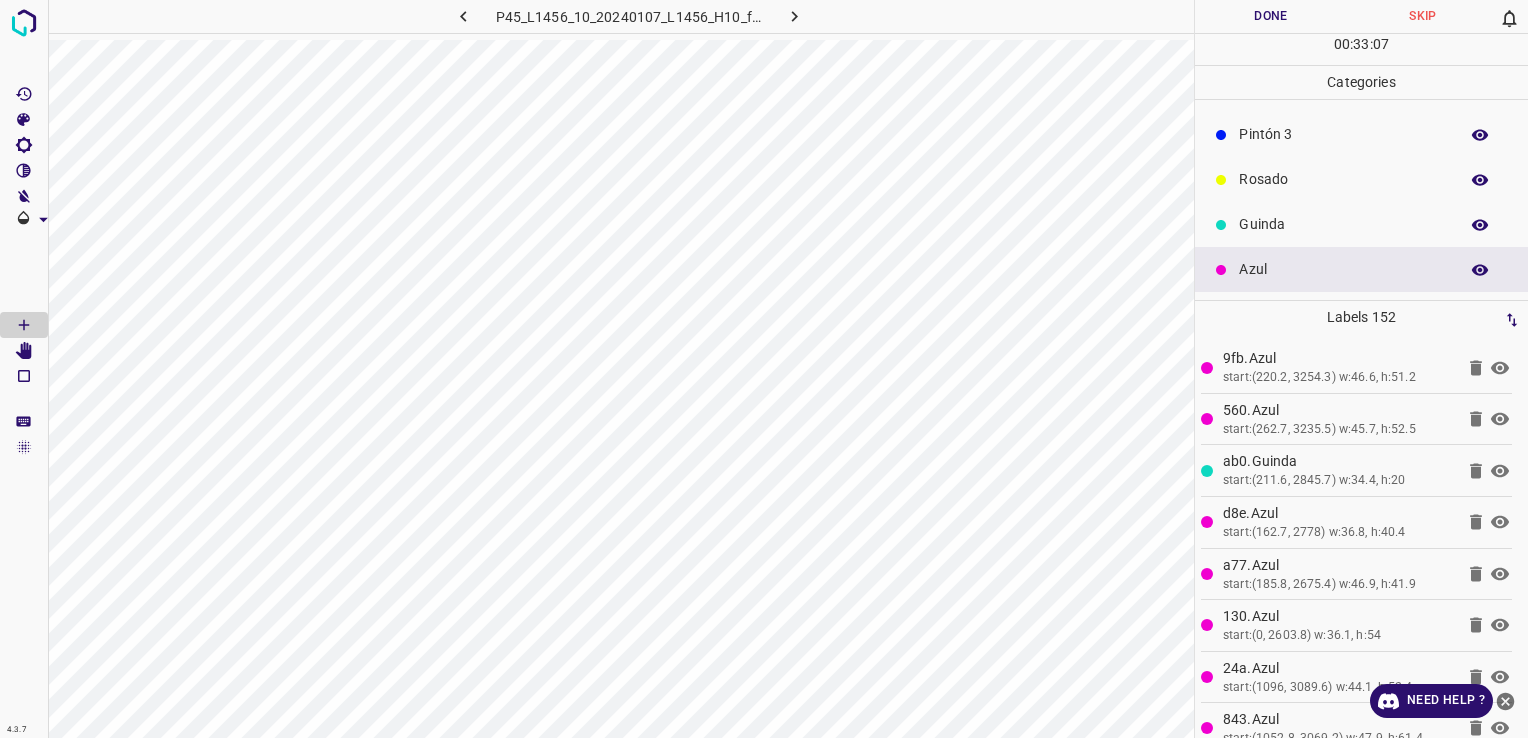 click on "Guinda" at bounding box center [1343, 224] 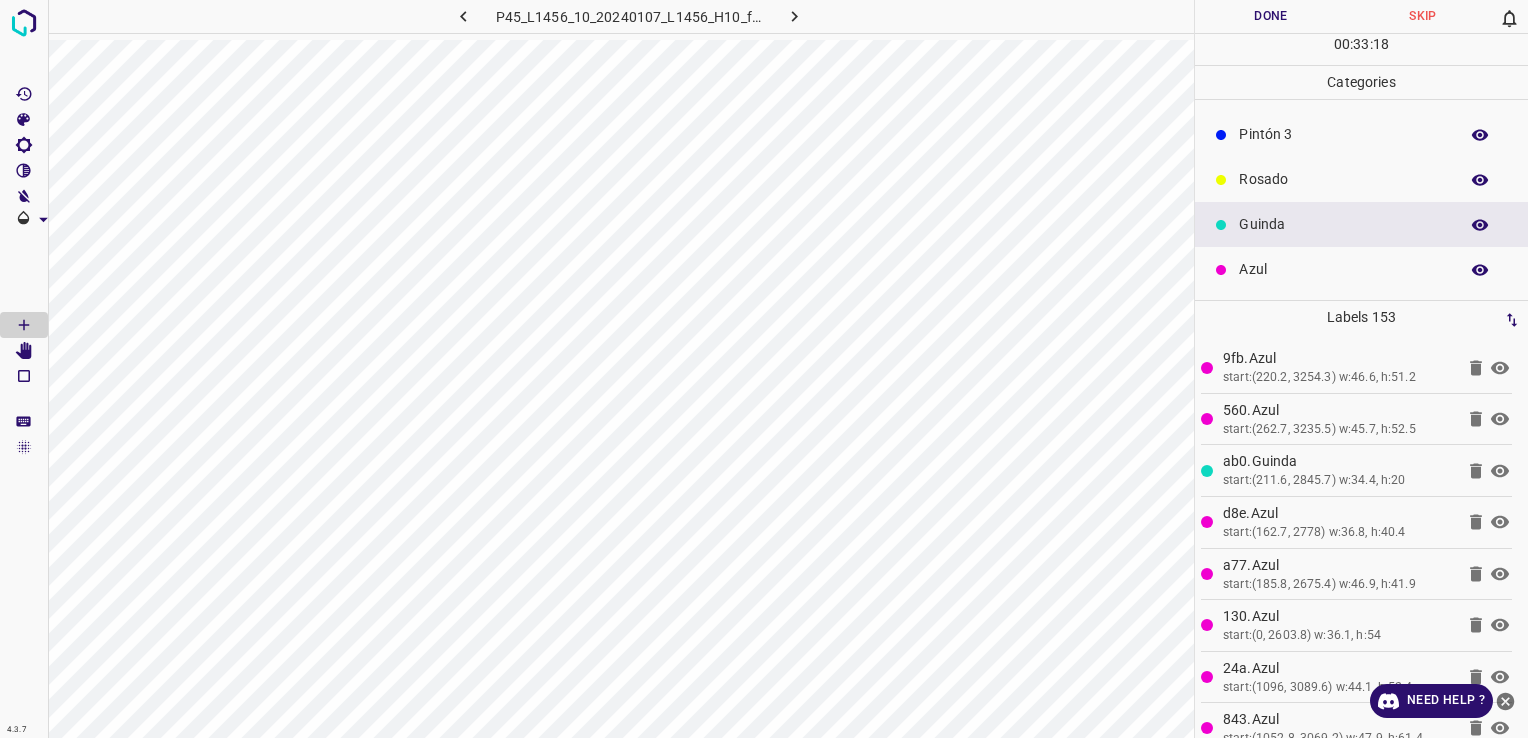 click on "Azul" at bounding box center [1343, 269] 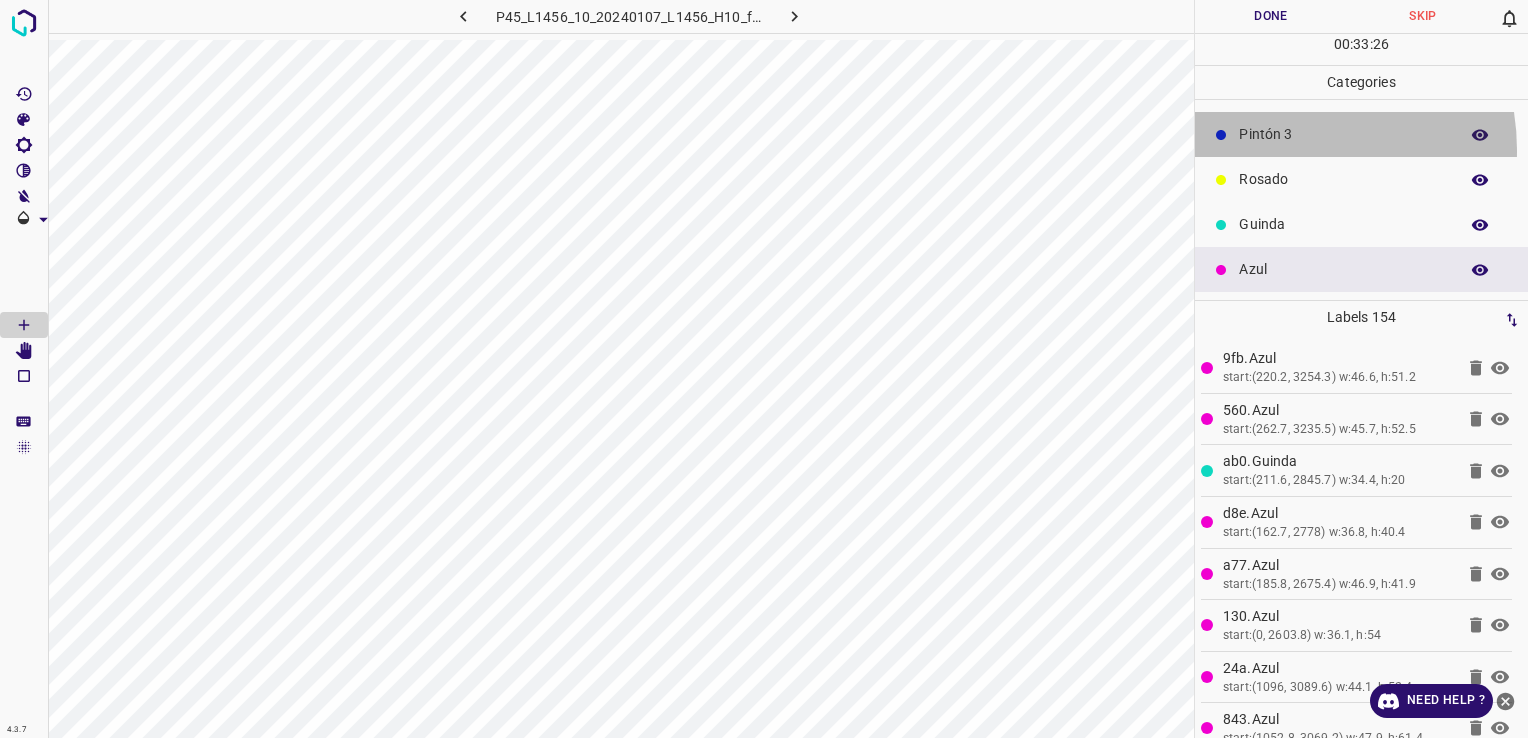click on "Pintón 3" at bounding box center [1361, 134] 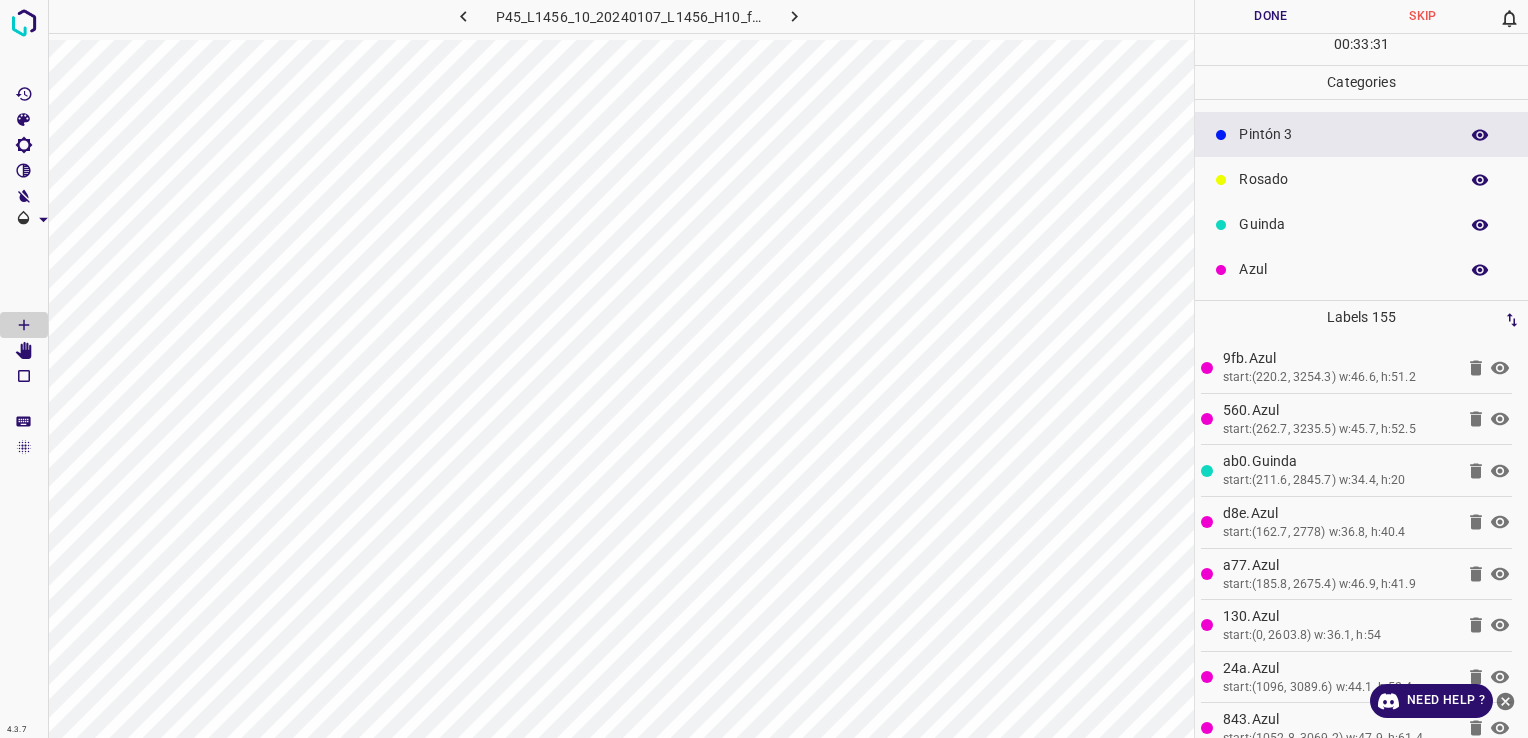 click on "Azul" at bounding box center (1361, 269) 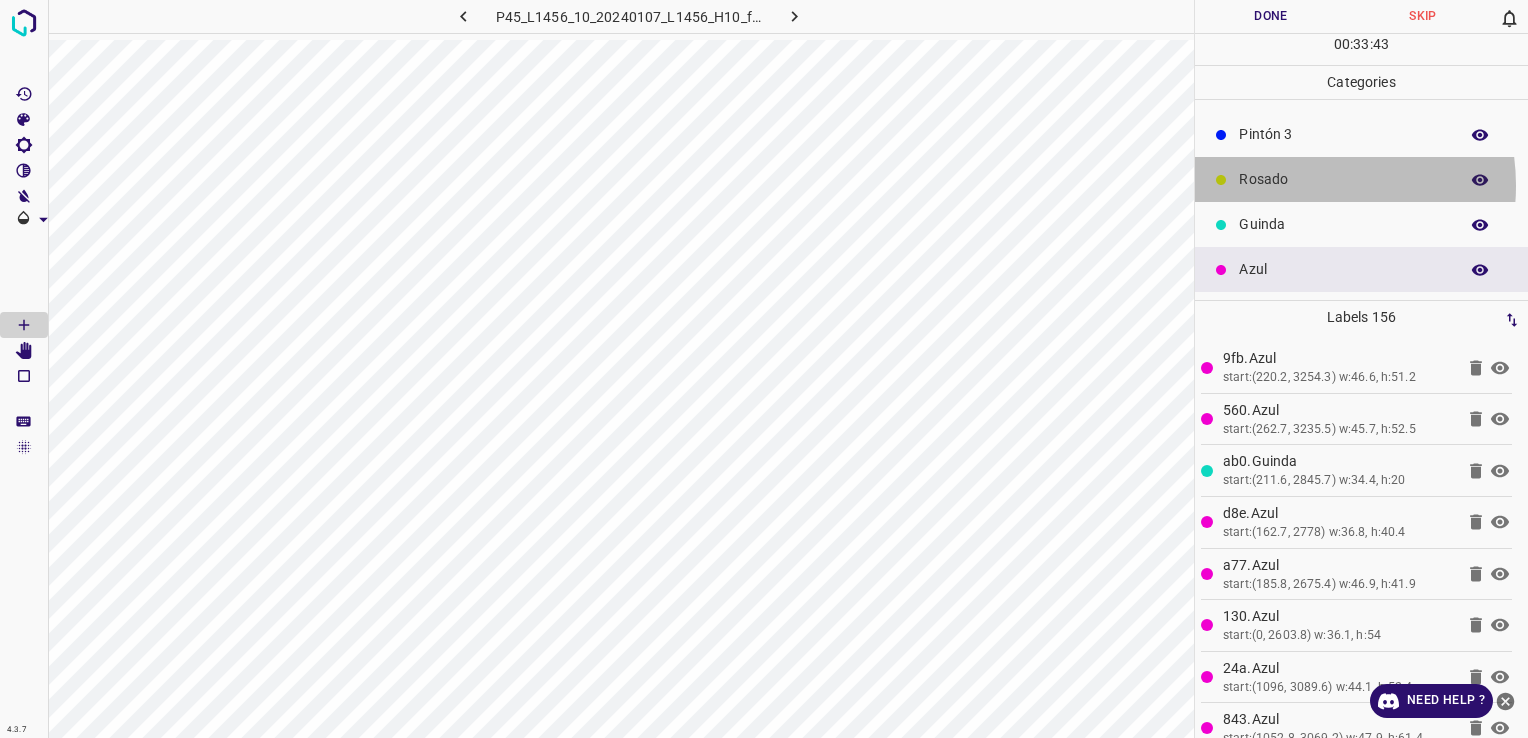 click on "Rosado" at bounding box center [1343, 179] 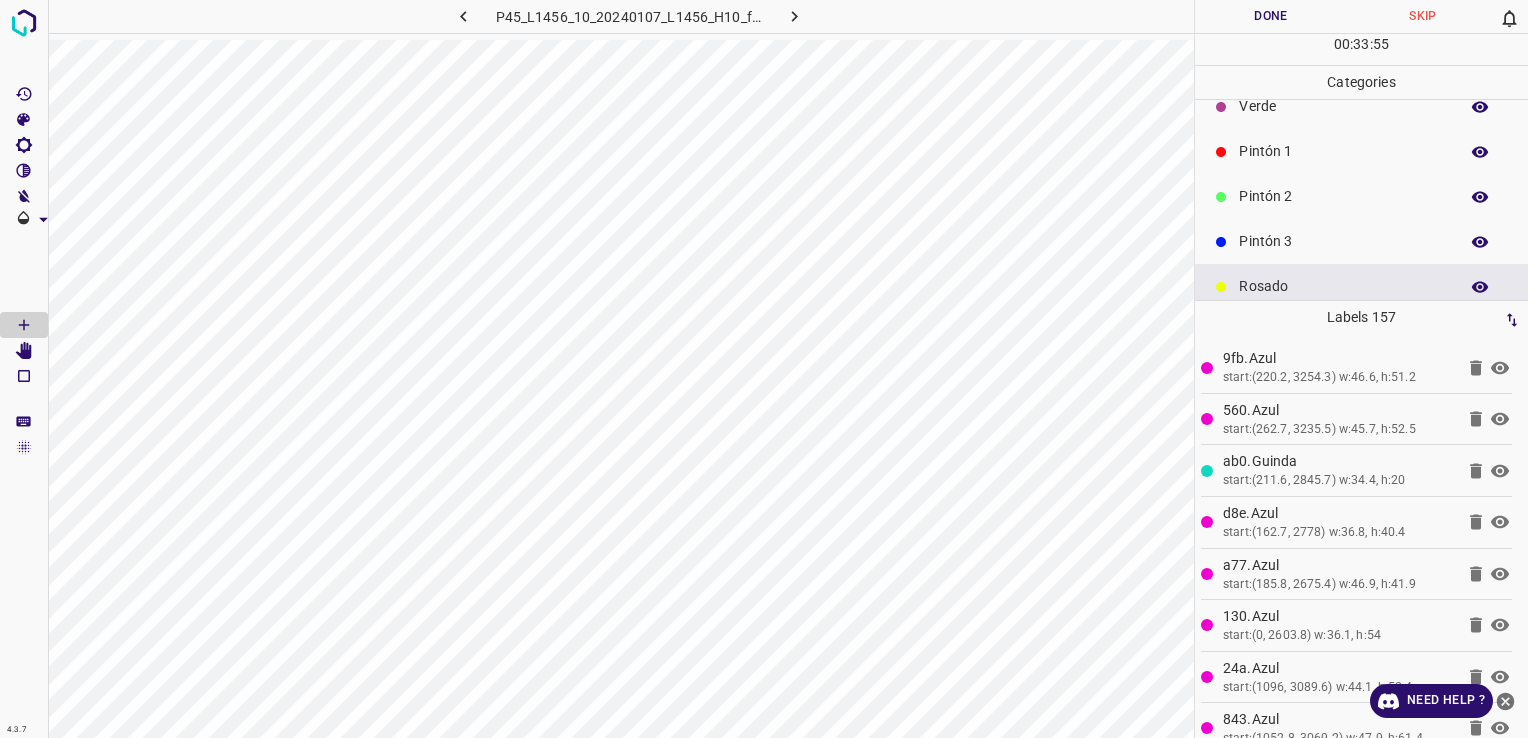 scroll, scrollTop: 0, scrollLeft: 0, axis: both 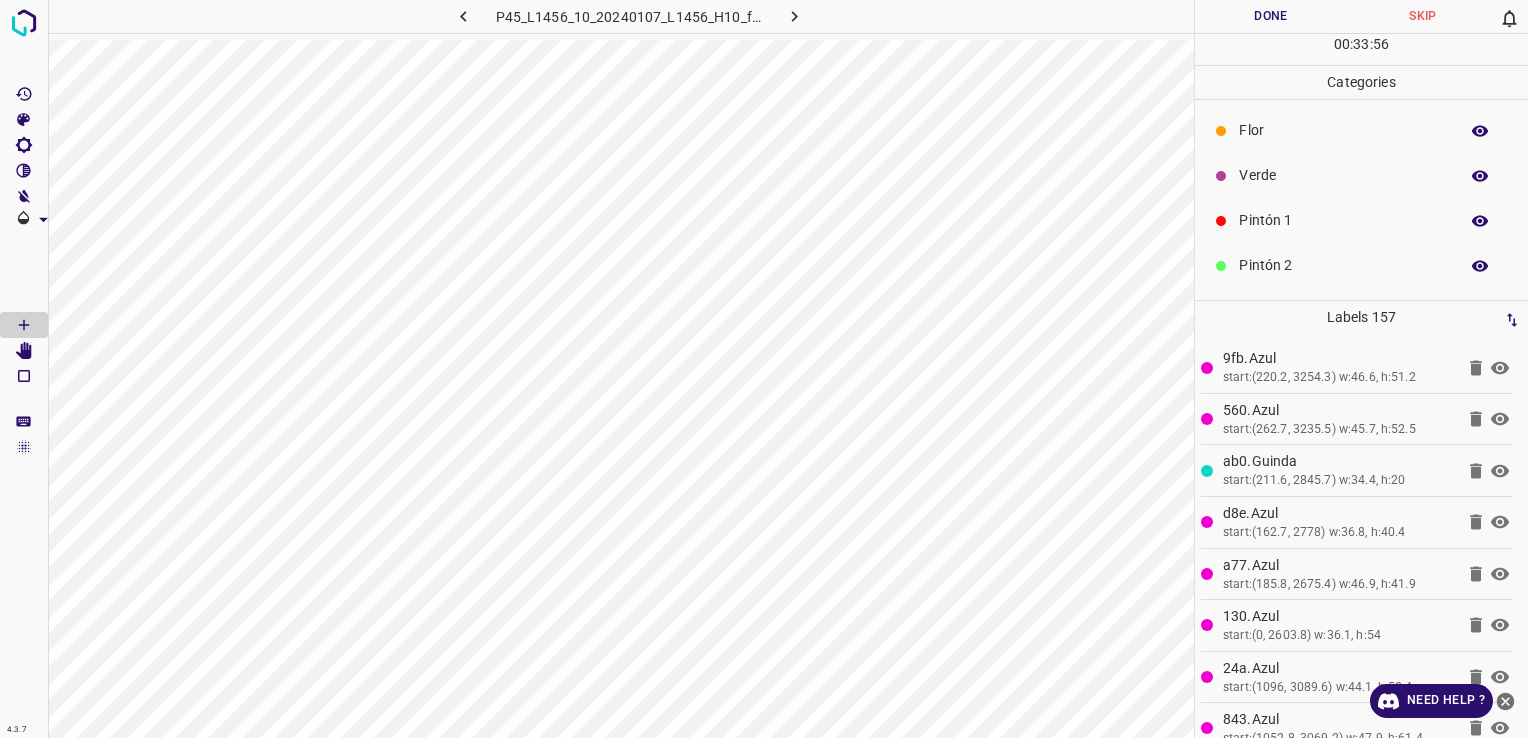 click on "Flor" at bounding box center (1361, 130) 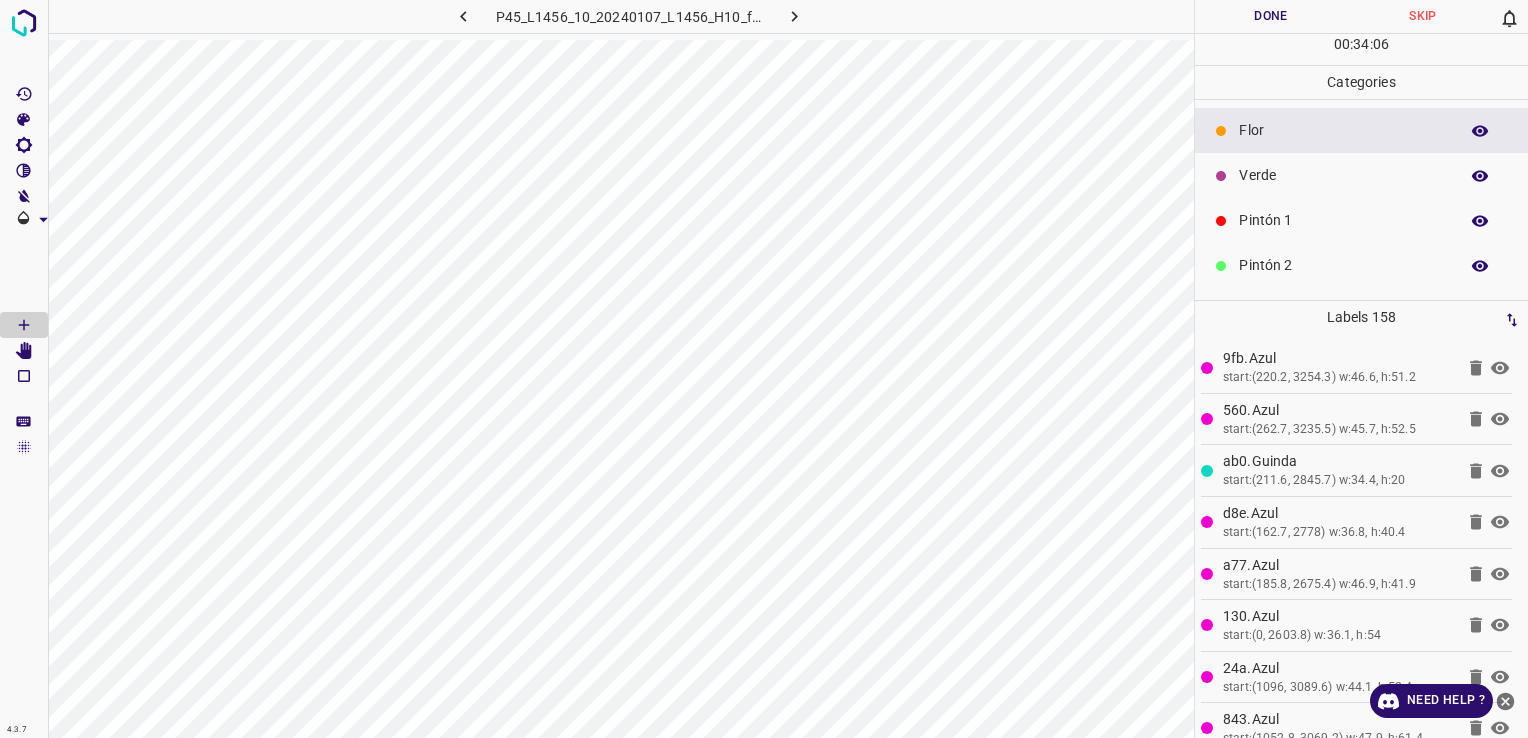 click on "Verde" at bounding box center (1343, 175) 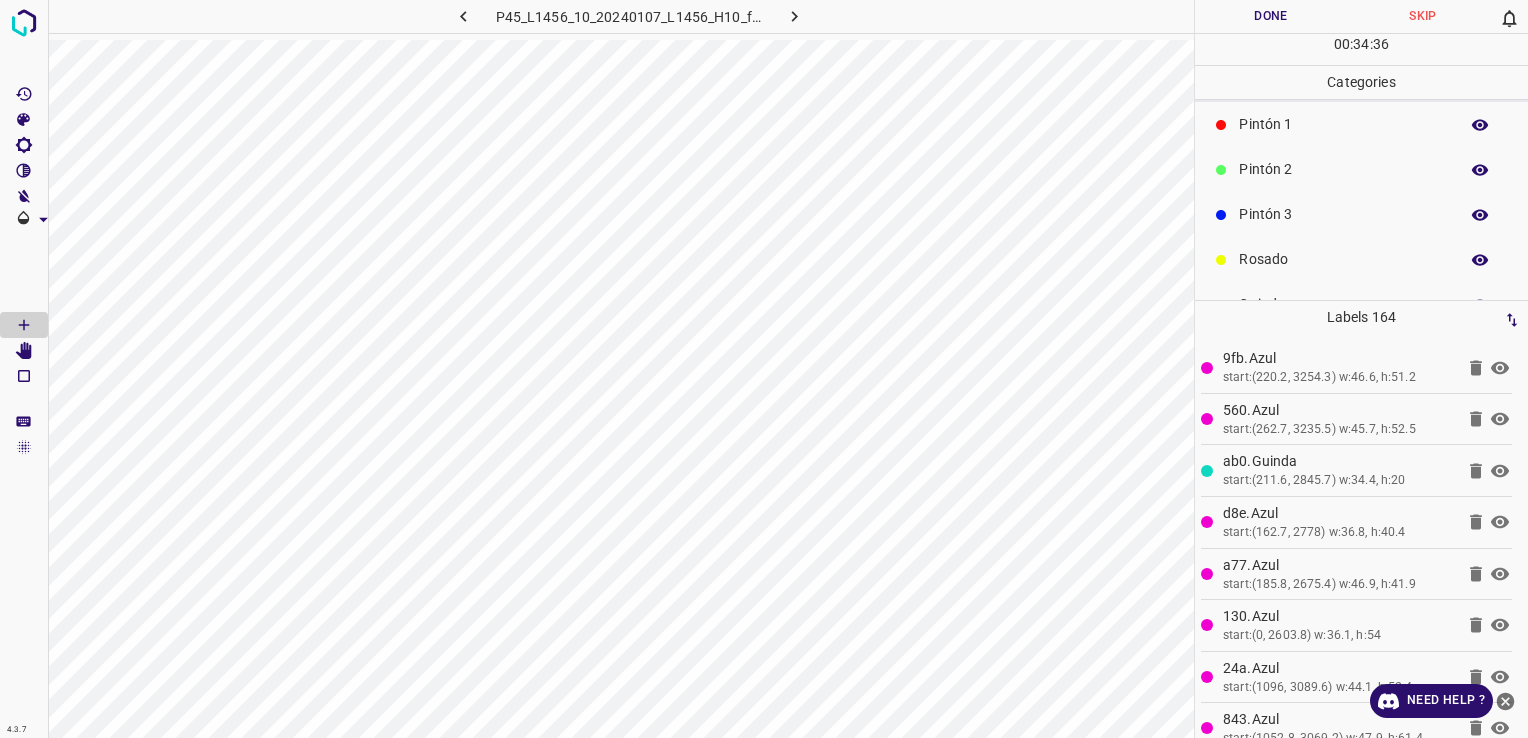 scroll, scrollTop: 176, scrollLeft: 0, axis: vertical 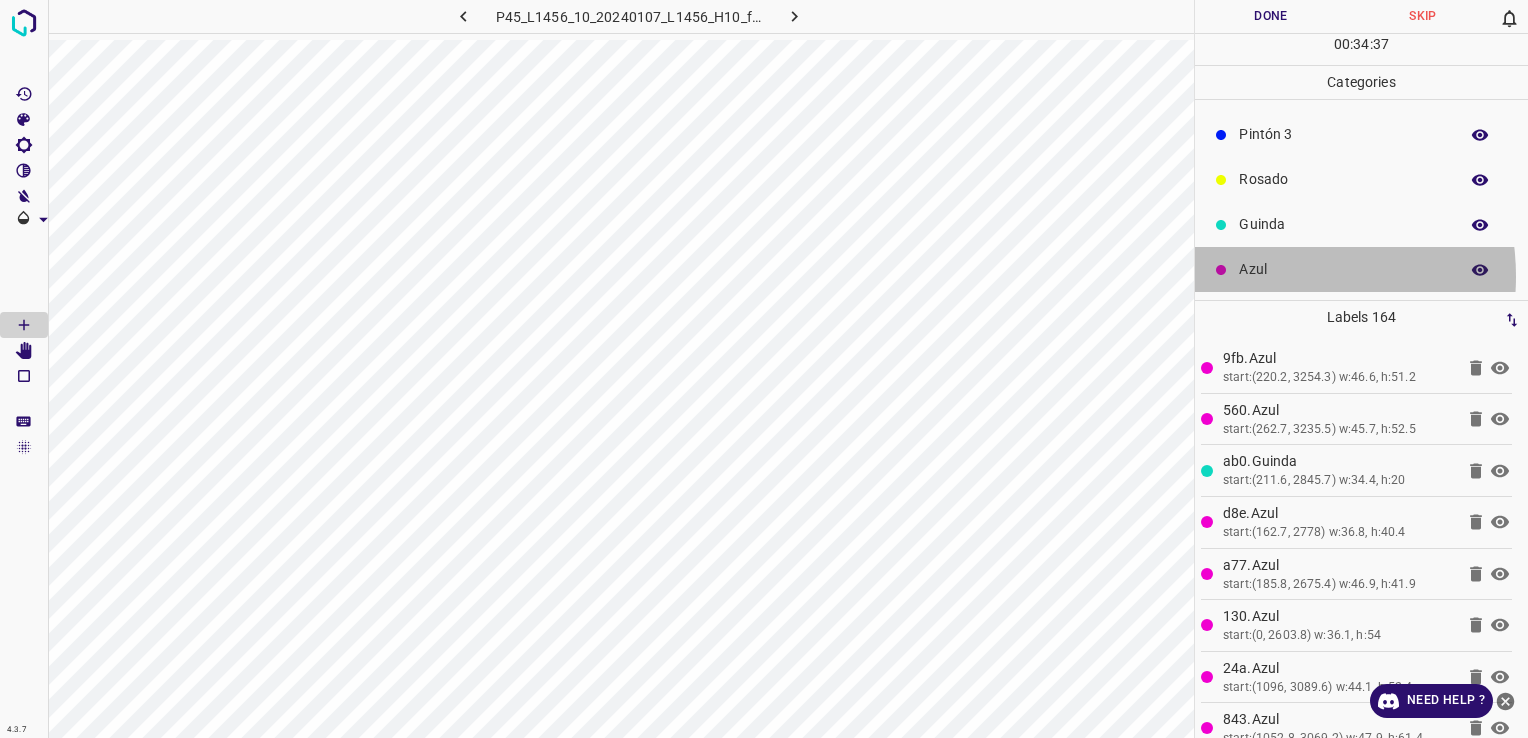 click on "Azul" at bounding box center (1343, 269) 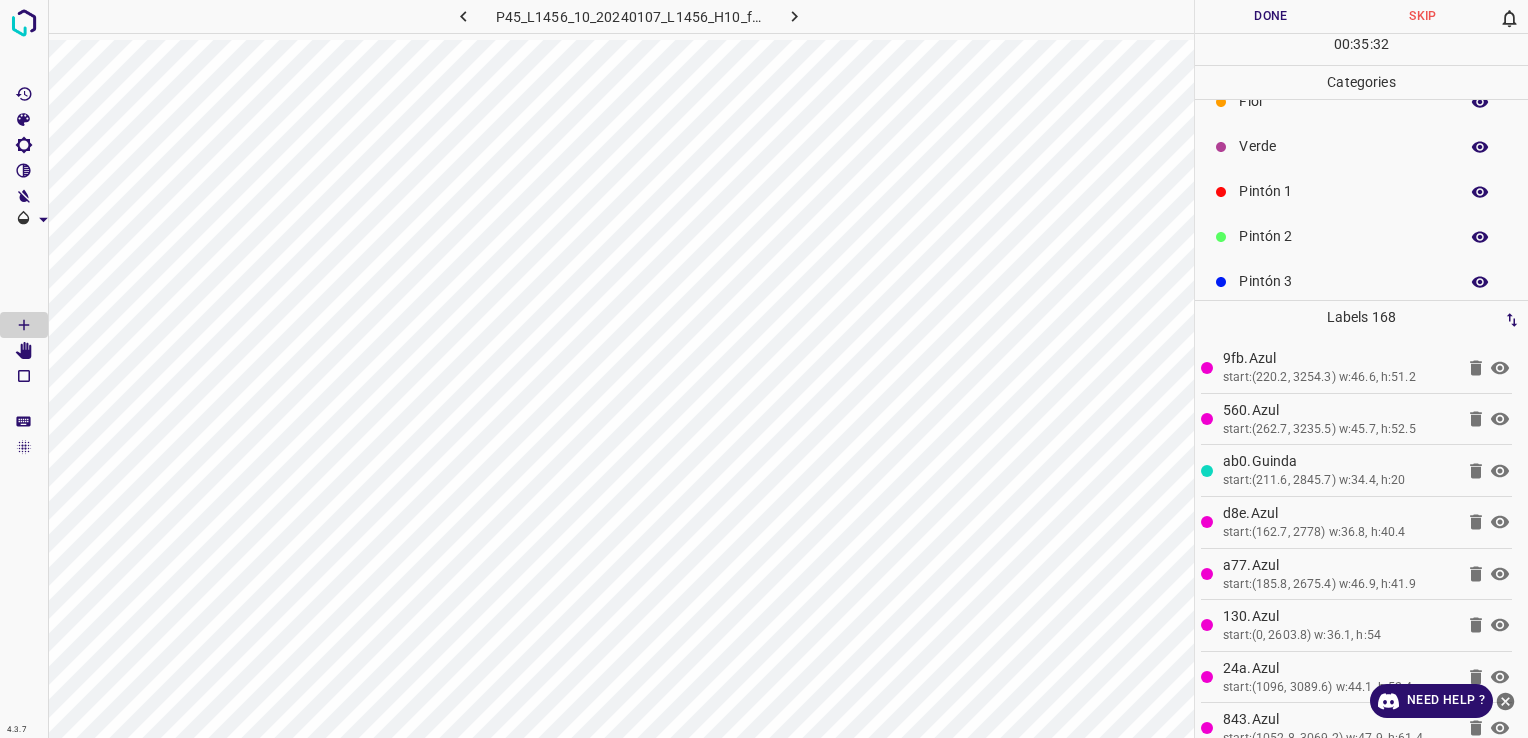 scroll, scrollTop: 0, scrollLeft: 0, axis: both 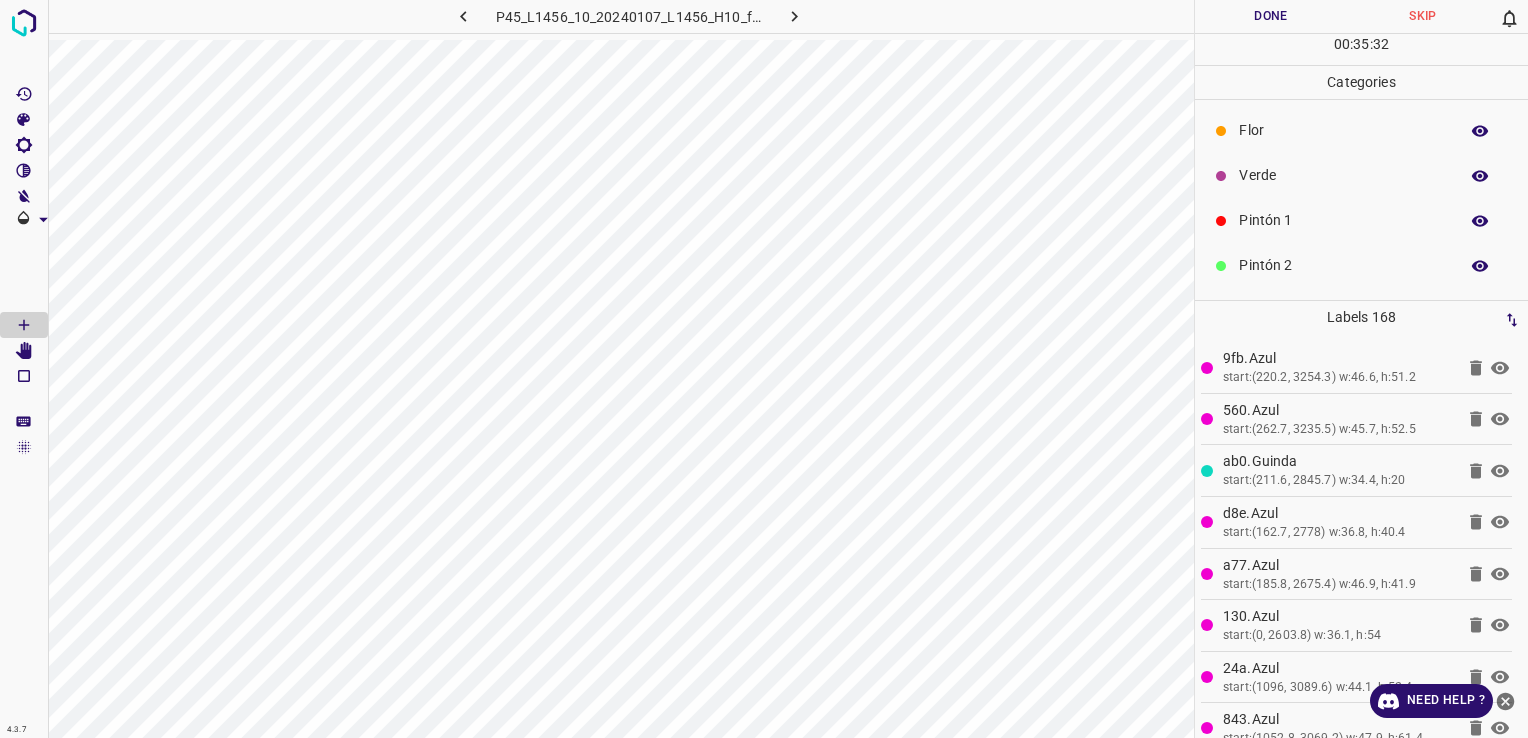 click on "Flor" at bounding box center (1343, 130) 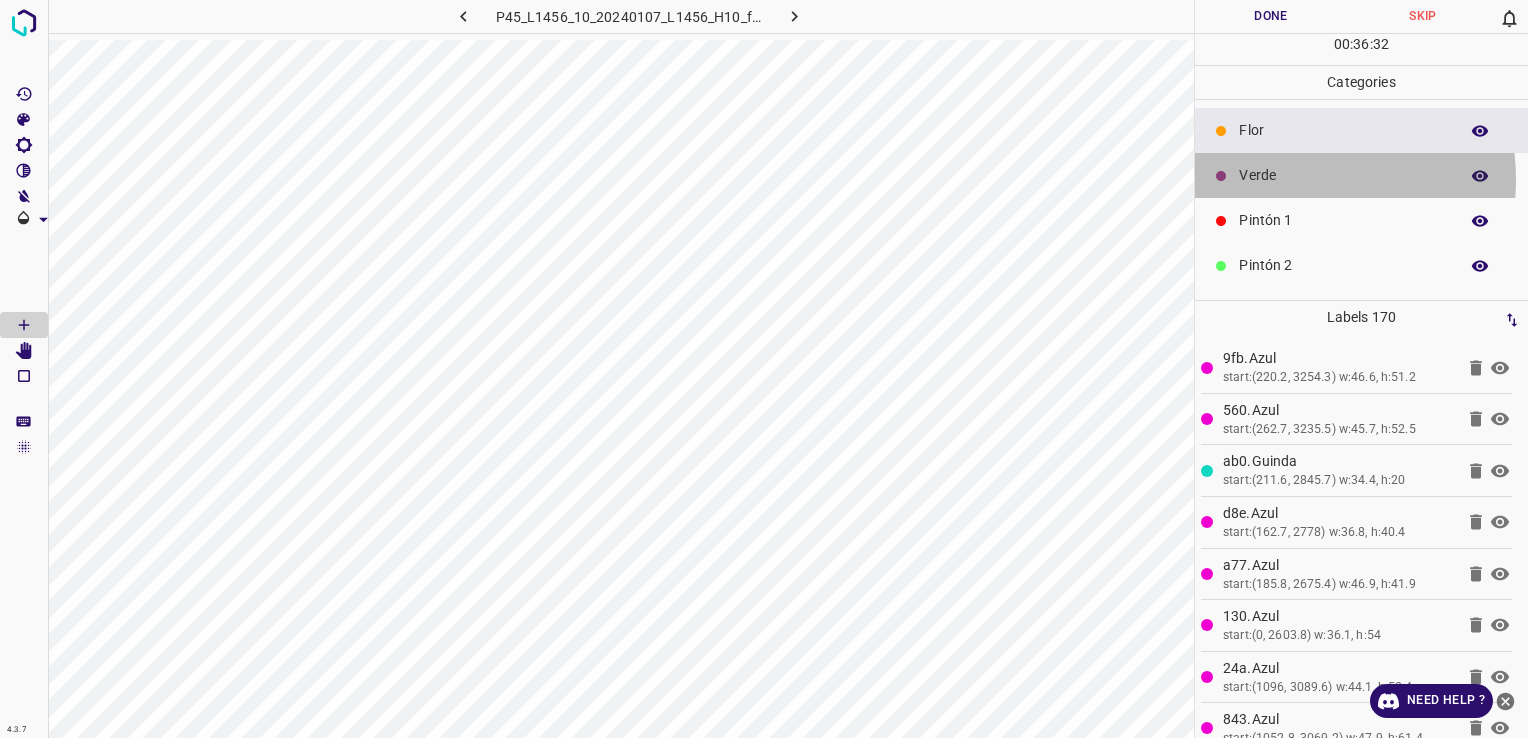 click on "Verde" at bounding box center (1343, 175) 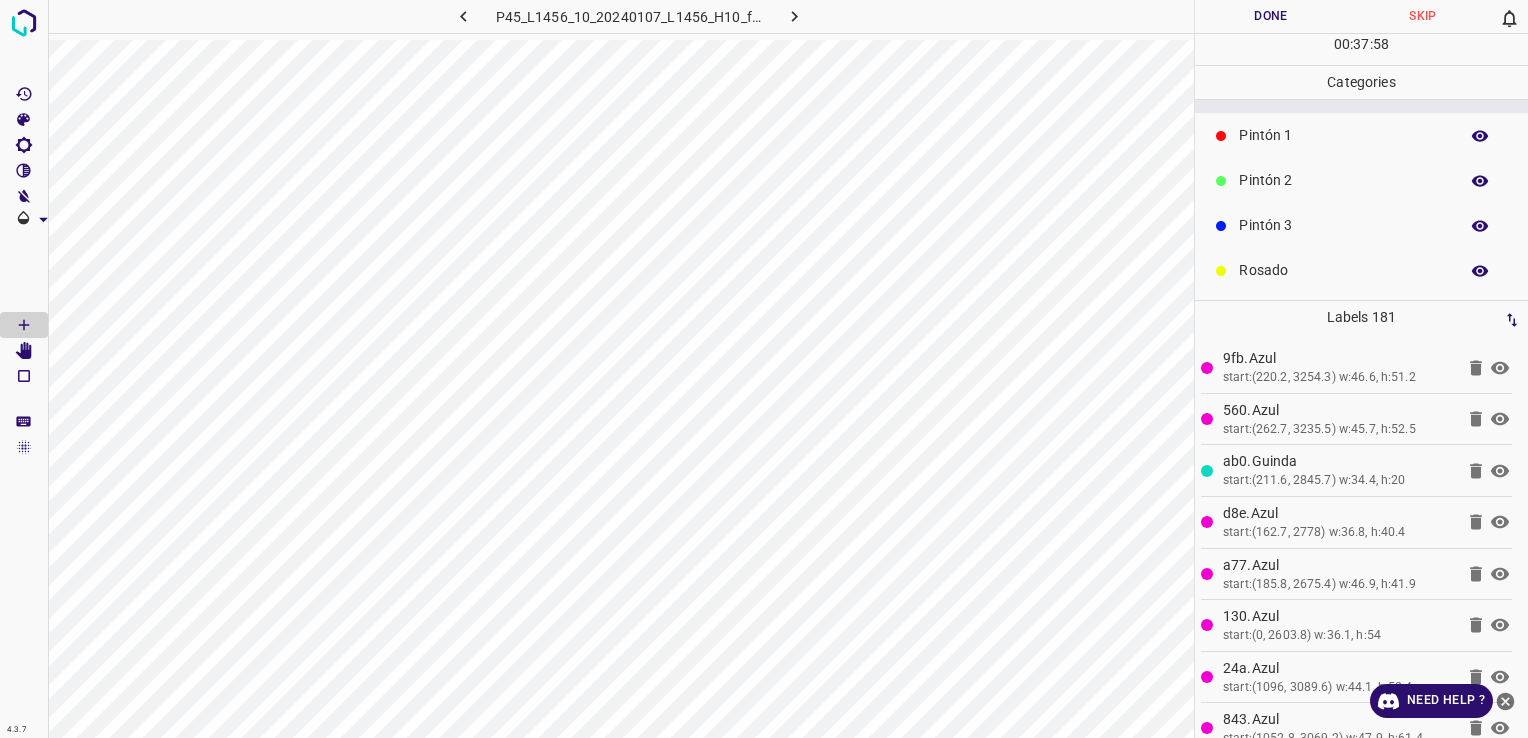 scroll, scrollTop: 176, scrollLeft: 0, axis: vertical 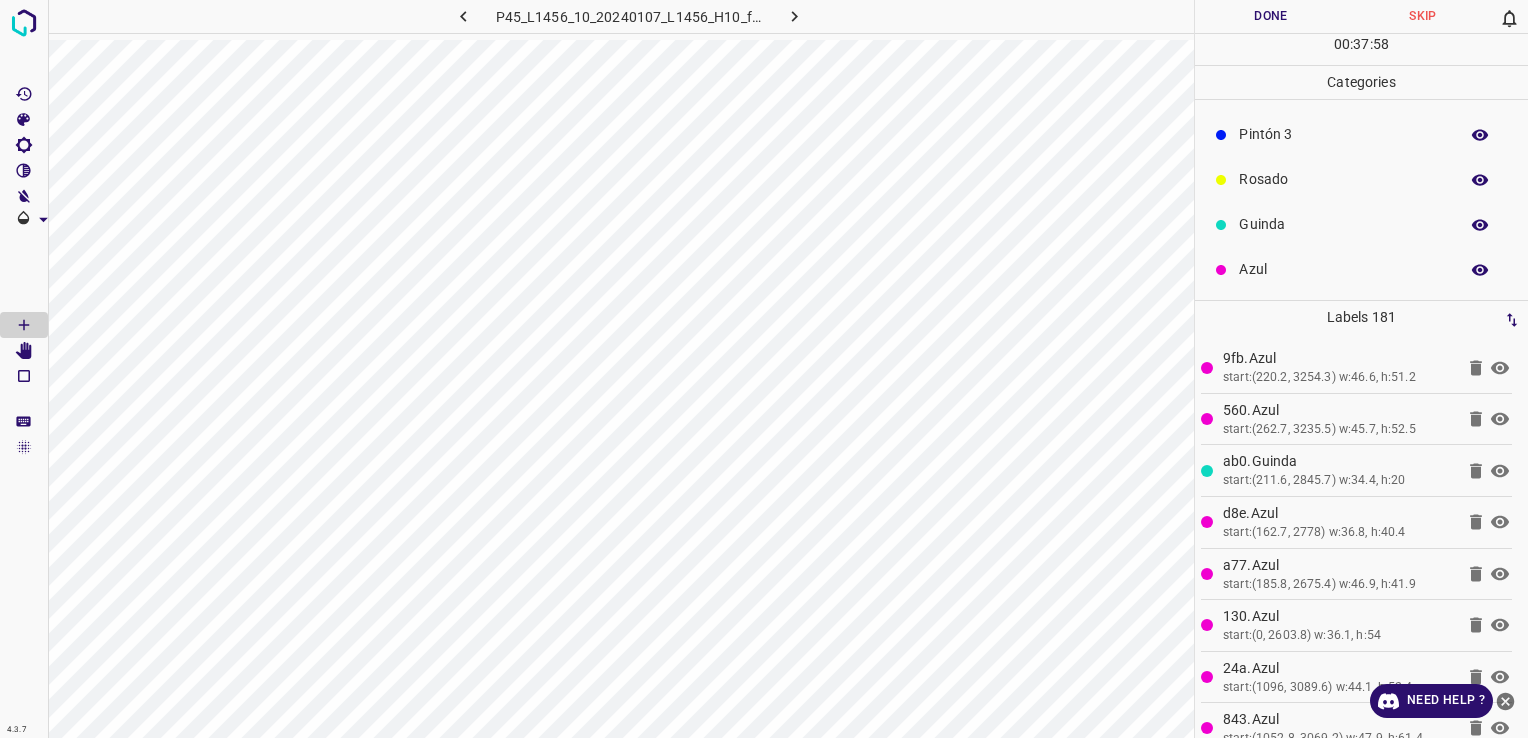 click on "Azul" at bounding box center (1343, 269) 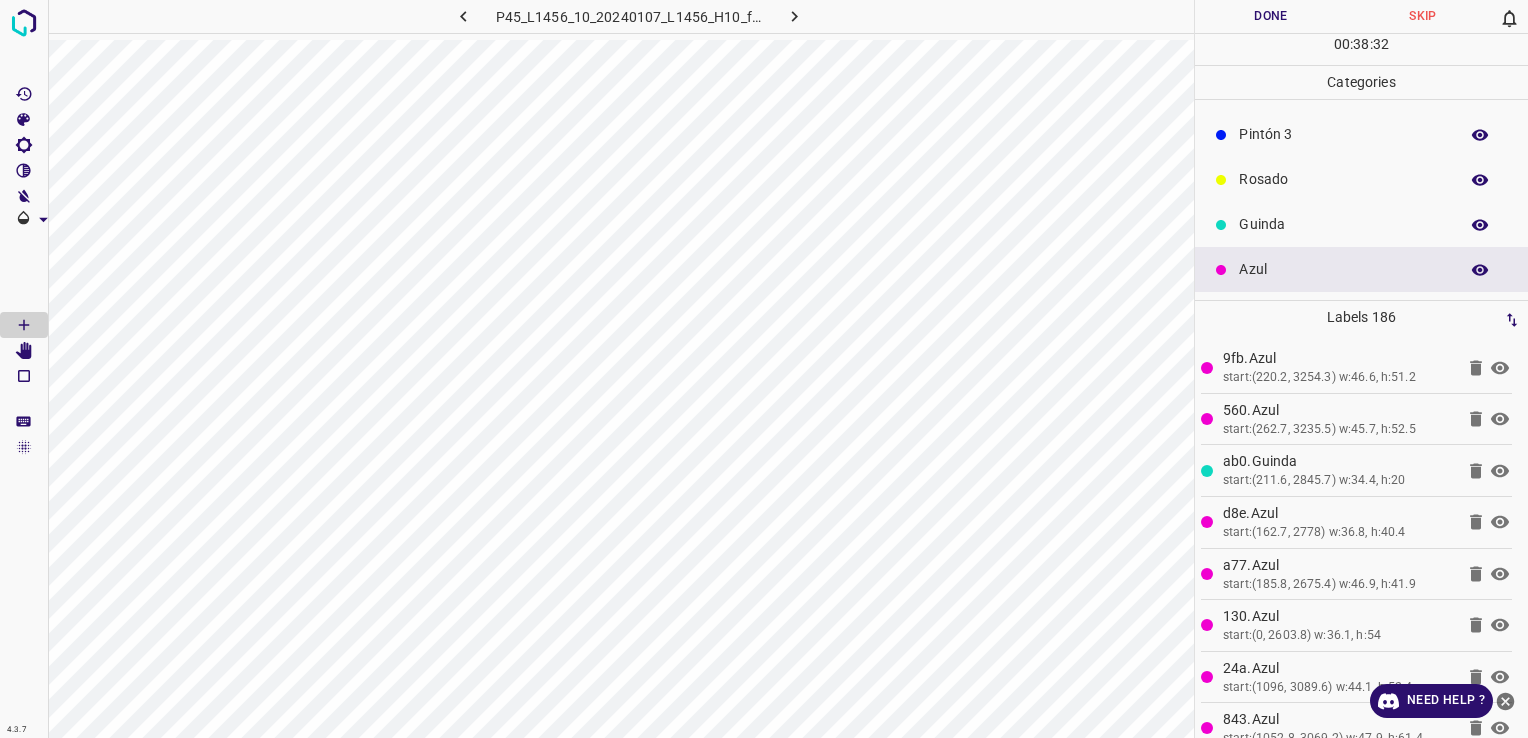 click on "Rosado" at bounding box center (1343, 179) 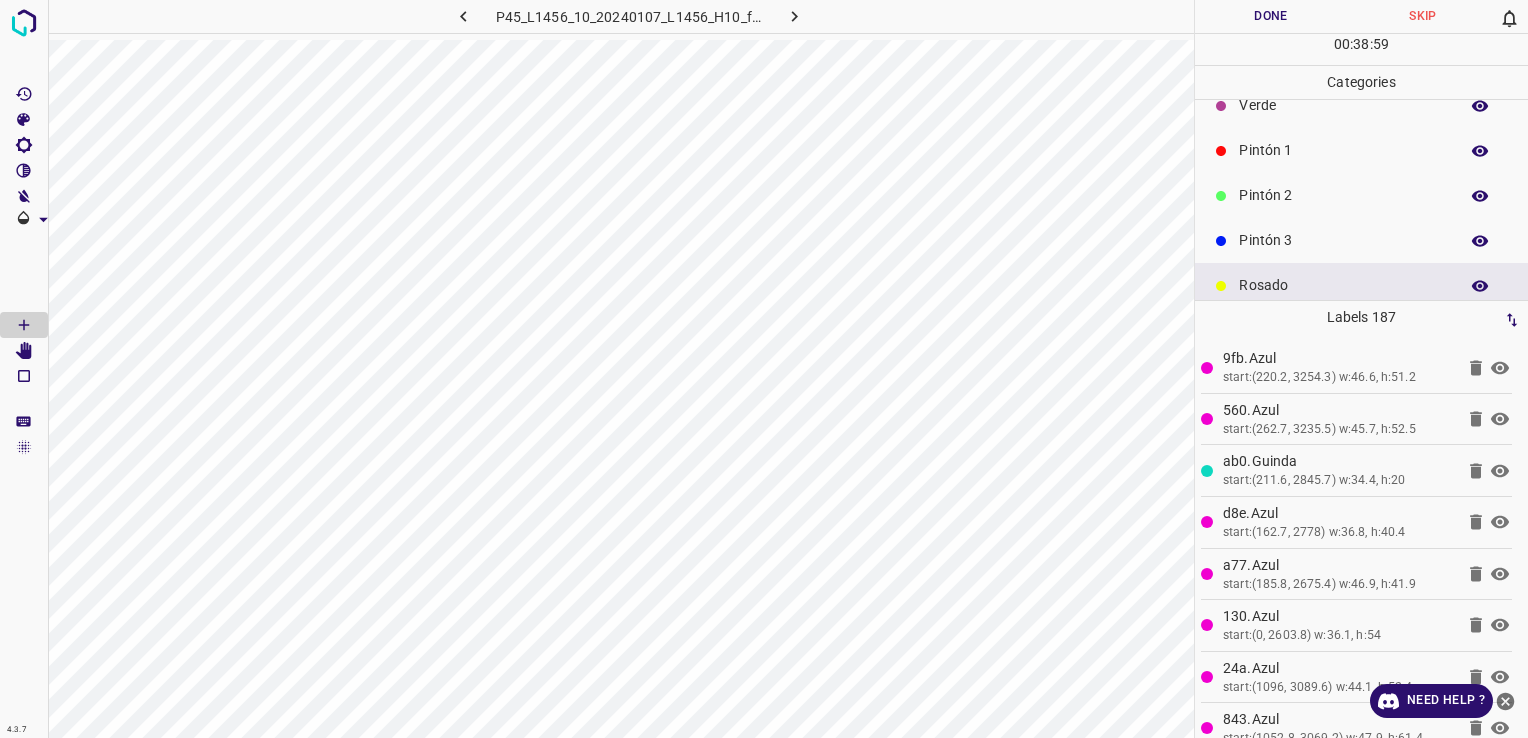 scroll, scrollTop: 0, scrollLeft: 0, axis: both 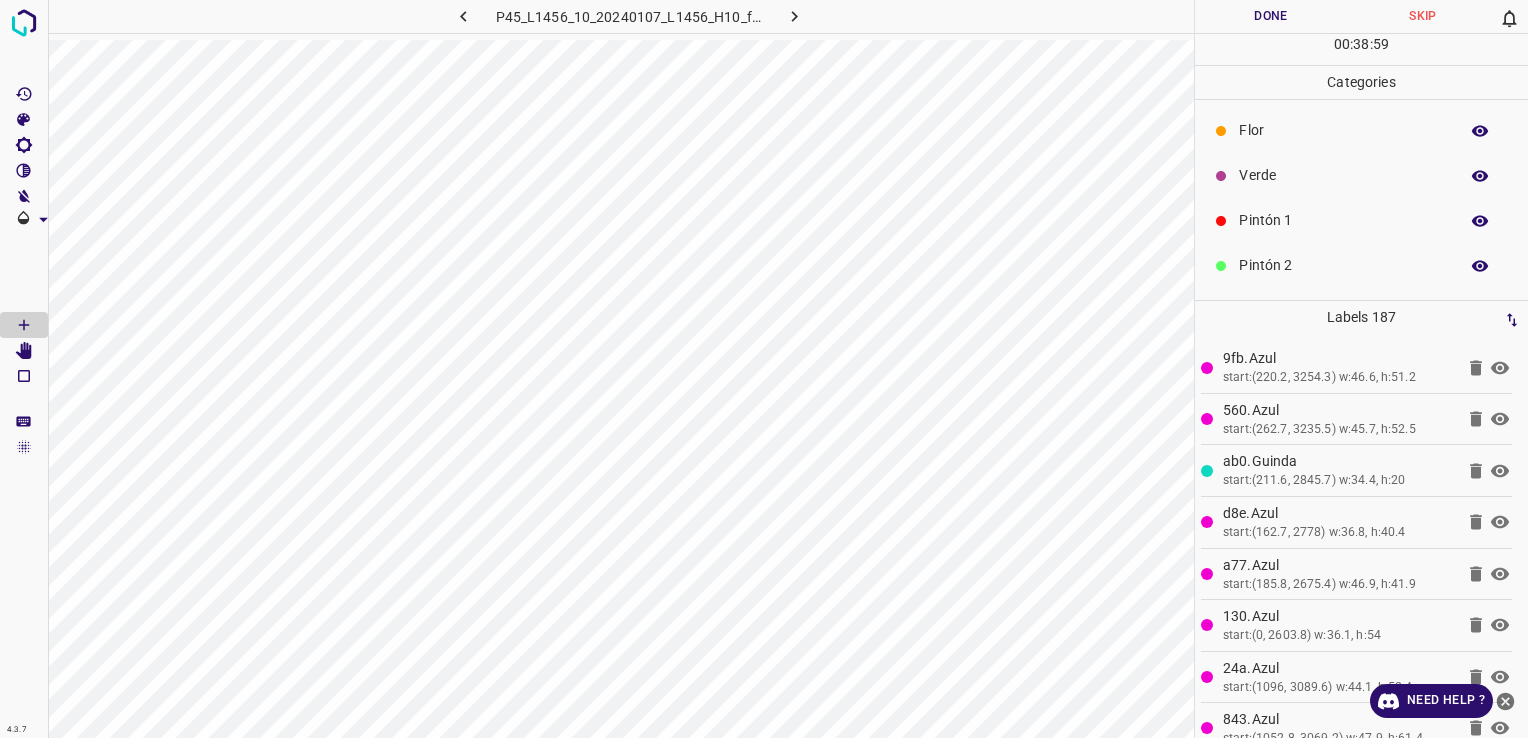 click on "Verde" at bounding box center (1343, 175) 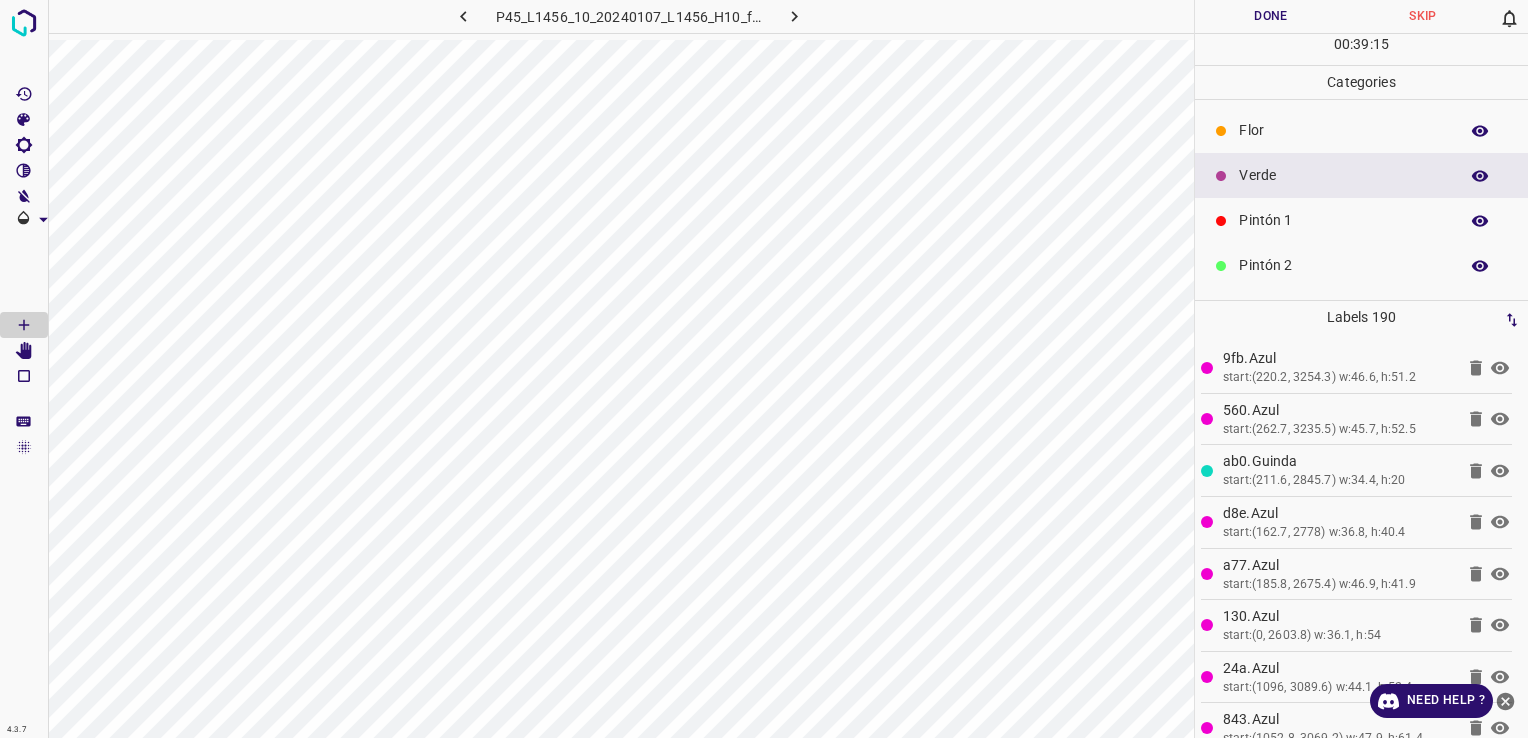 click on "Flor" at bounding box center [1343, 130] 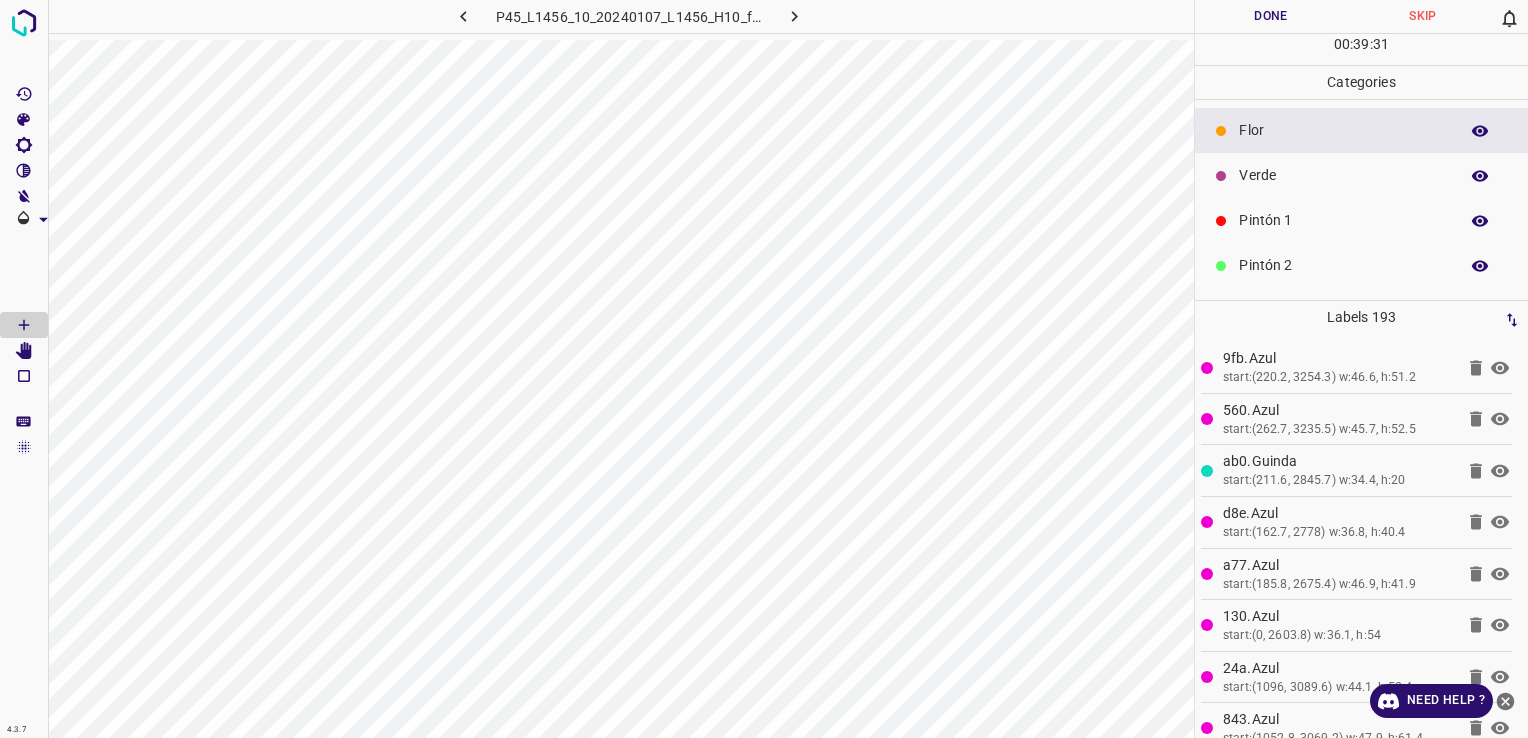 scroll, scrollTop: 176, scrollLeft: 0, axis: vertical 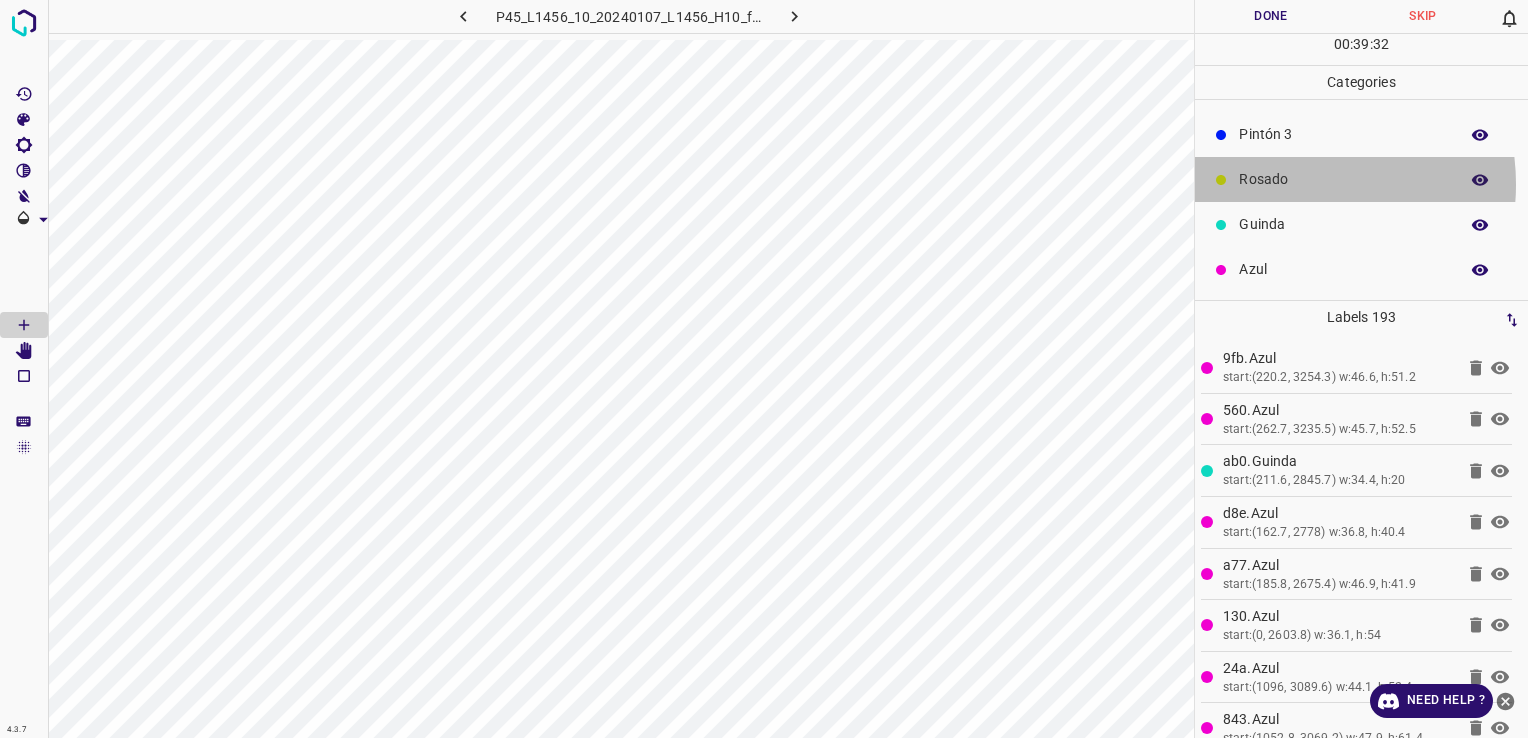 click on "Rosado" at bounding box center [1343, 179] 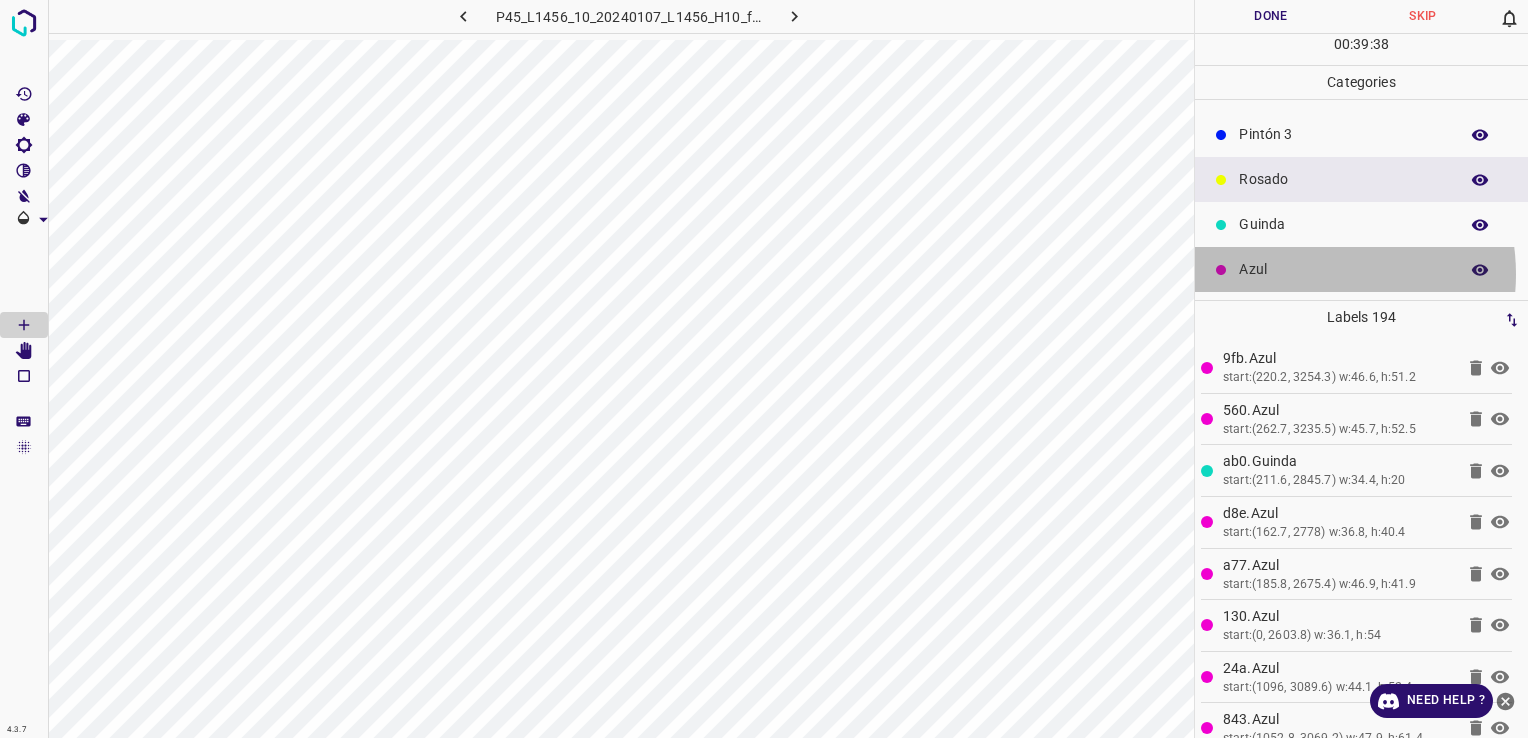 click on "Azul" at bounding box center [1343, 269] 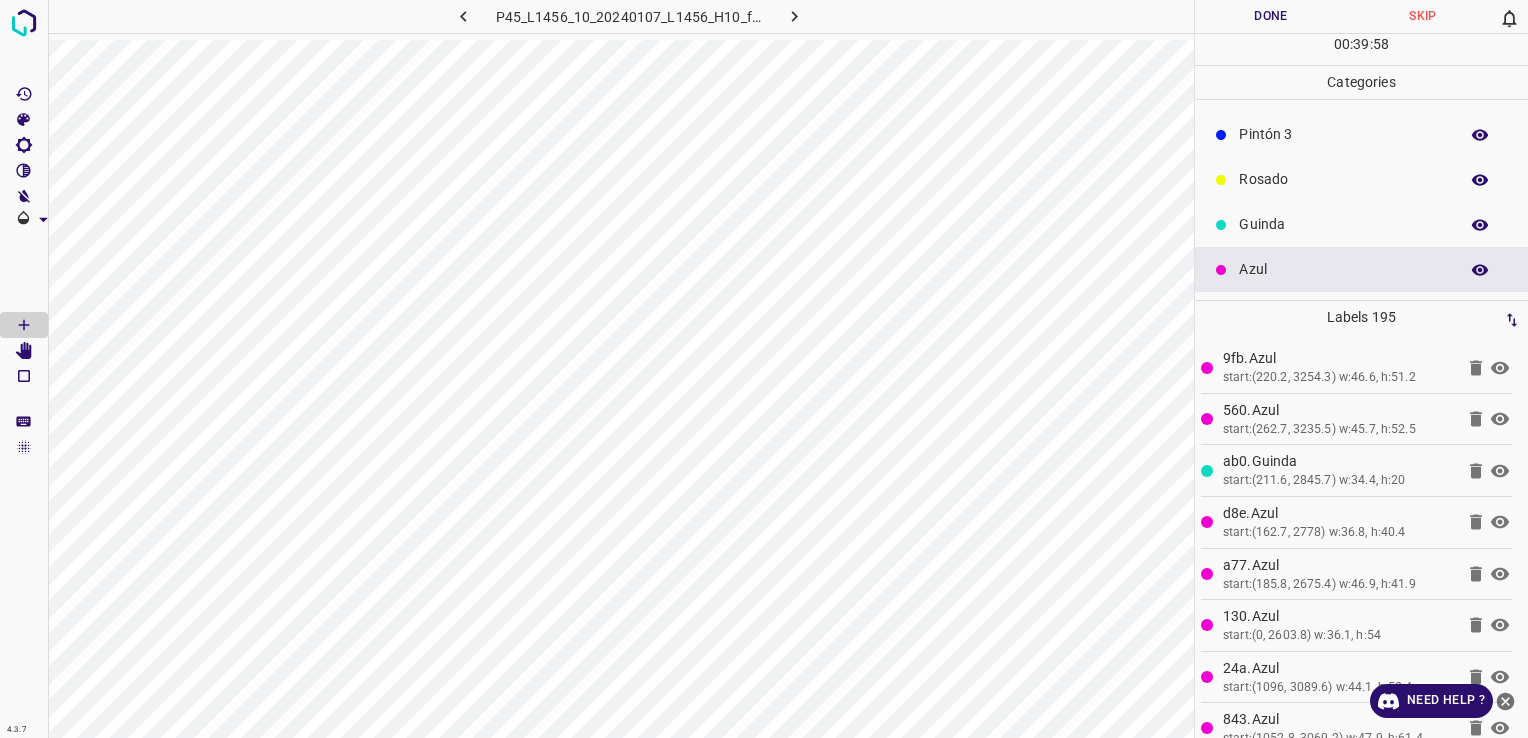 click on "Rosado" at bounding box center [1343, 179] 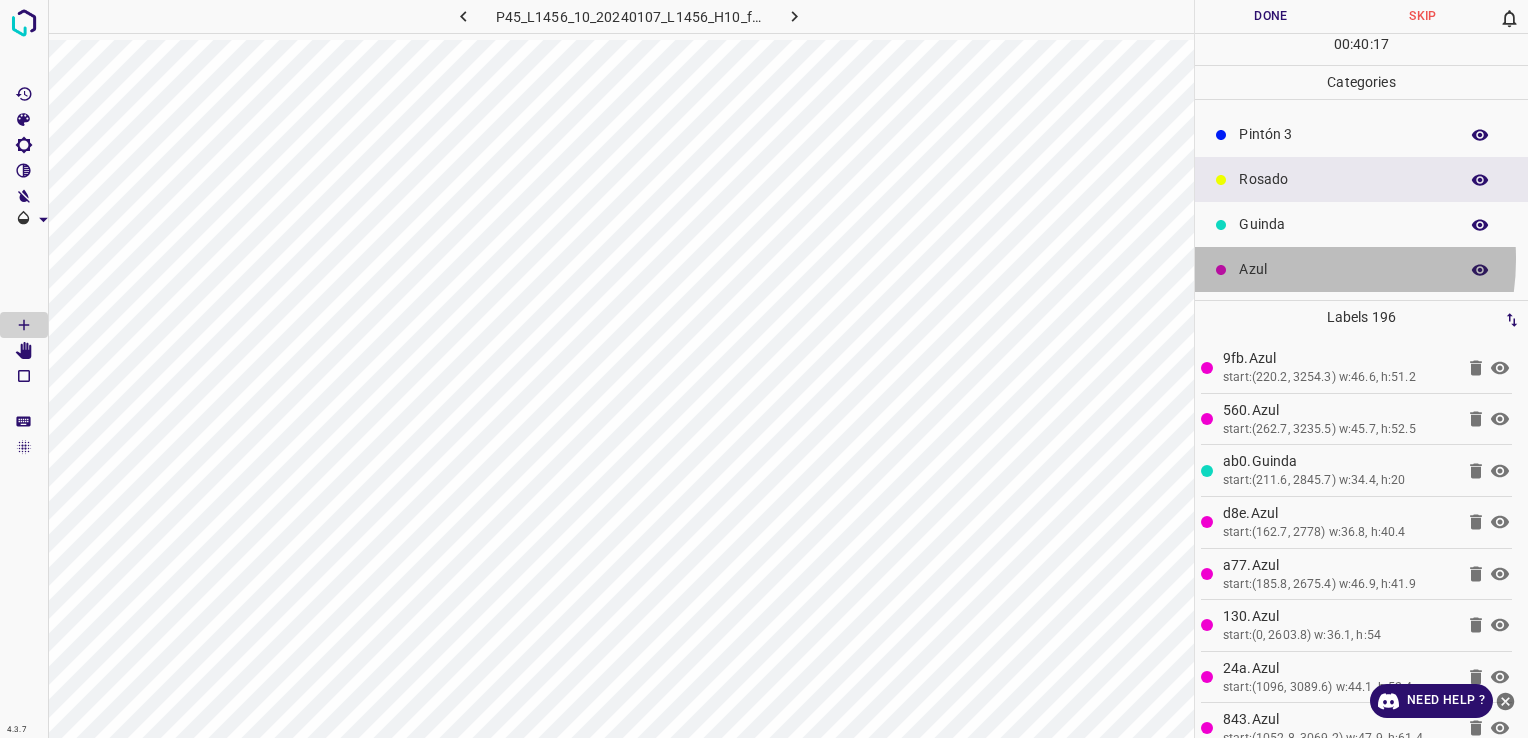 click on "Azul" at bounding box center (1343, 269) 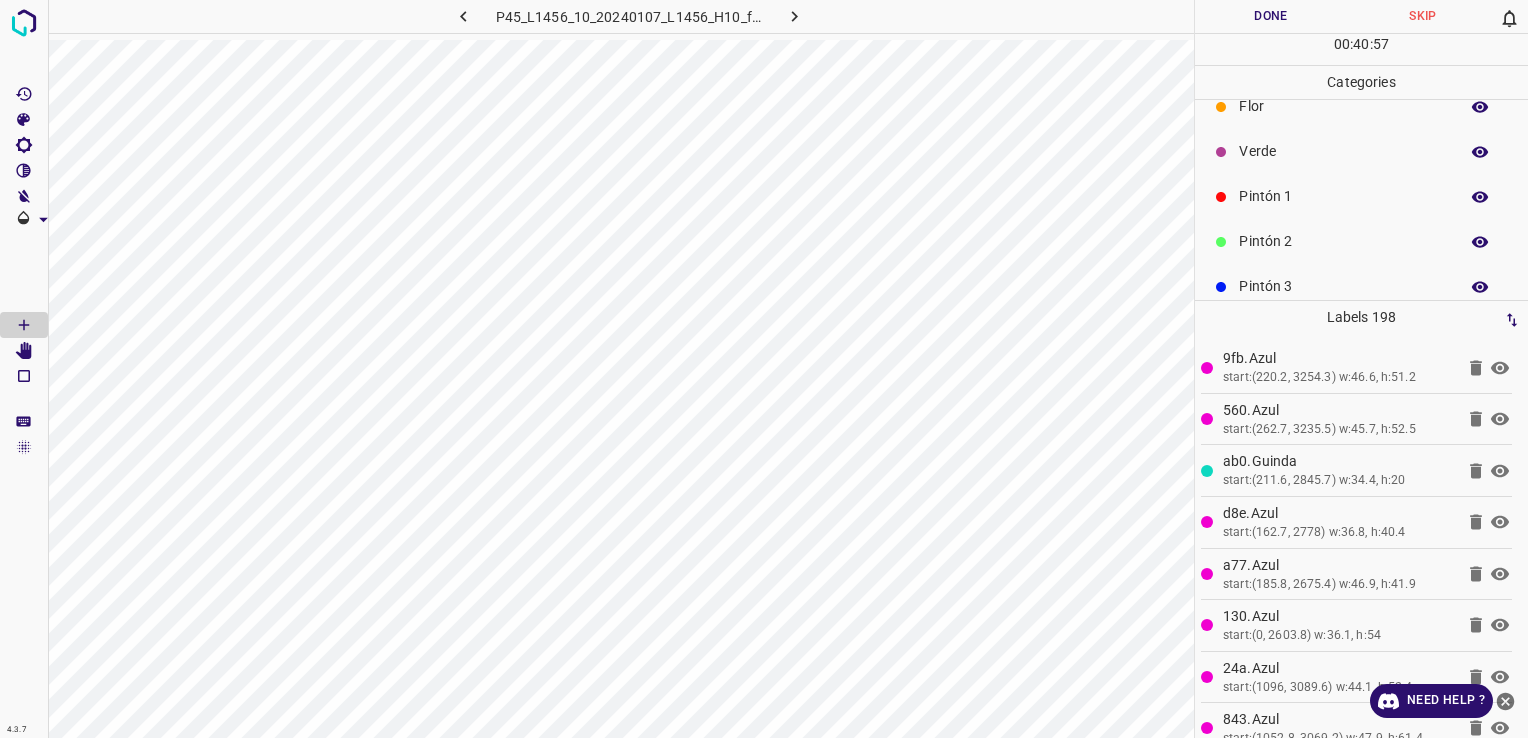 scroll, scrollTop: 0, scrollLeft: 0, axis: both 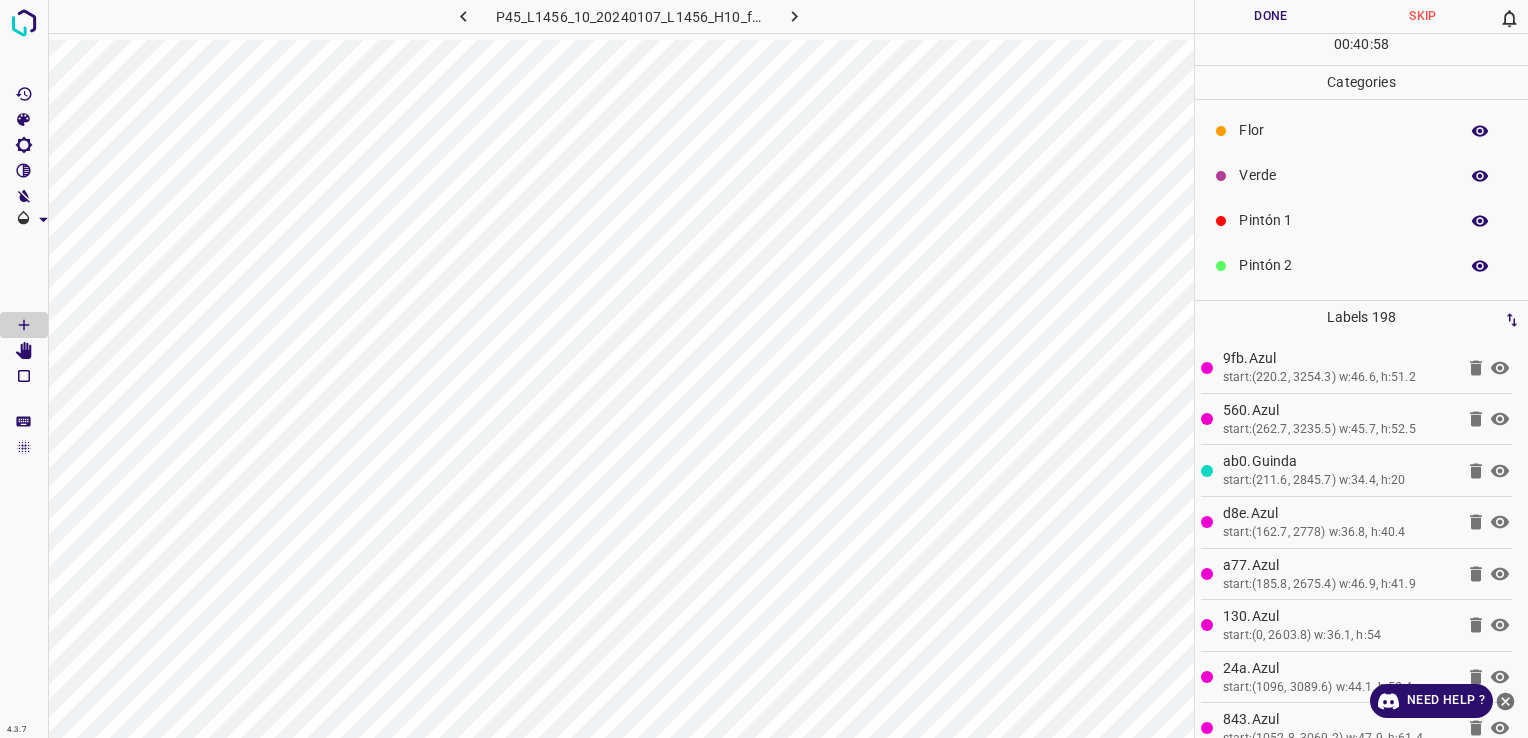 click on "Verde" at bounding box center [1343, 175] 